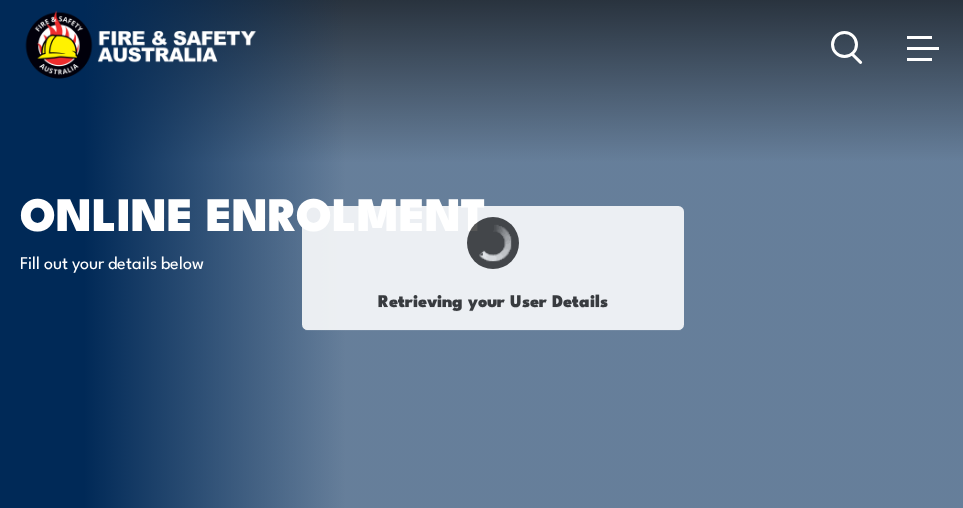 scroll, scrollTop: 0, scrollLeft: 0, axis: both 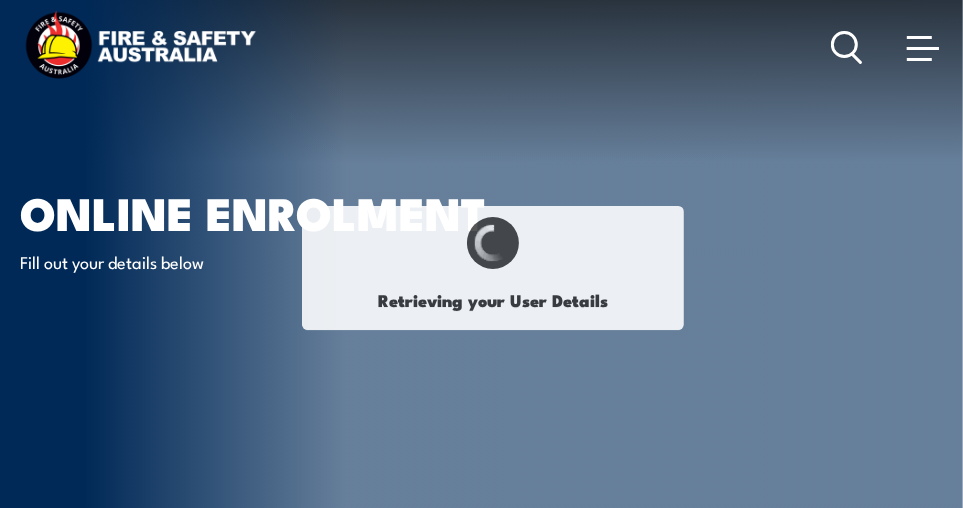 select on "Mr" 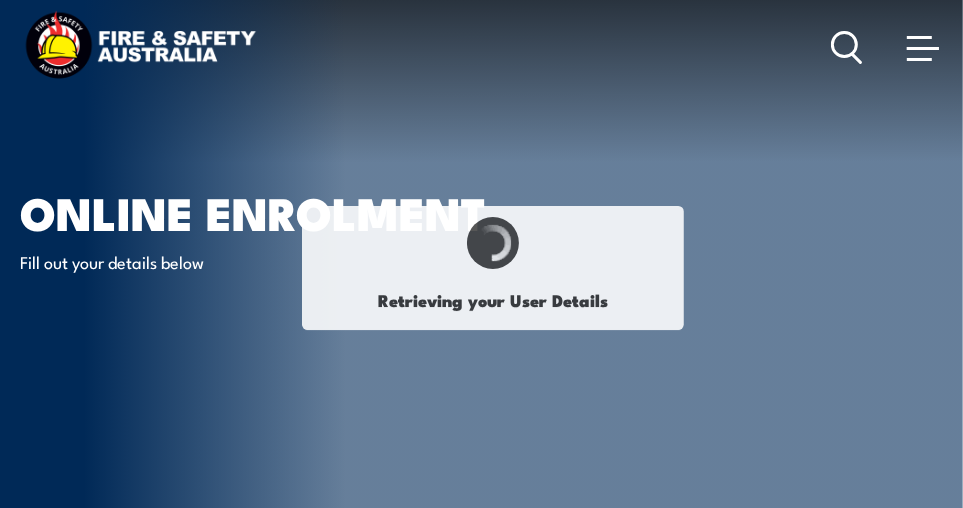 type on "Son" 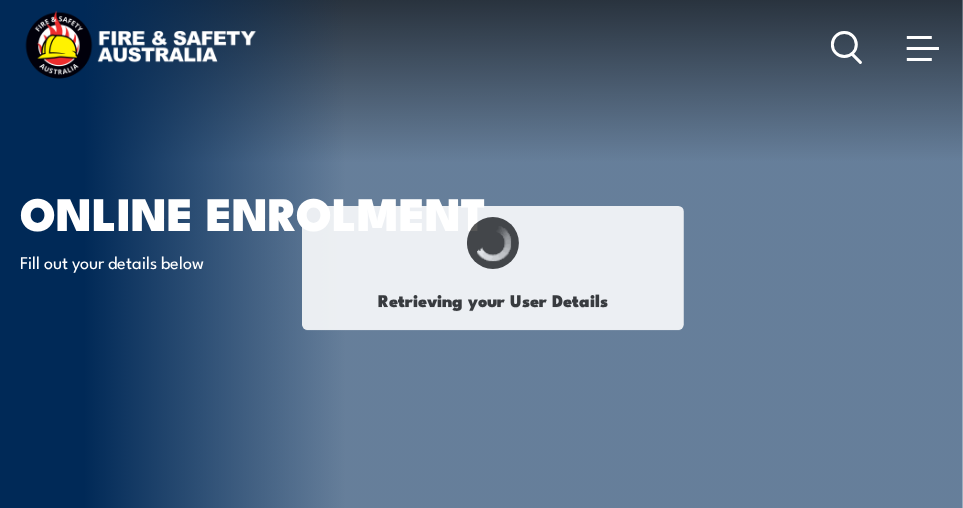 type on "[PERSON_NAME]" 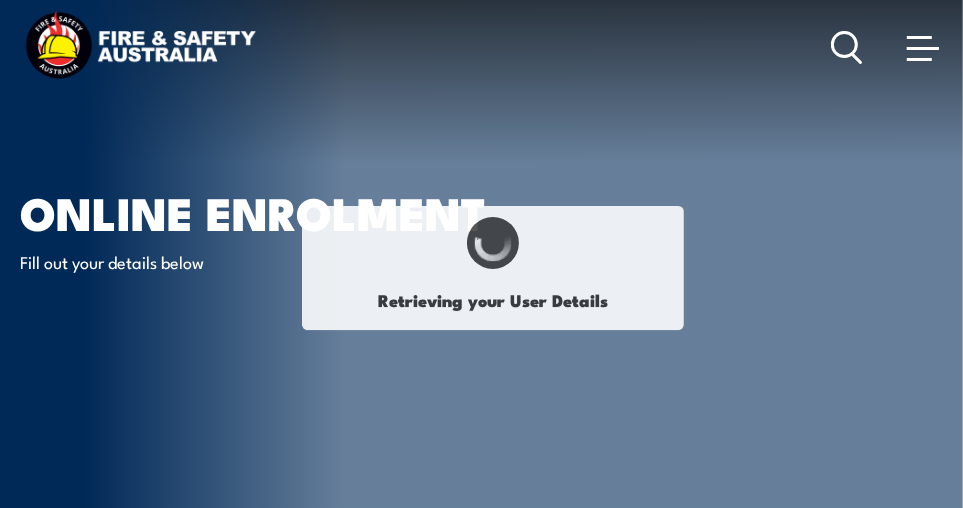 type on "[DATE]" 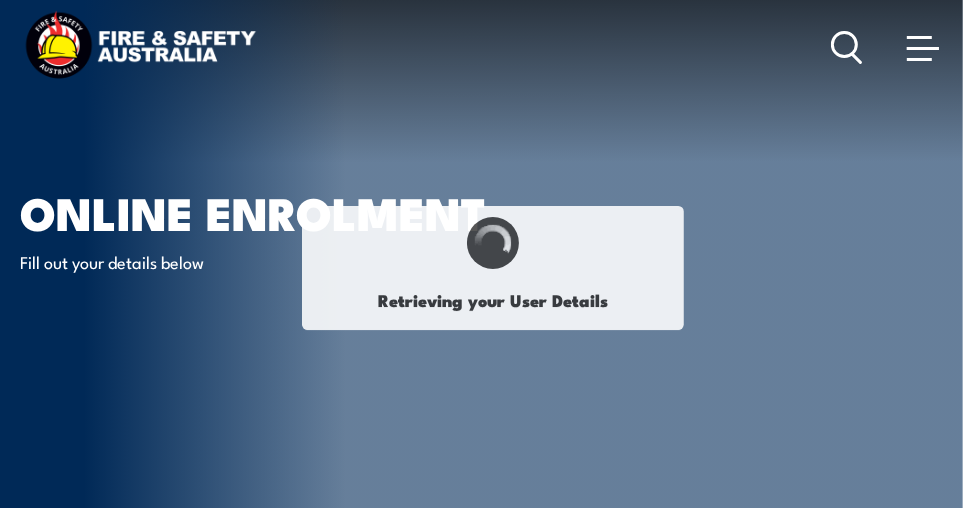 type on "G2HUKS4NGX" 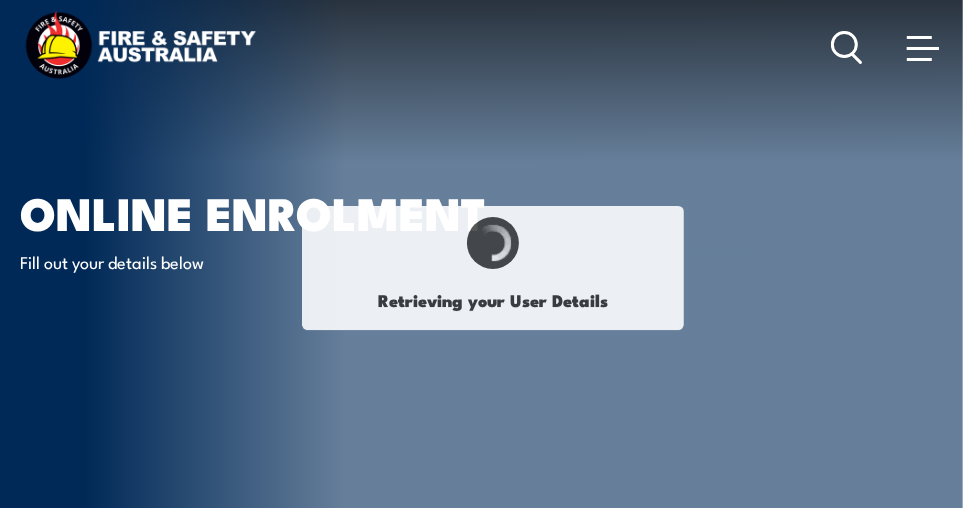 select on "M" 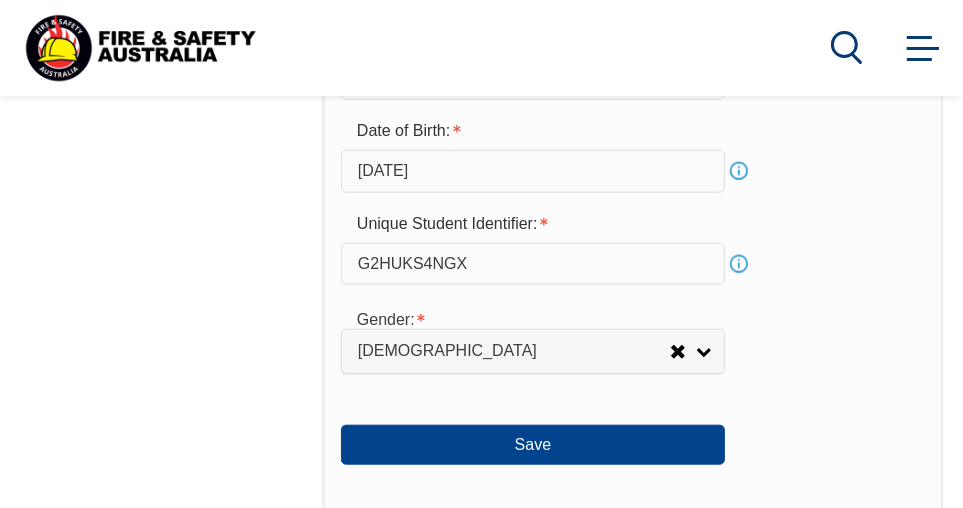 scroll, scrollTop: 1108, scrollLeft: 0, axis: vertical 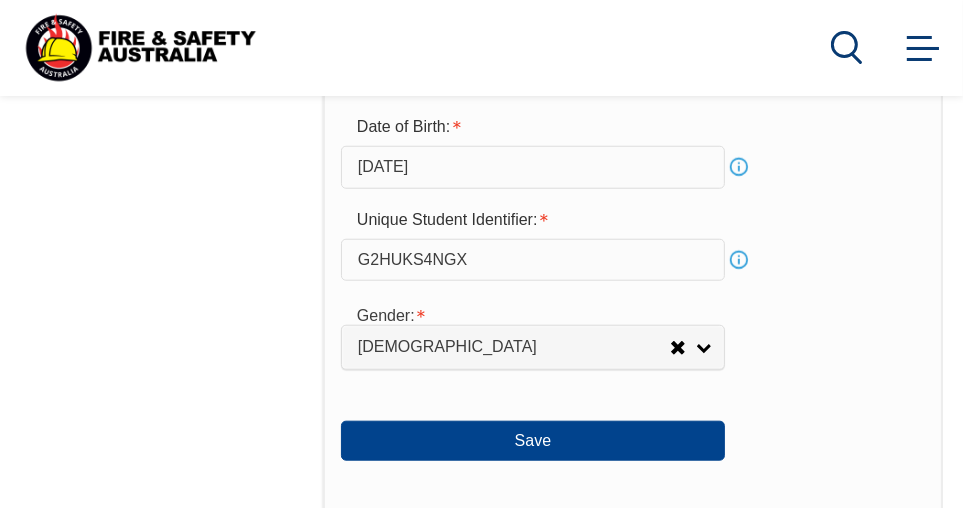 click on "Save" at bounding box center [533, 441] 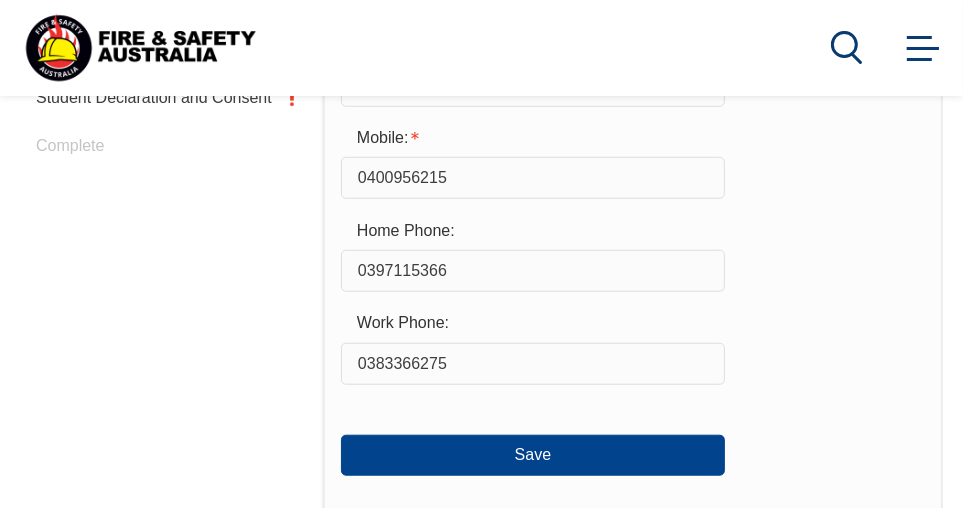 scroll, scrollTop: 1032, scrollLeft: 0, axis: vertical 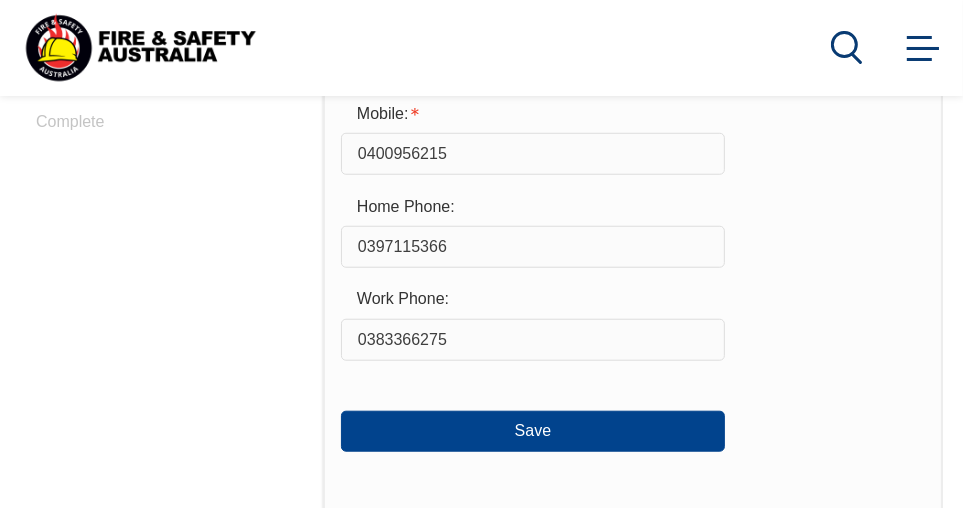 click on "Save" at bounding box center (533, 431) 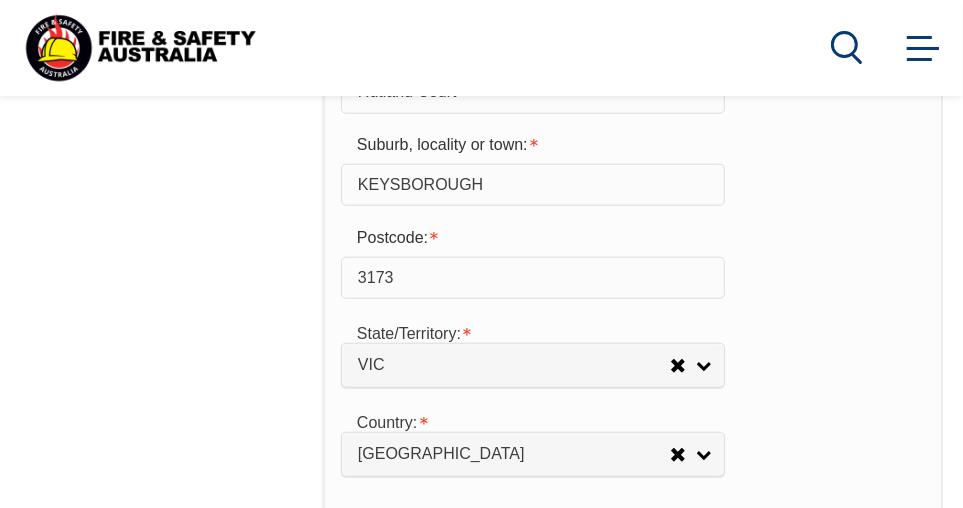 scroll, scrollTop: 1123, scrollLeft: 0, axis: vertical 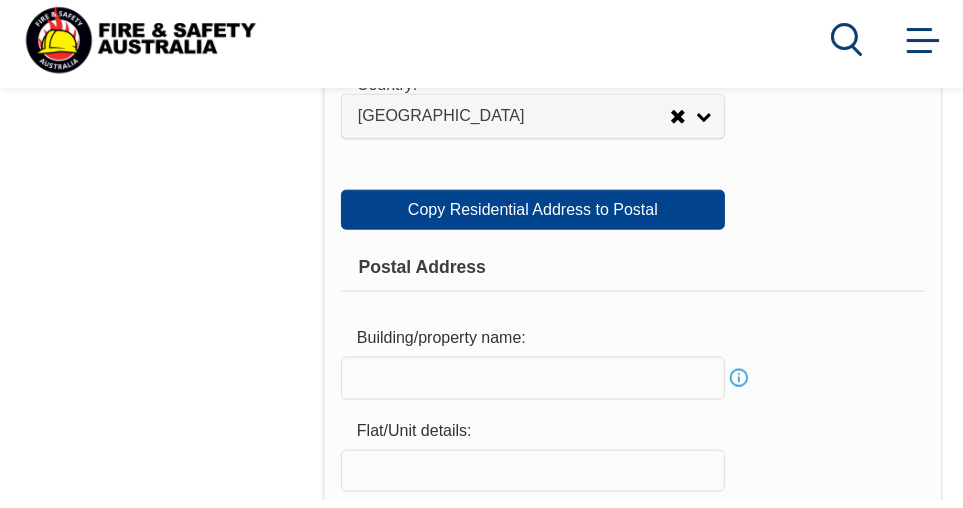click on "Copy Residential Address to Postal" at bounding box center (533, 218) 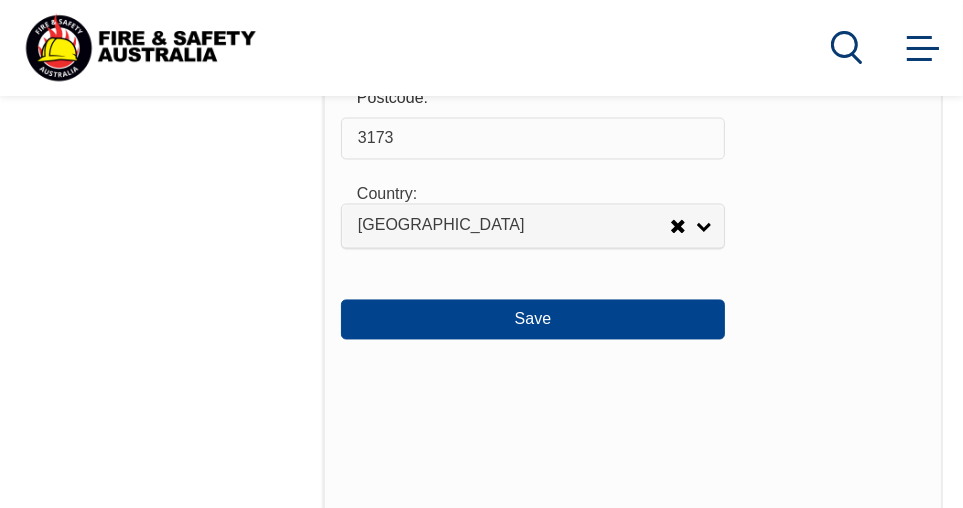 scroll, scrollTop: 2345, scrollLeft: 0, axis: vertical 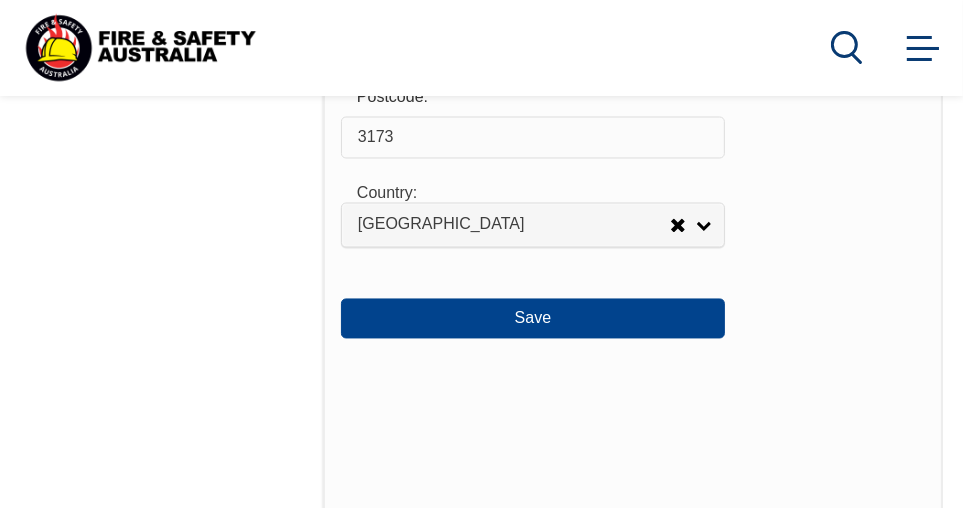 click on "Save" at bounding box center [533, 319] 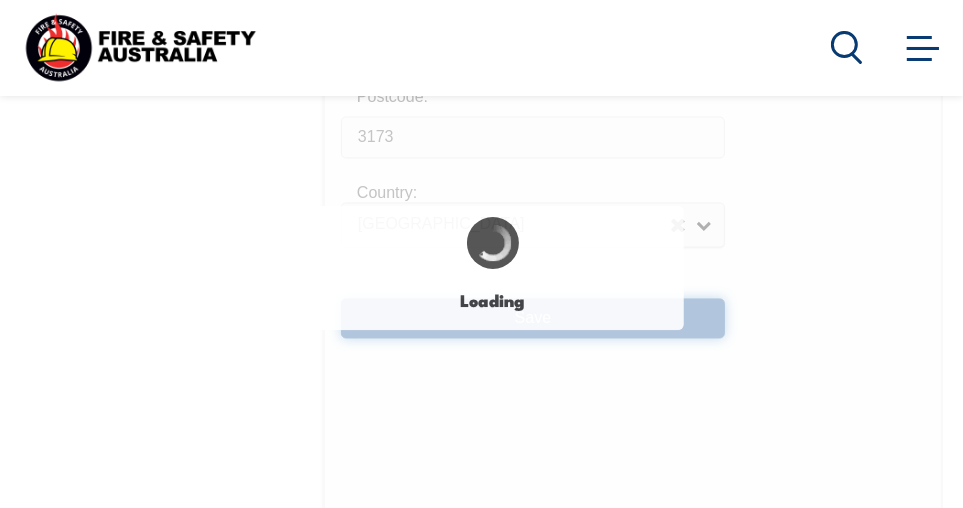 scroll, scrollTop: 0, scrollLeft: 0, axis: both 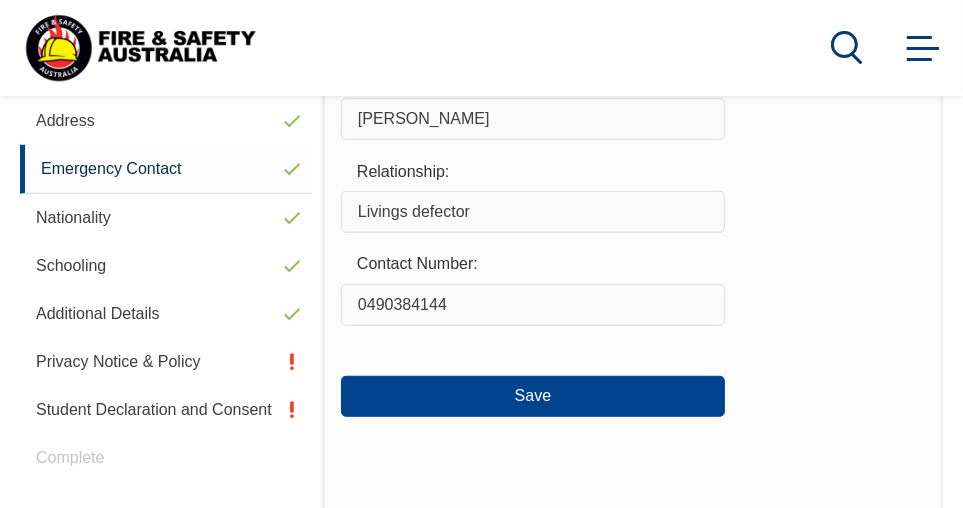 click on "Save" at bounding box center (533, 396) 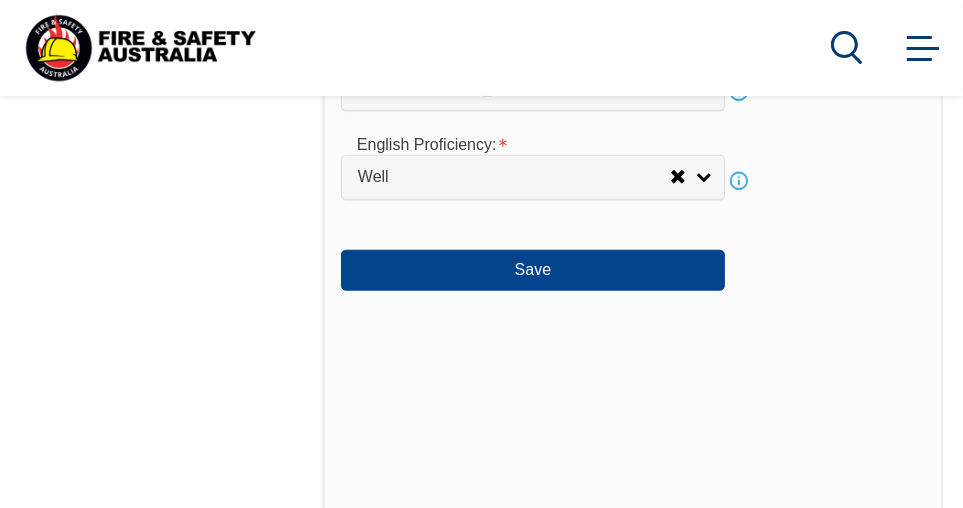 scroll, scrollTop: 1223, scrollLeft: 0, axis: vertical 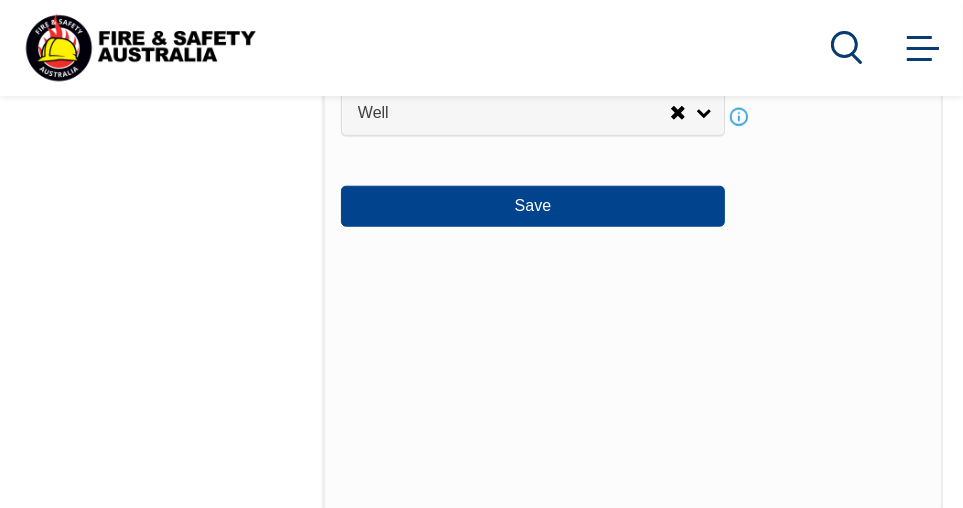 click on "Save" at bounding box center [533, 206] 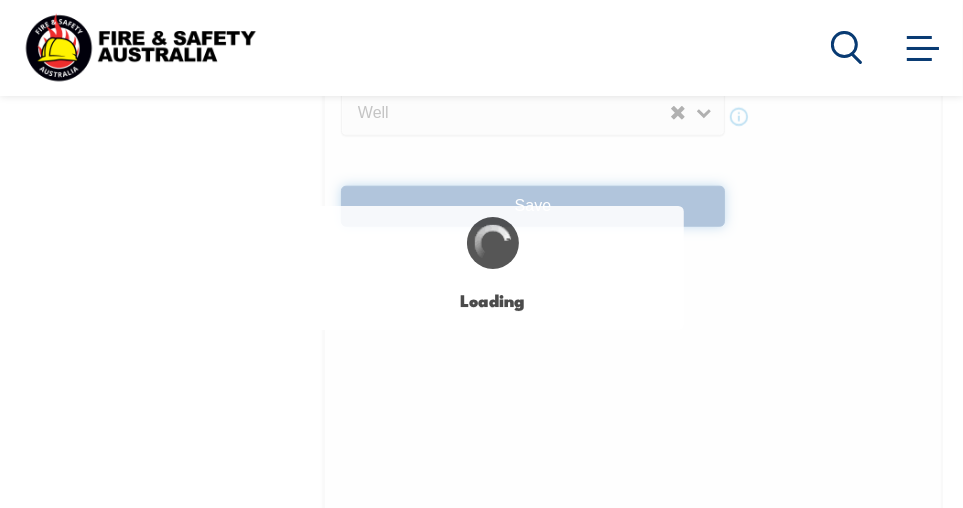 select on "false" 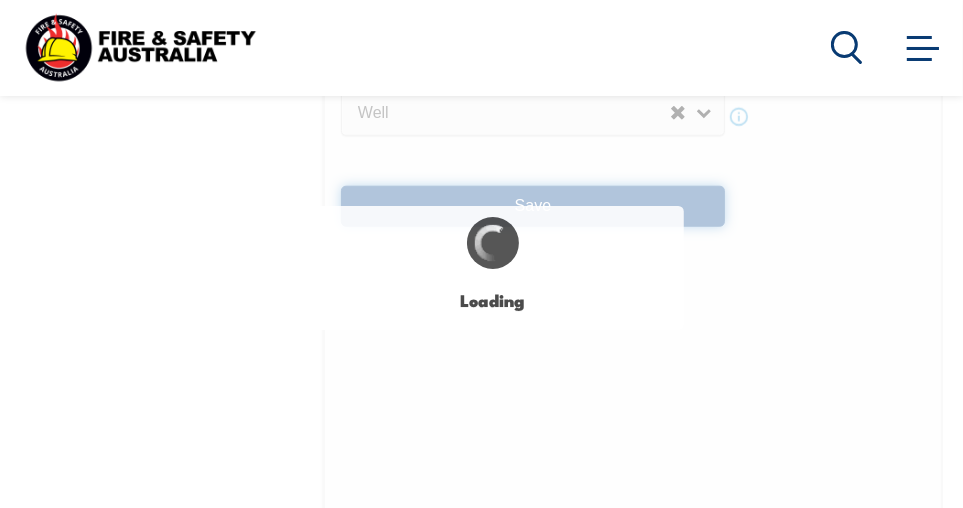 select on "true" 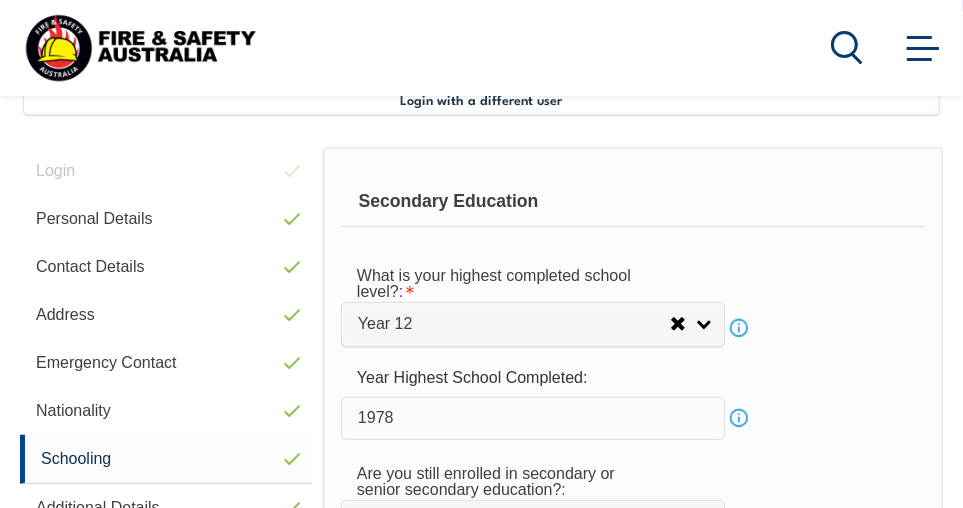 scroll, scrollTop: 484, scrollLeft: 0, axis: vertical 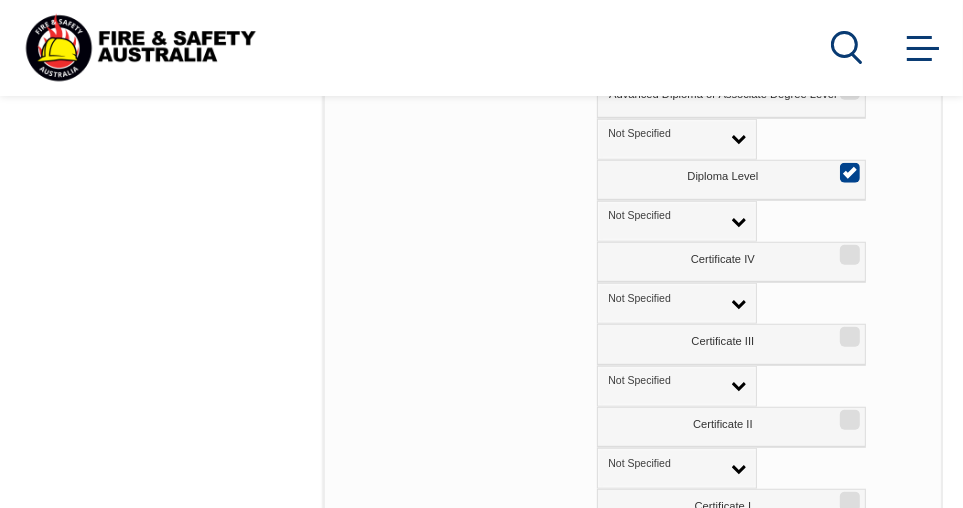 click on "Certificate IV" at bounding box center (847, 248) 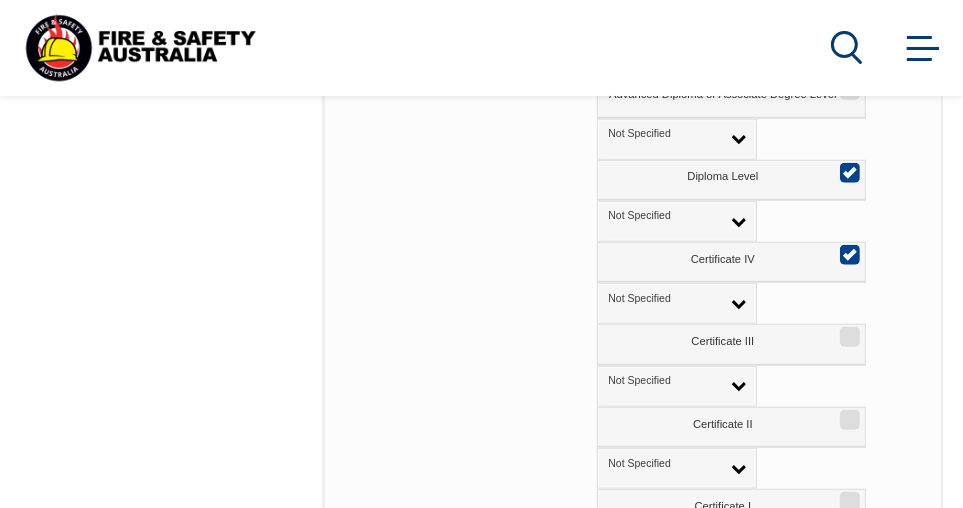 click on "Diploma Level" at bounding box center (847, 166) 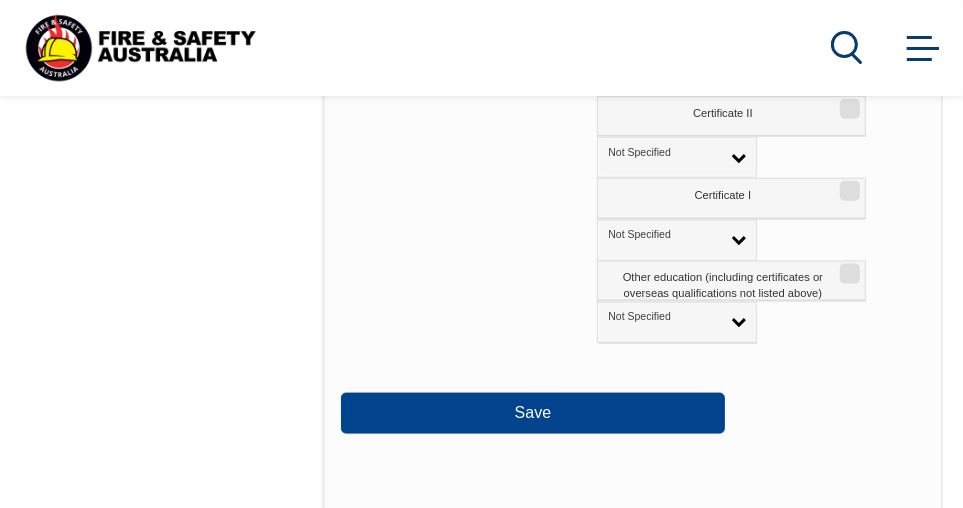 scroll, scrollTop: 1626, scrollLeft: 0, axis: vertical 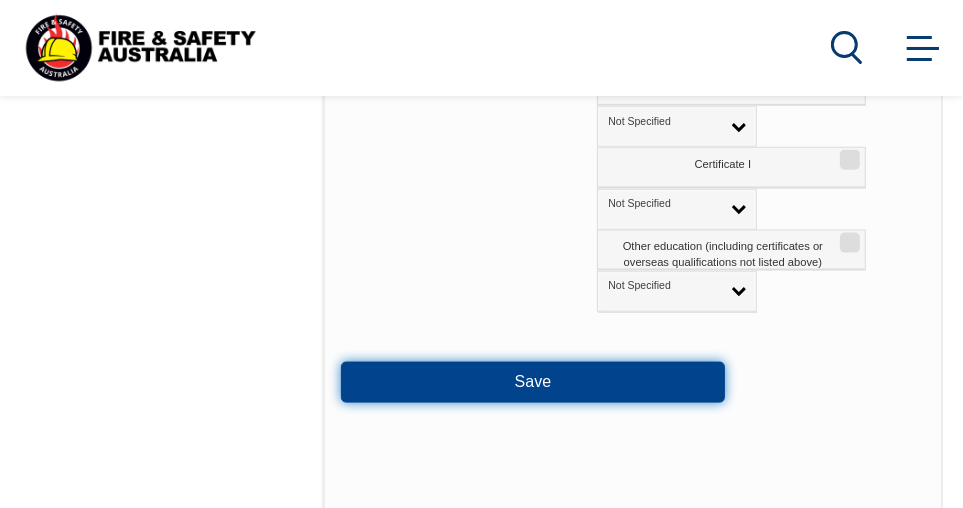 click on "Save" at bounding box center (533, 382) 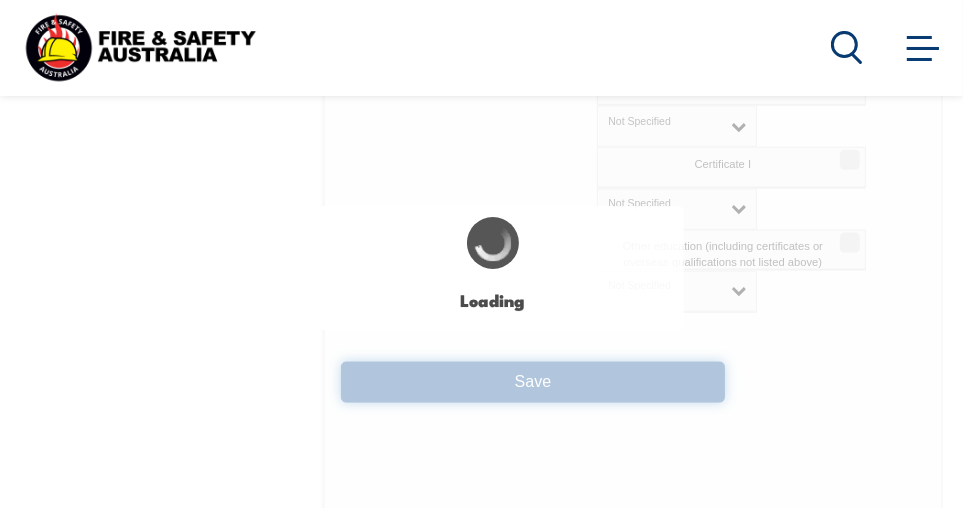select on "false" 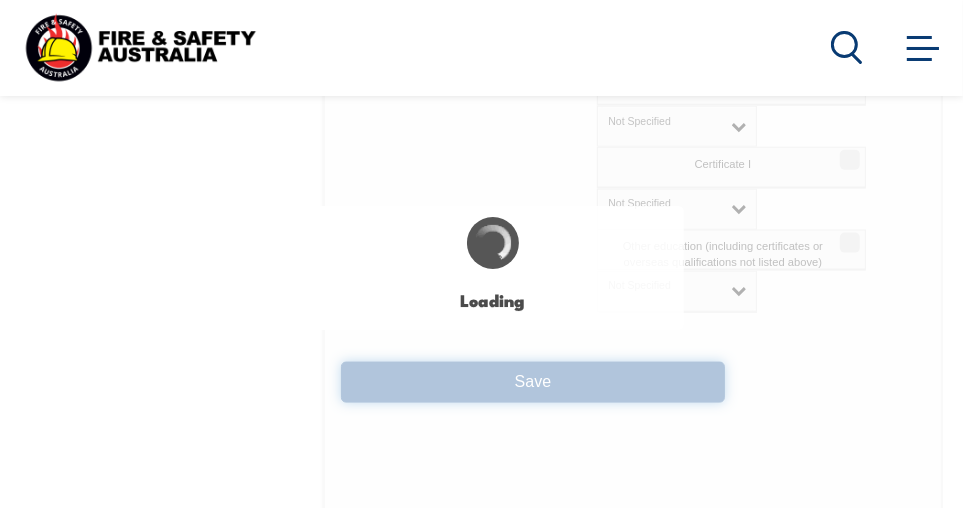 select on "false" 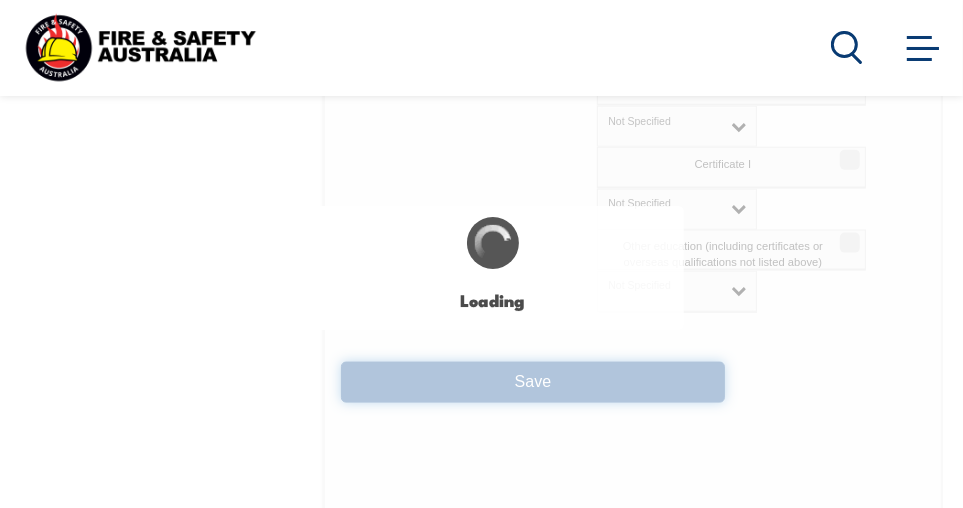 select on "true" 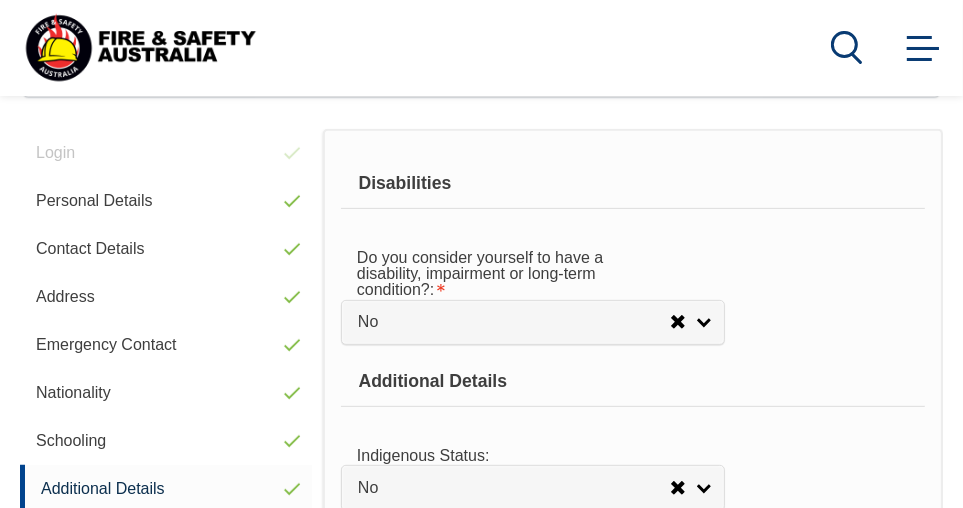 scroll, scrollTop: 484, scrollLeft: 0, axis: vertical 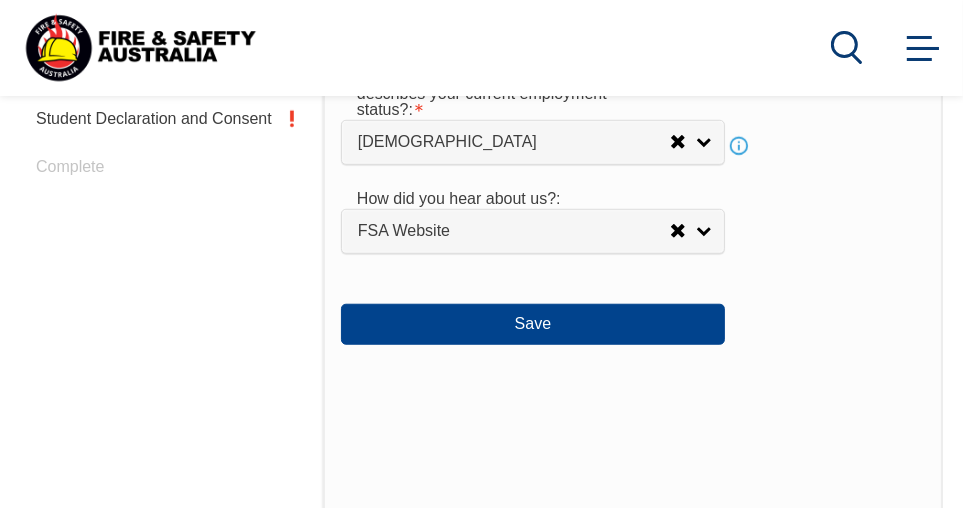 click on "Save" at bounding box center [533, 324] 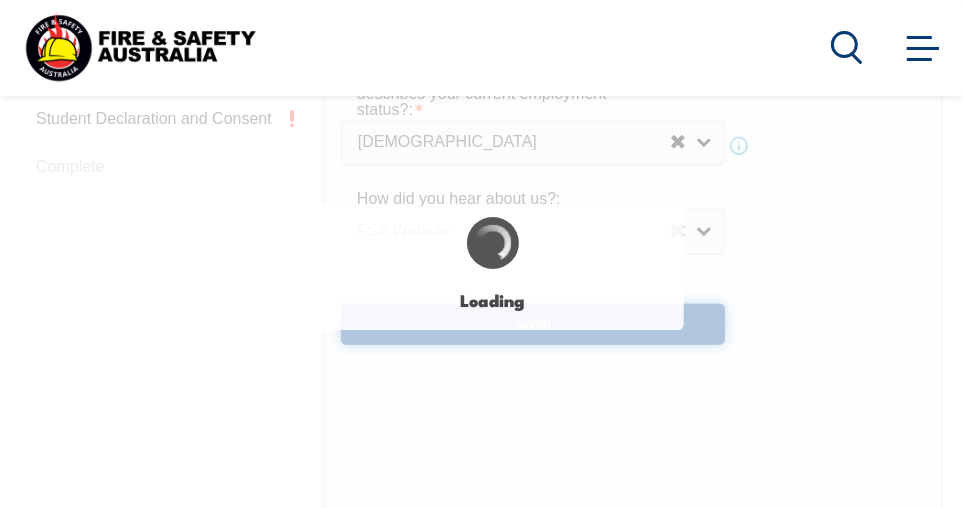 select on "false" 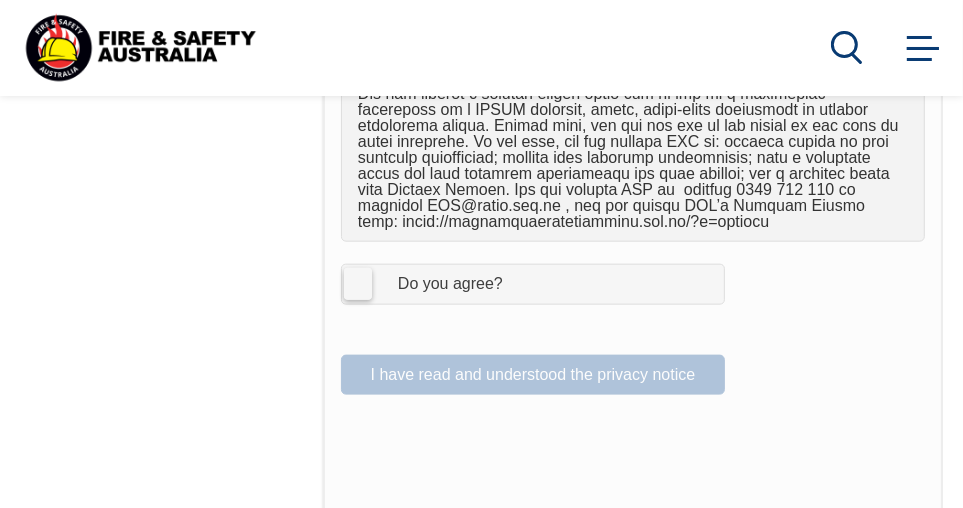 scroll, scrollTop: 1471, scrollLeft: 0, axis: vertical 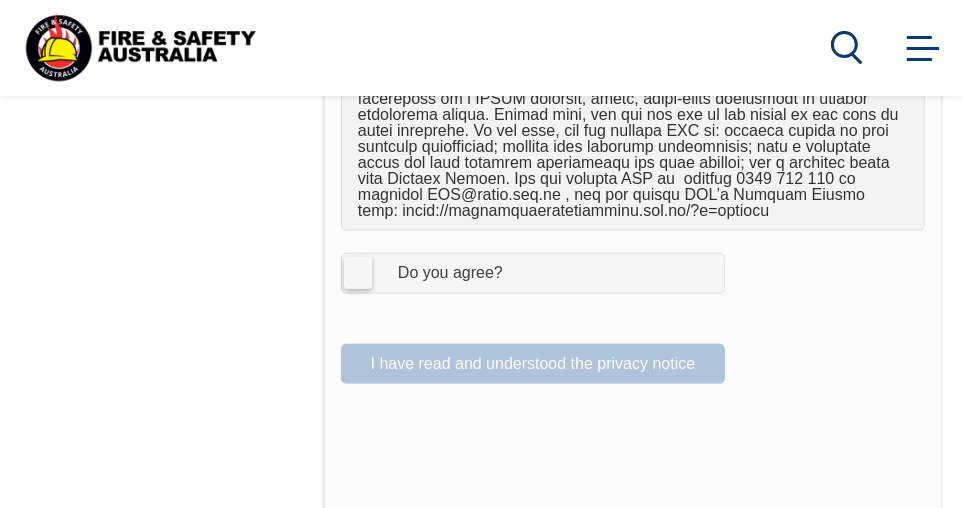 click on "I Agree Do you agree?" at bounding box center (533, 273) 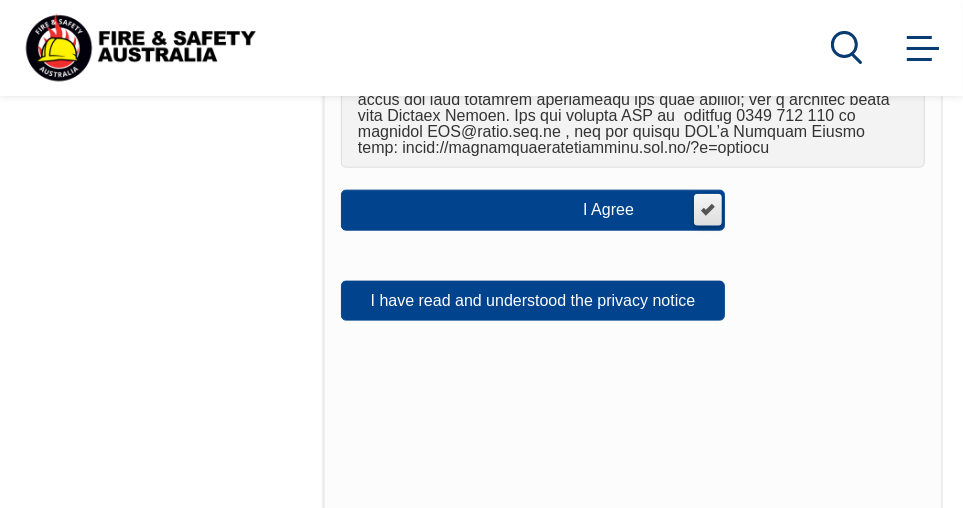 scroll, scrollTop: 1533, scrollLeft: 0, axis: vertical 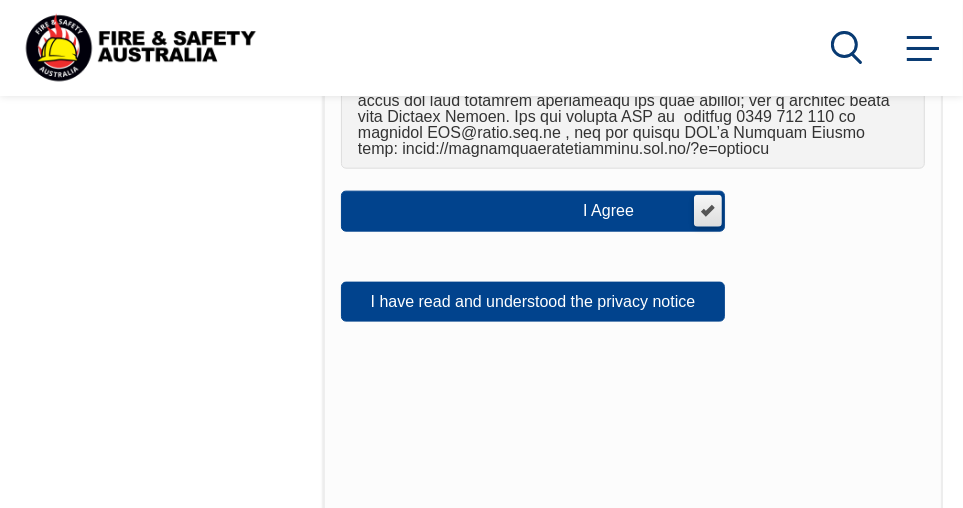 click on "I have read and understood the privacy notice" at bounding box center (533, 302) 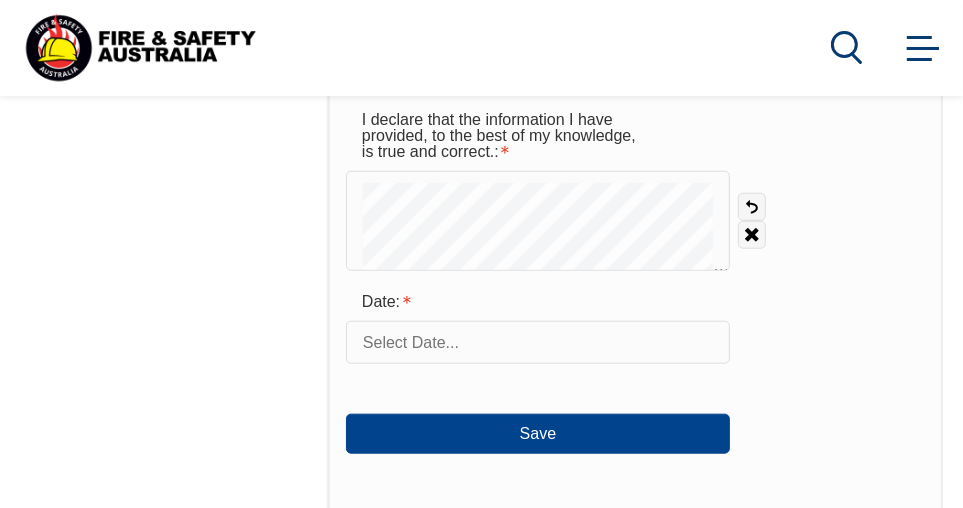 scroll, scrollTop: 1109, scrollLeft: 0, axis: vertical 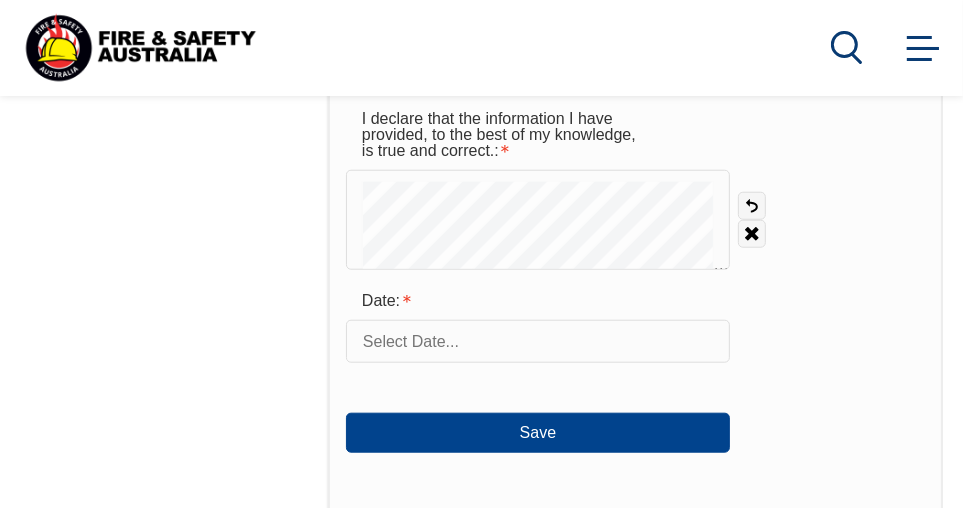 click on "Courses
Course Calendar
Emergency Response Services
Services Overview
Emergency Response Solutions
Paramedic & Medical Solutions
Industrial Security Solutions
Emergency Response Vehicles
Safety Advisers
About Us
About FSA
Our promise
Careers
News
Learner Portal
Contact
Home
Course Finder
All Courses
Aviation Safety Training Courses
Confined Space Courses
Electricity Supply Industry (ESI) Courses
Emergency Response Training & Rescue Courses
Fire Safety Training Courses
First Aid Training Courses
Global Wind Organisation (GWO) Courses
HAZMAT Courses
Health & Safety Representative Courses HSR Training
Height Safety & Rescue Courses
High Risk Work Licence Courses" at bounding box center (481, -855) 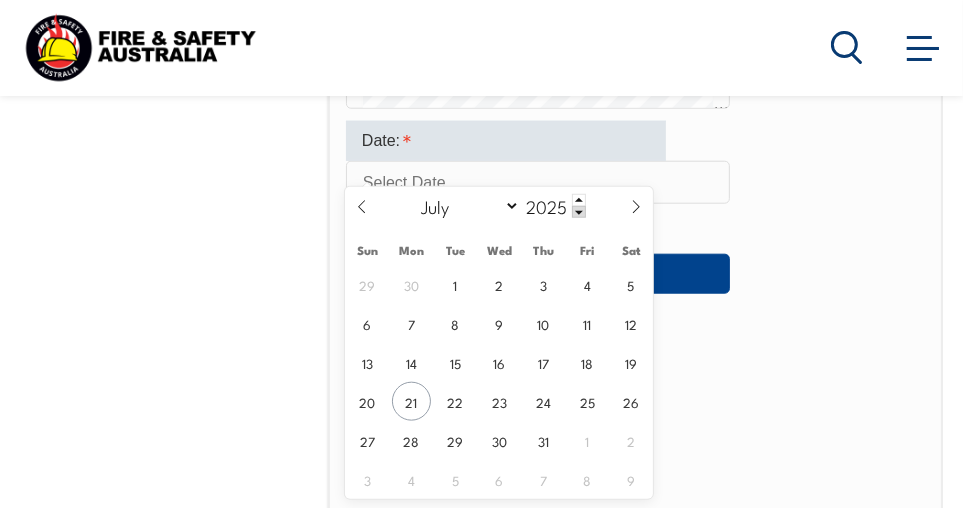scroll, scrollTop: 1279, scrollLeft: 0, axis: vertical 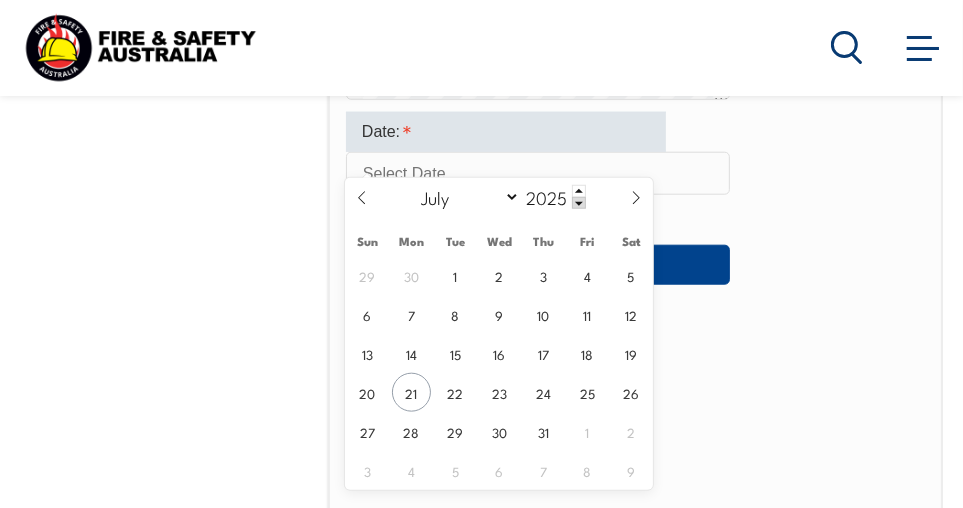 click on "21" at bounding box center [411, 392] 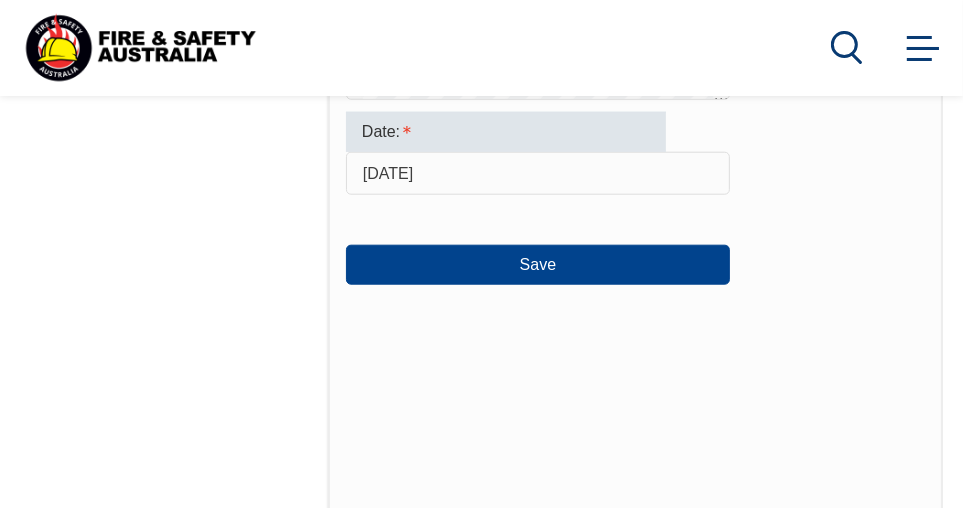 click on "Save" at bounding box center (538, 265) 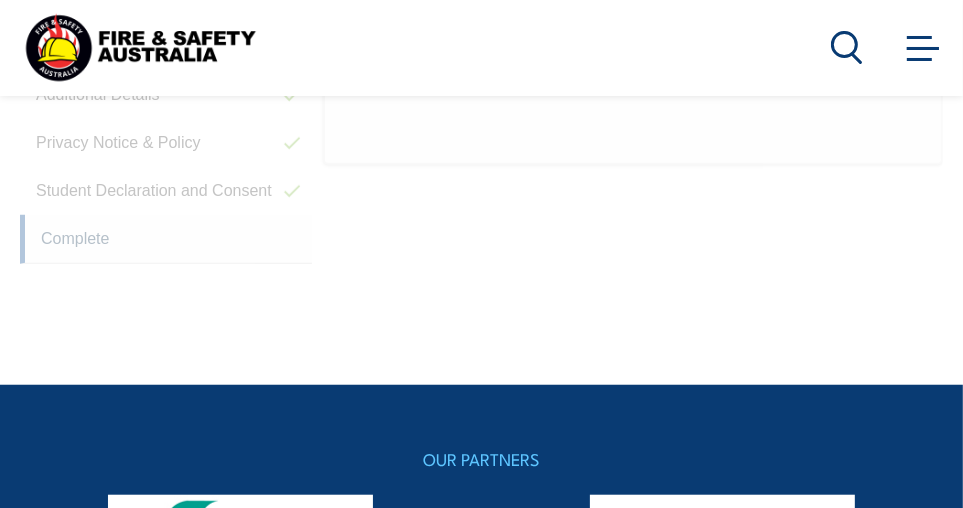 scroll, scrollTop: 638, scrollLeft: 0, axis: vertical 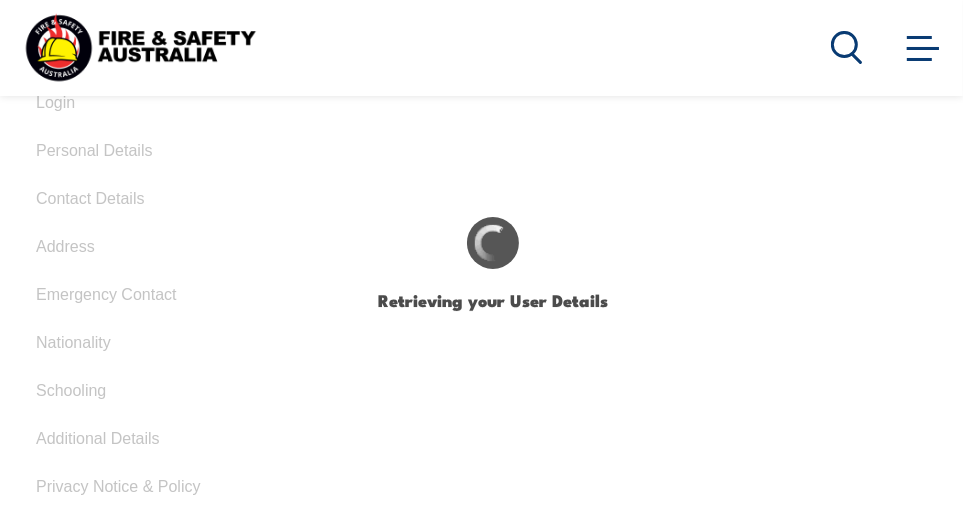 select on "Mr" 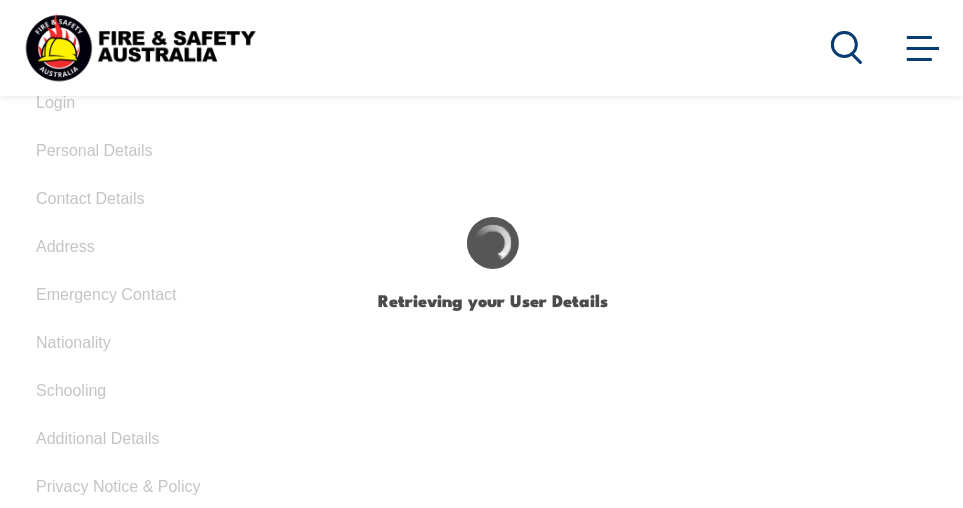 type on "Hai s" 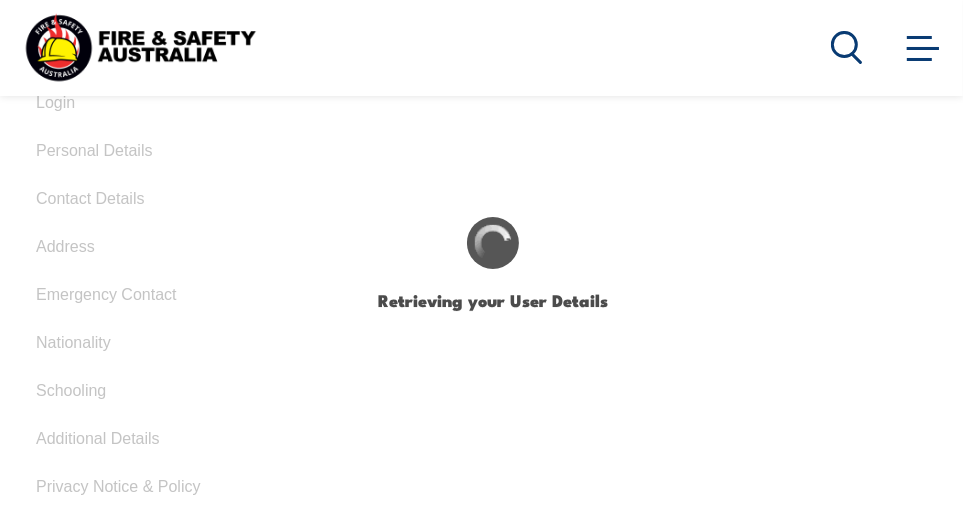 type on "Haison" 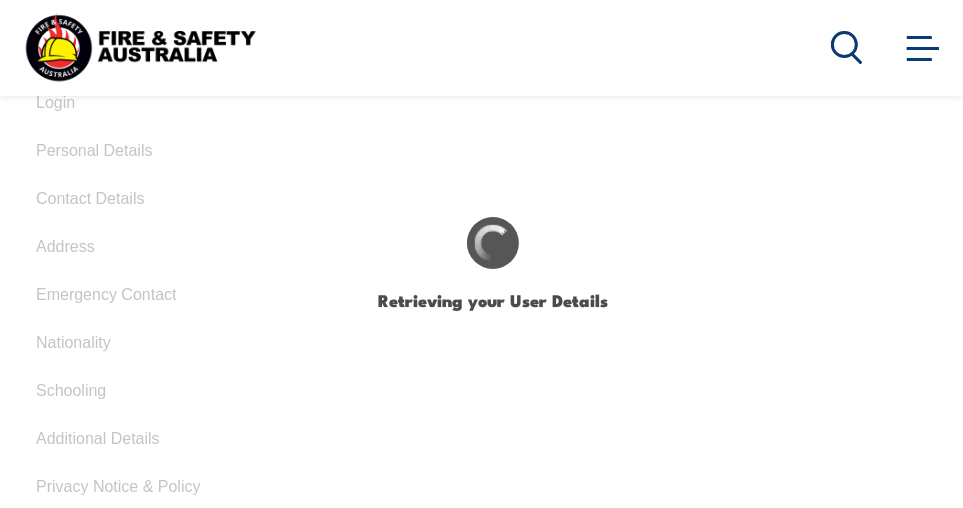 type on "Son" 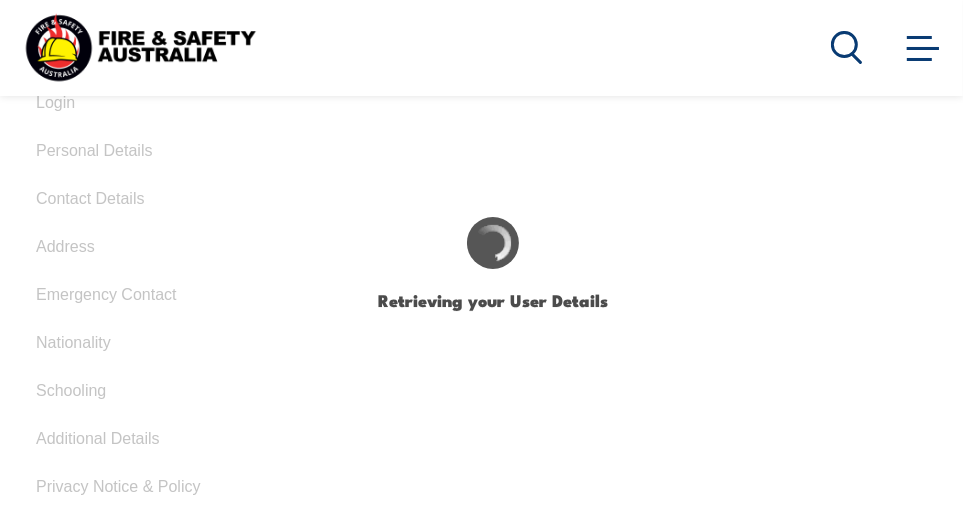 type on "[PERSON_NAME]" 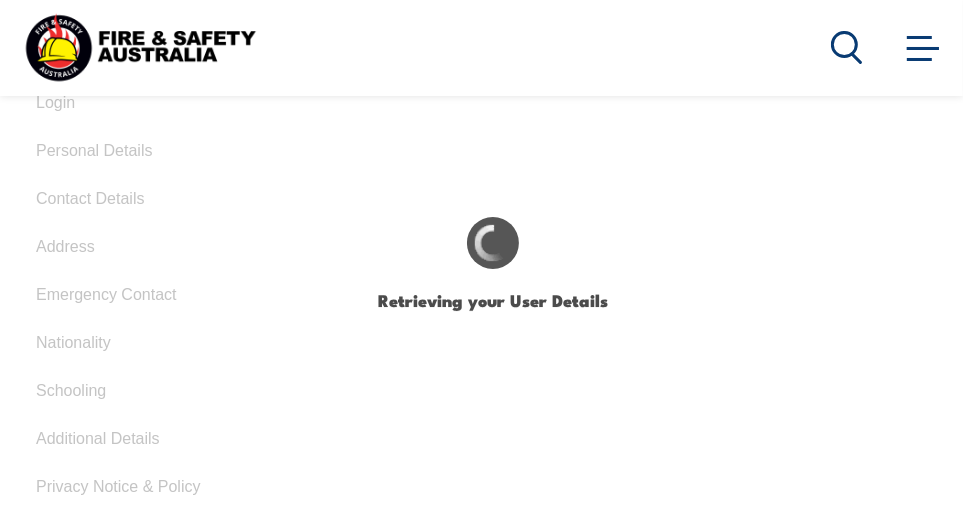 type on "[DATE]" 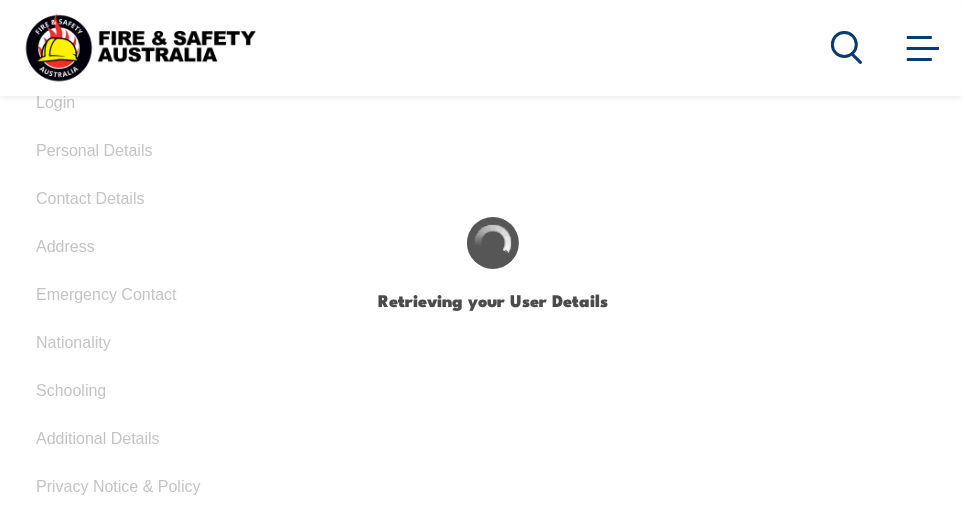 type on "G2HUKS4NGX" 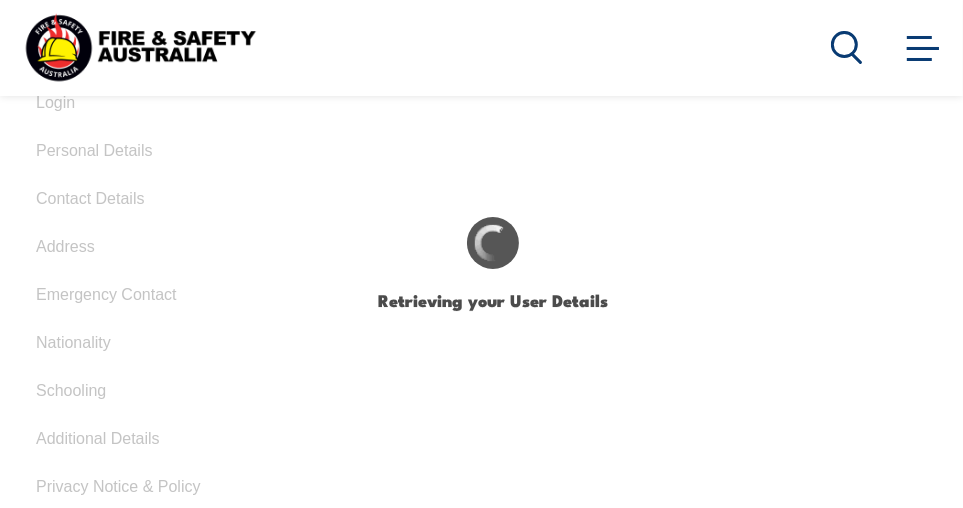select on "M" 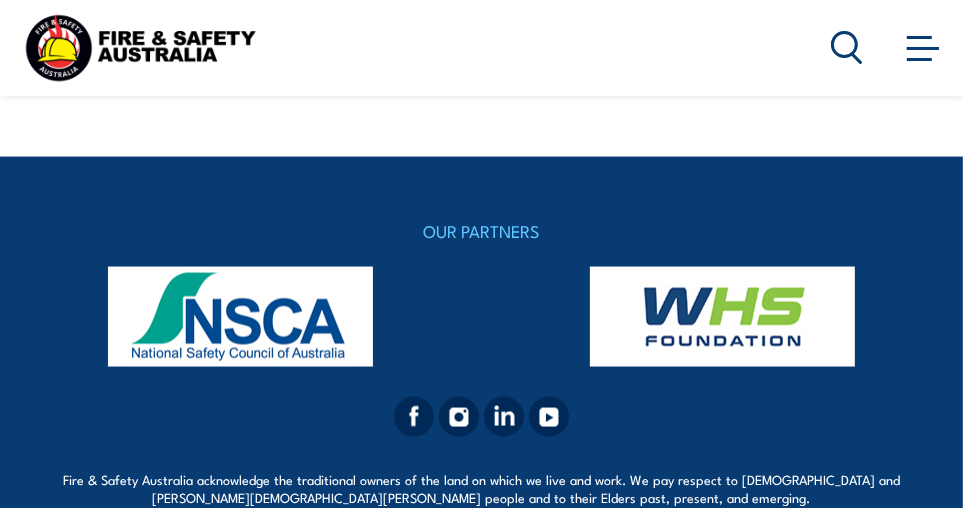 scroll, scrollTop: 2009, scrollLeft: 0, axis: vertical 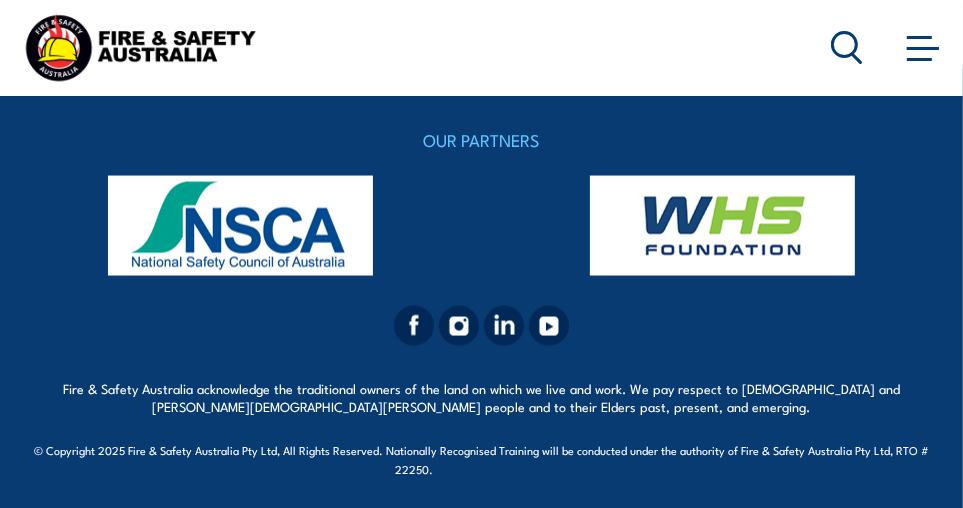 click on "OUR PARTNERS
QUICK LINKS
All Courses
Course Calendar
Short Online Courses
Shop
Contact
Careers
Capability Statement
Privacy Policy
Student Handbook
Follow us on our socials
ACKNOWLEDGEMENT
ACCREDITATIONS & MEMBERSHIPS" at bounding box center [481, 289] 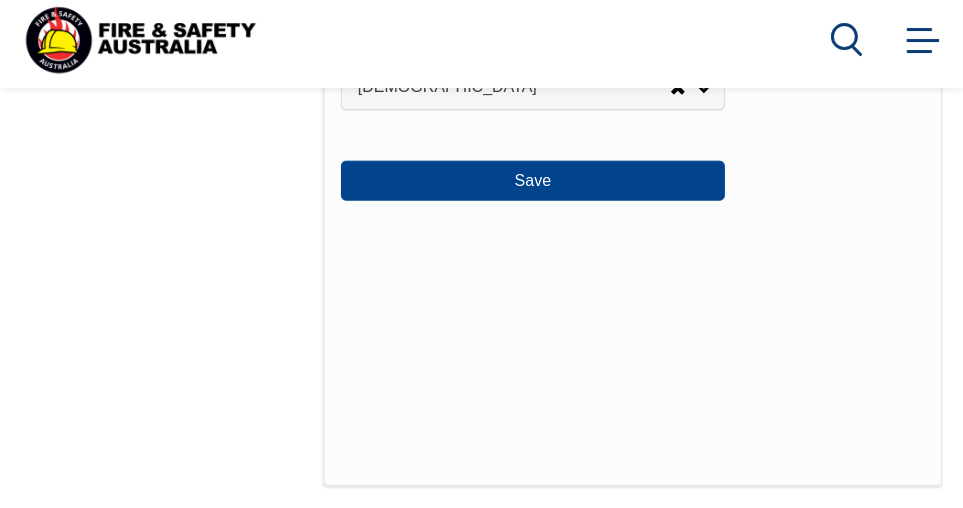scroll, scrollTop: 1361, scrollLeft: 0, axis: vertical 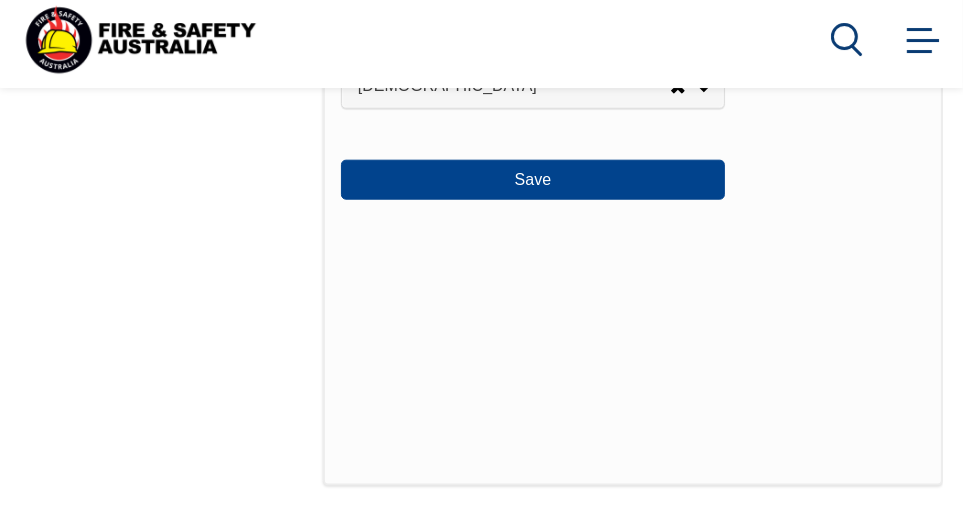 click on "Save" at bounding box center (533, 188) 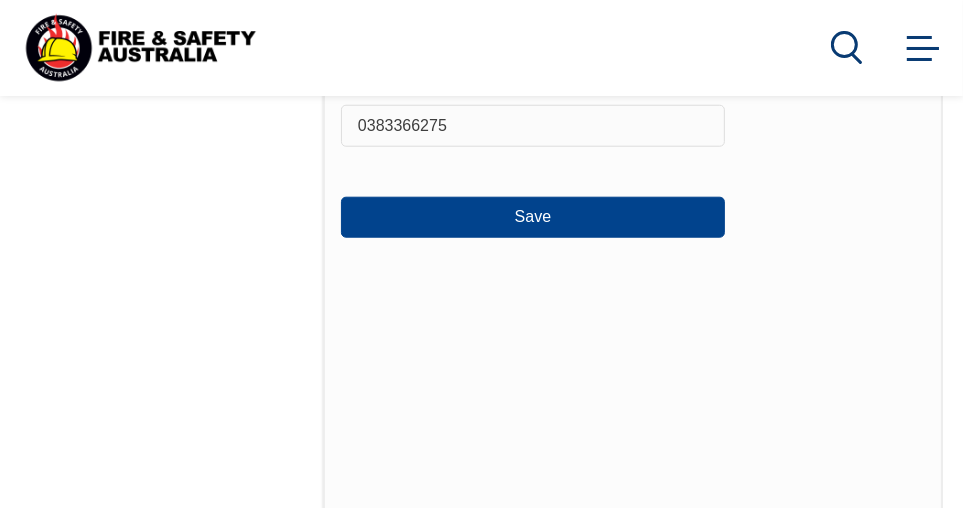 scroll, scrollTop: 1234, scrollLeft: 0, axis: vertical 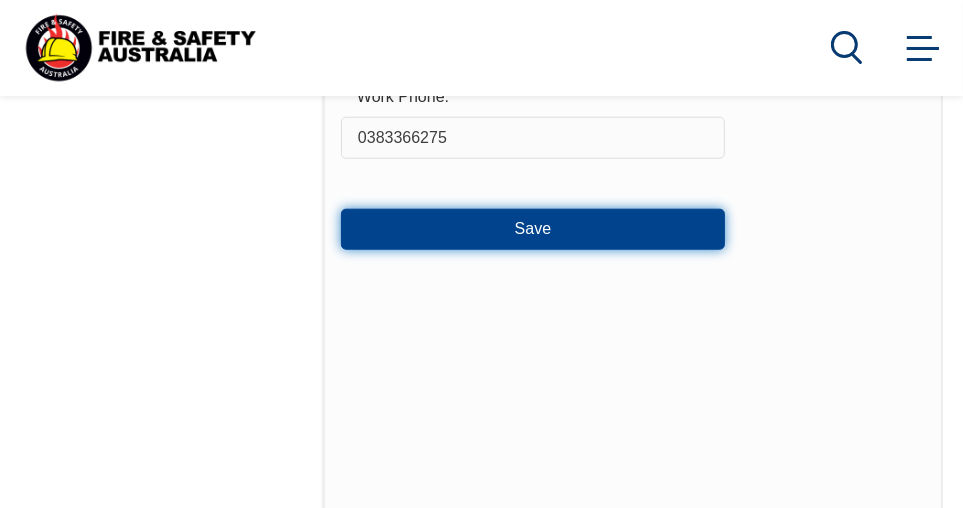 click on "Save" at bounding box center [533, 229] 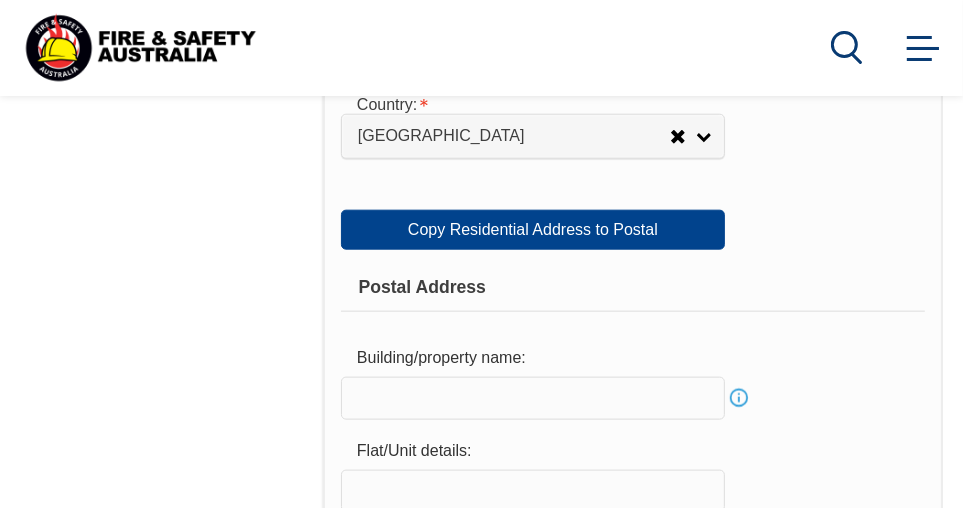 click on "Copy Residential Address to Postal" at bounding box center (533, 230) 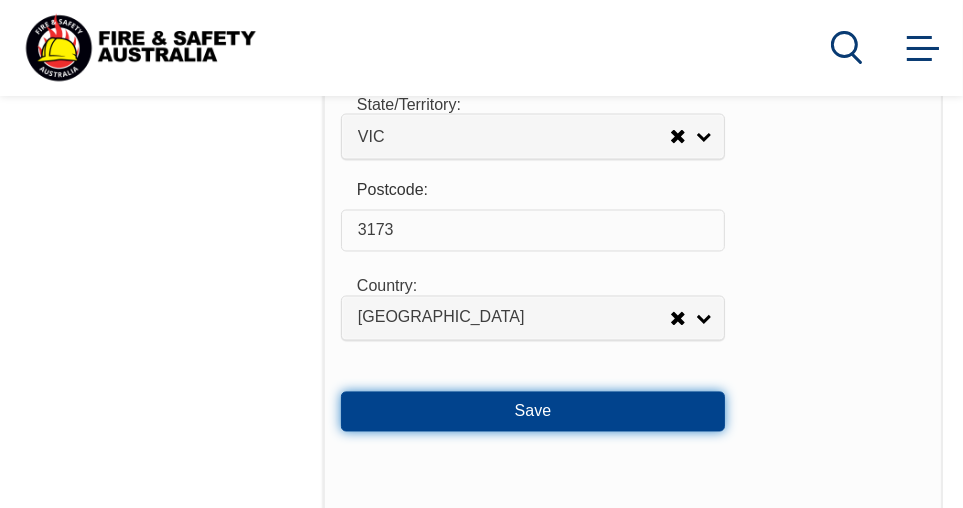 click on "Save" at bounding box center (533, 412) 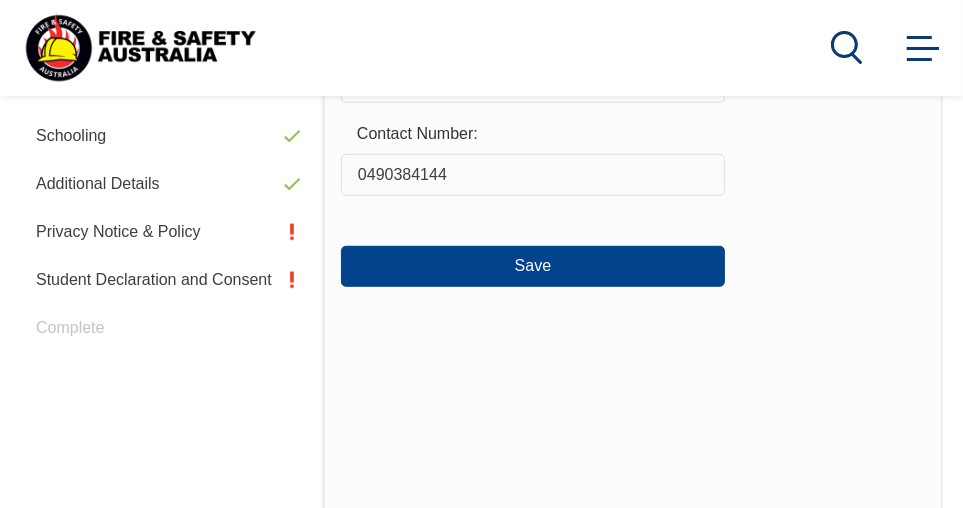 scroll, scrollTop: 824, scrollLeft: 0, axis: vertical 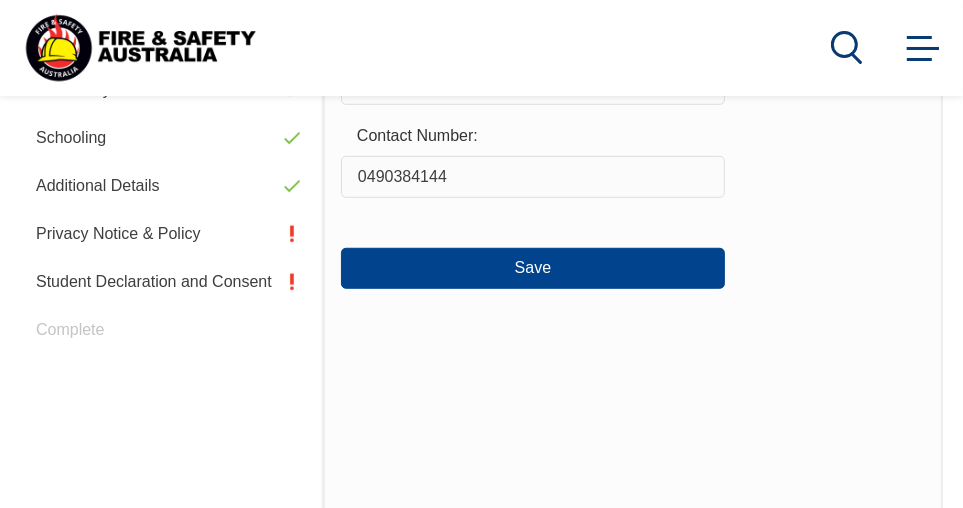 click on "Save" at bounding box center (533, 268) 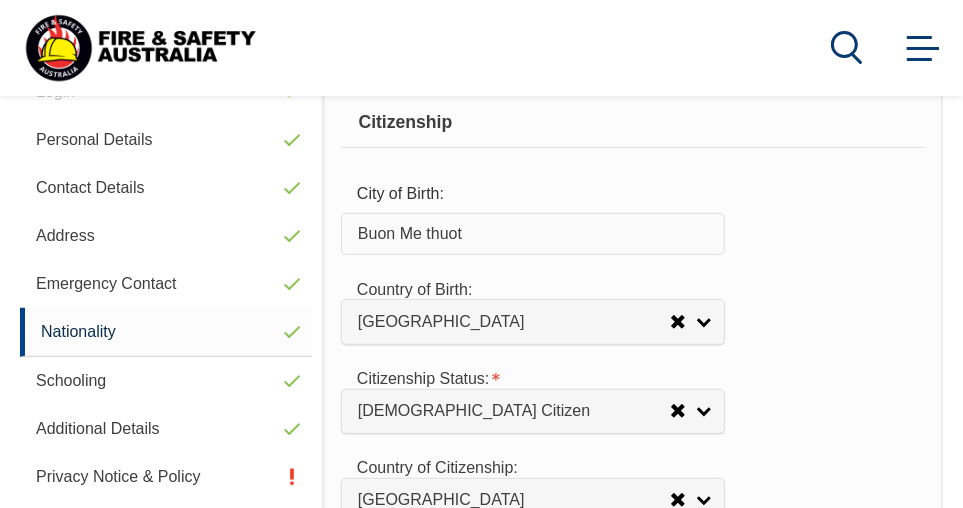 scroll, scrollTop: 484, scrollLeft: 0, axis: vertical 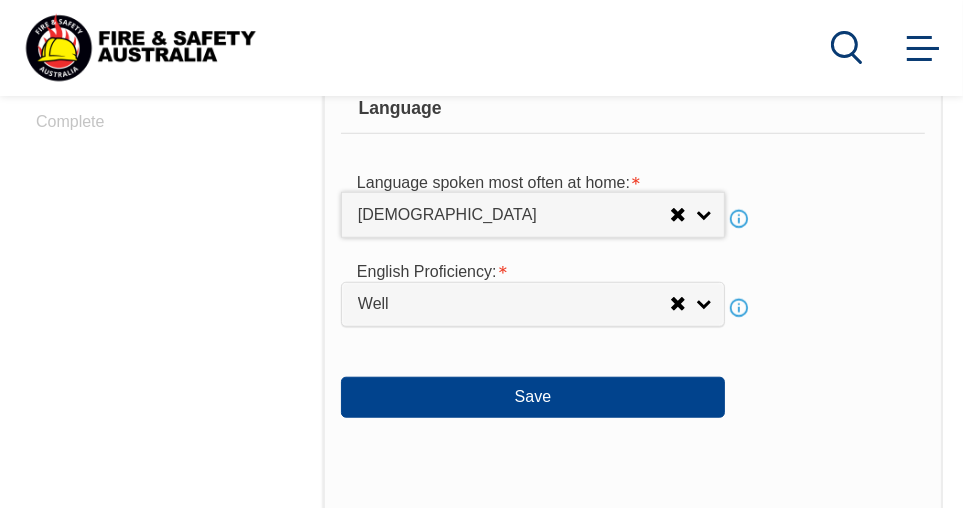 click on "Save" at bounding box center [533, 397] 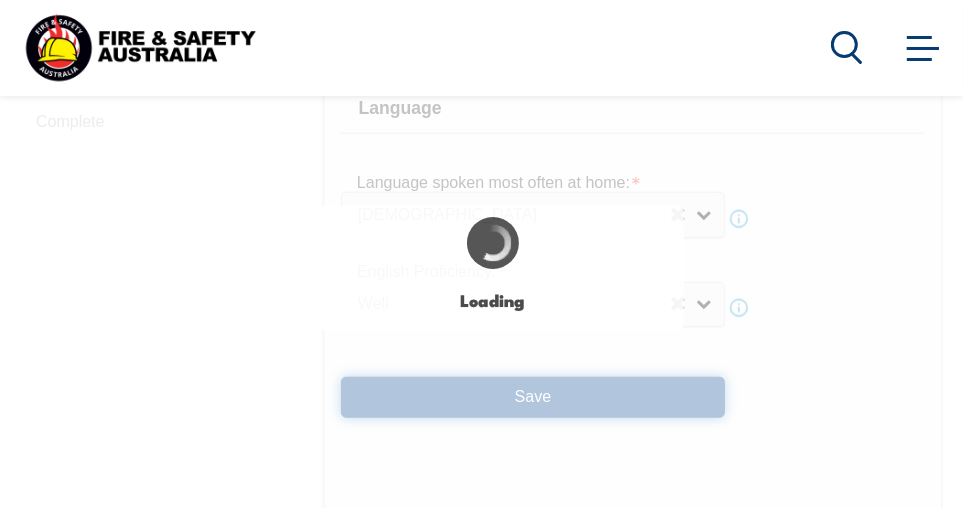 select on "false" 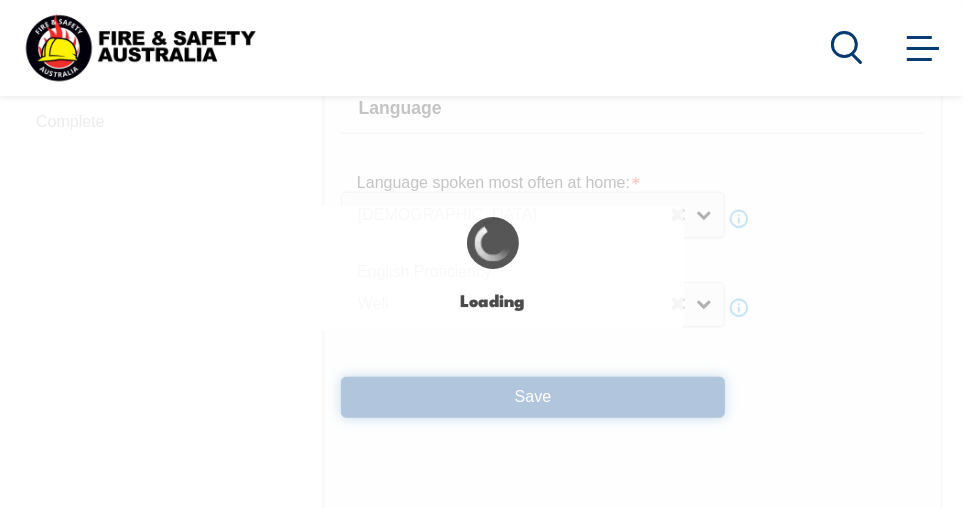 select on "true" 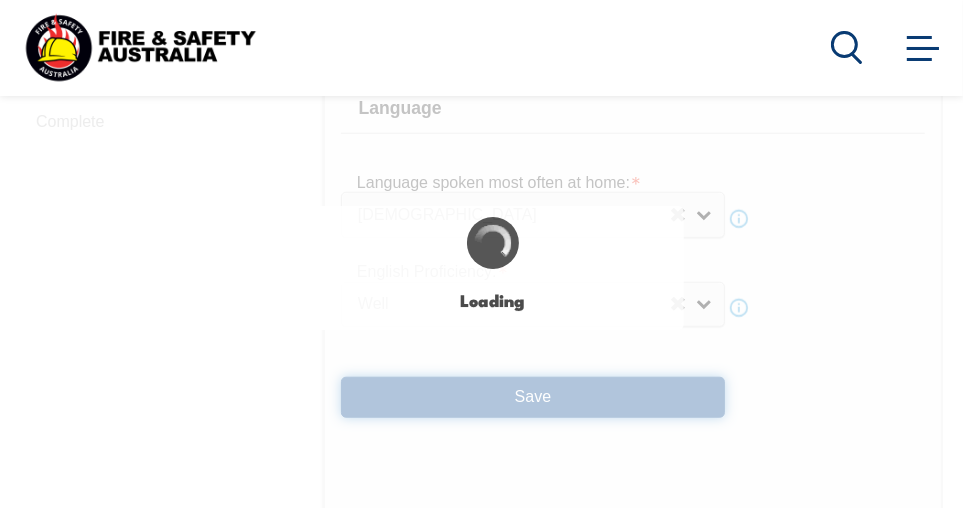 scroll, scrollTop: 0, scrollLeft: 0, axis: both 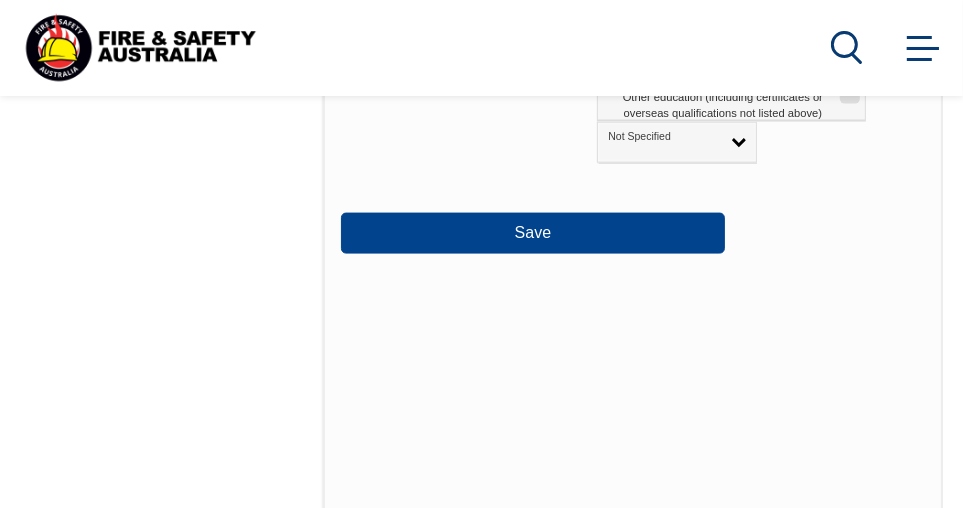 click on "Save" at bounding box center (533, 233) 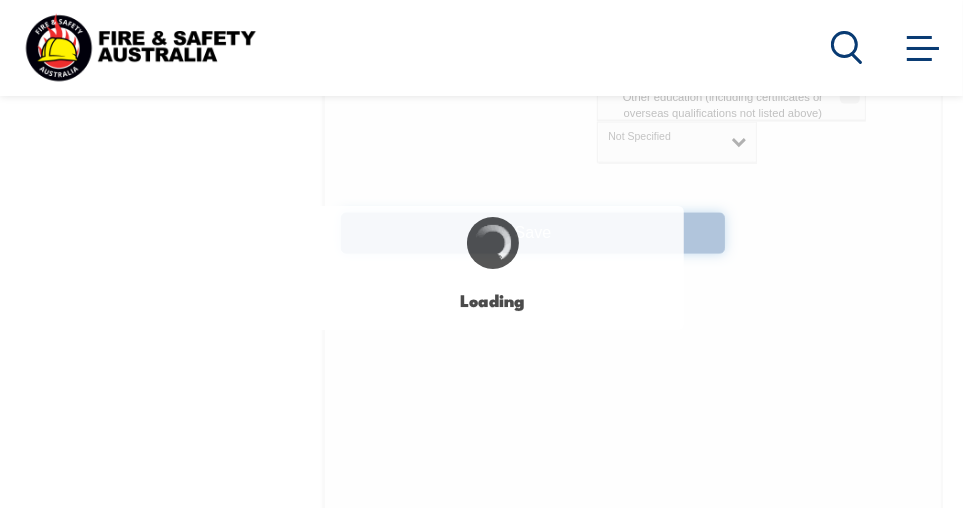 select on "false" 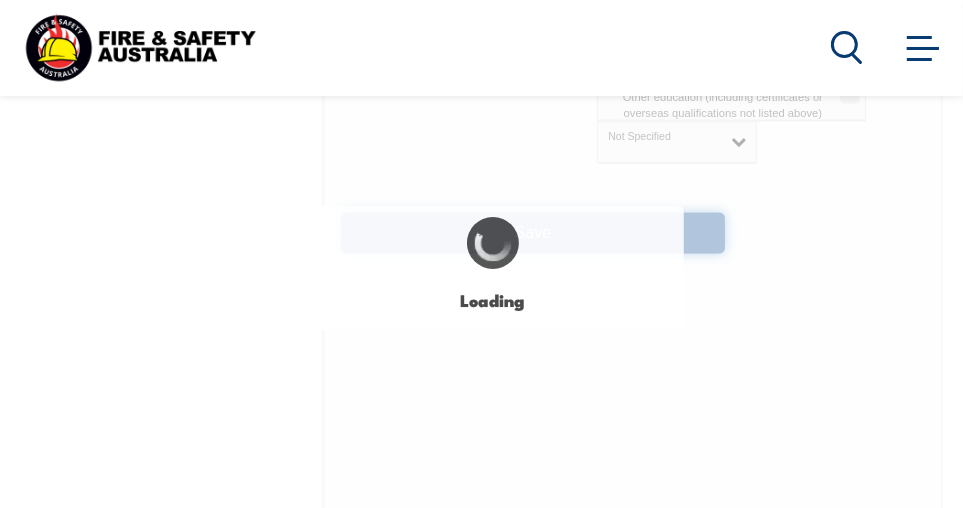 select on "false" 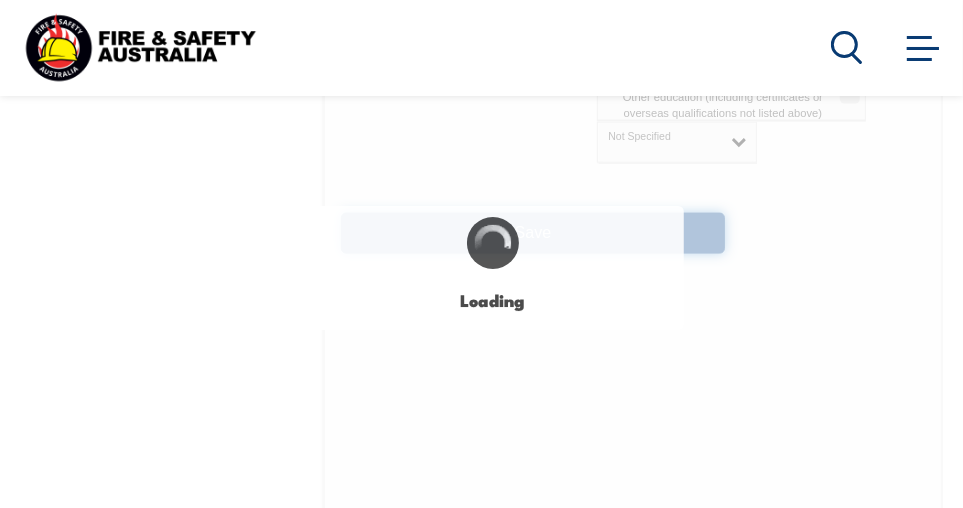 select on "true" 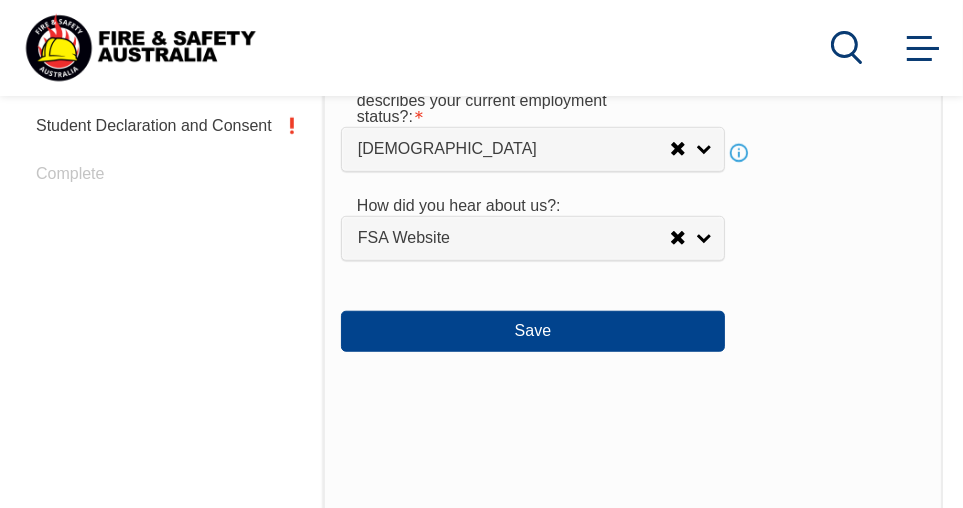 scroll, scrollTop: 978, scrollLeft: 0, axis: vertical 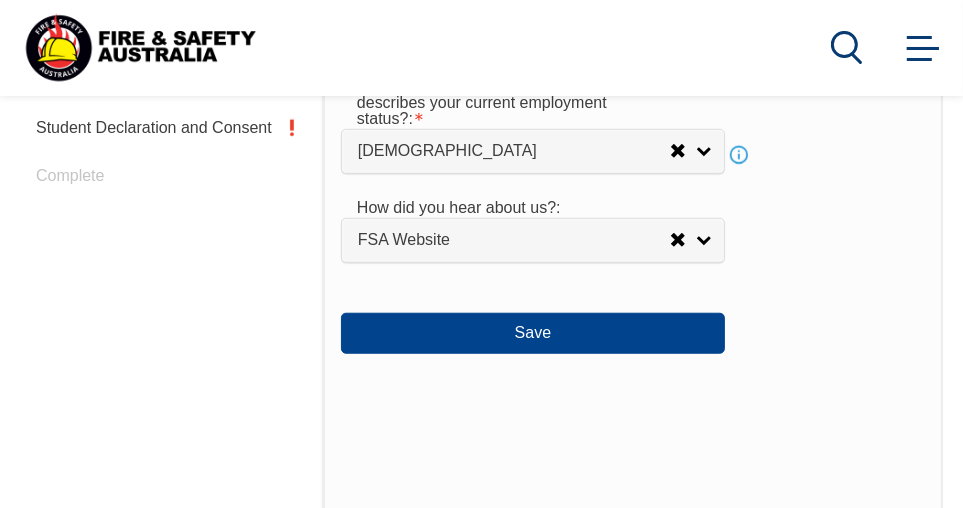 click on "Save" at bounding box center [533, 333] 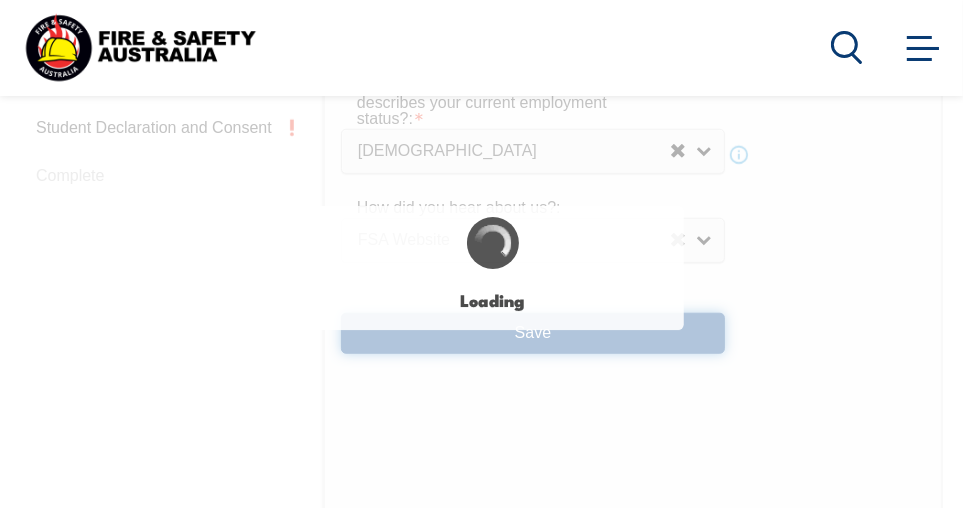 select on "false" 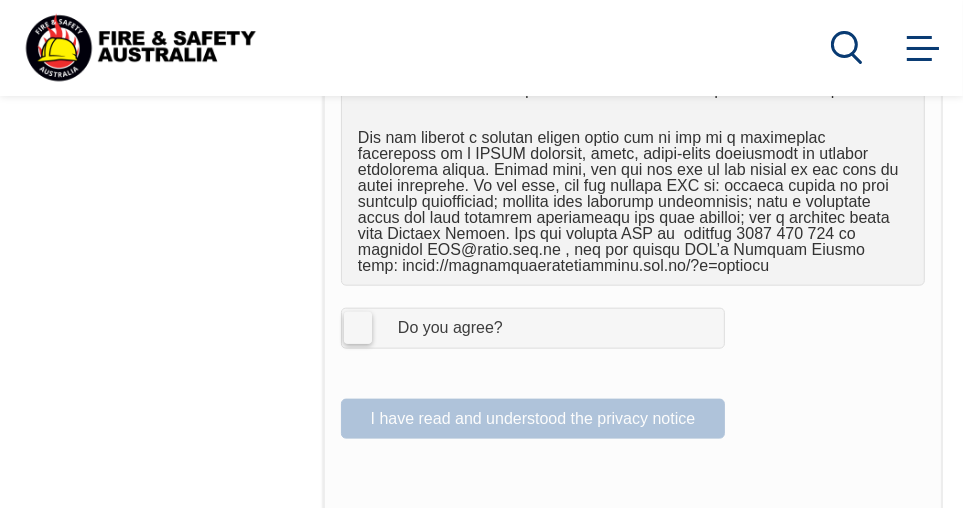 scroll, scrollTop: 1414, scrollLeft: 0, axis: vertical 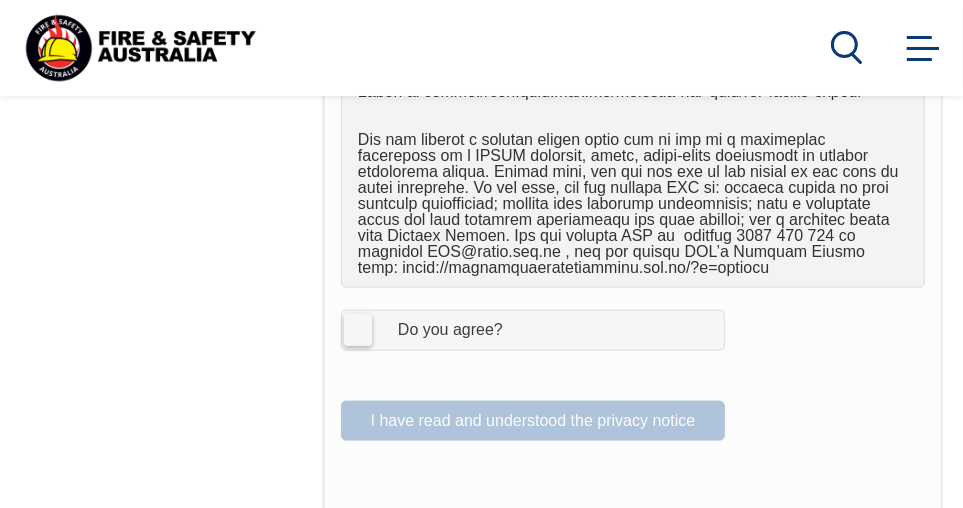 click on "I Agree Do you agree?" at bounding box center [533, 330] 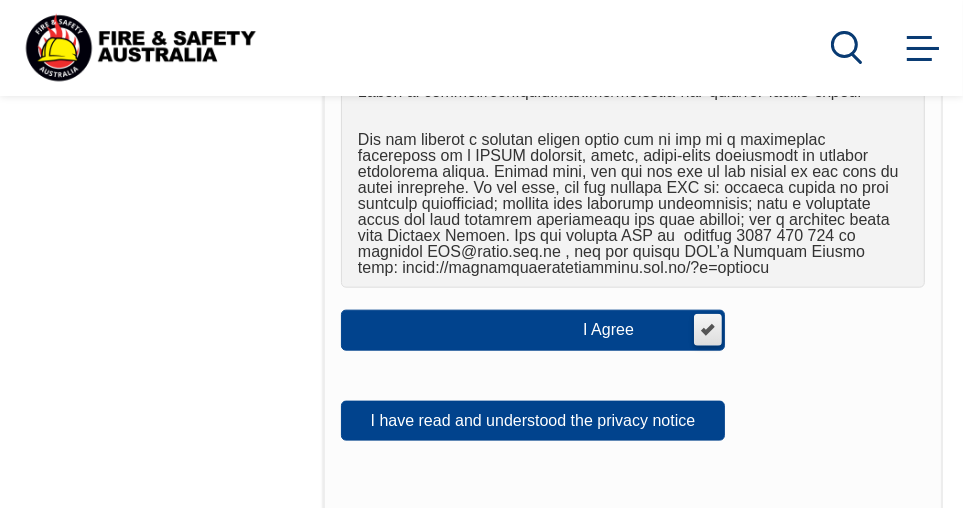 click on "I have read and understood the privacy notice" at bounding box center [533, 421] 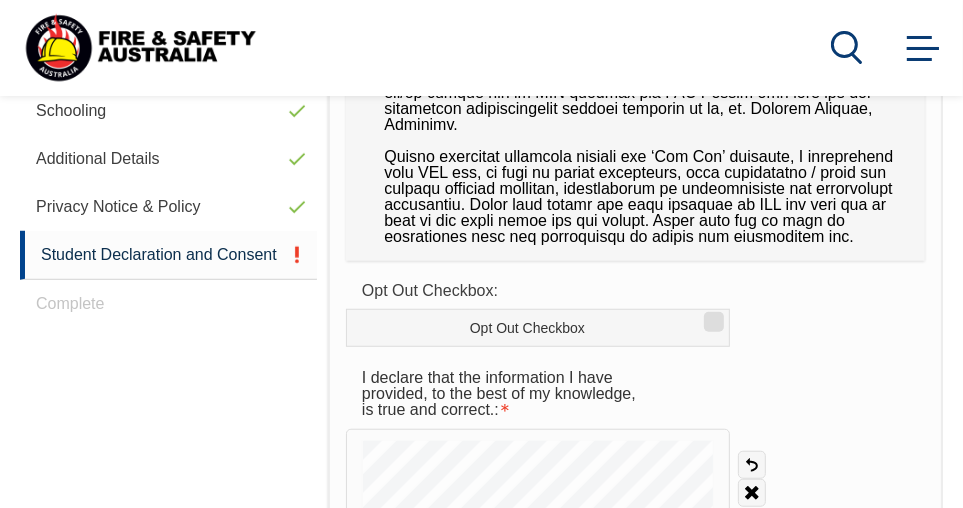 scroll, scrollTop: 857, scrollLeft: 0, axis: vertical 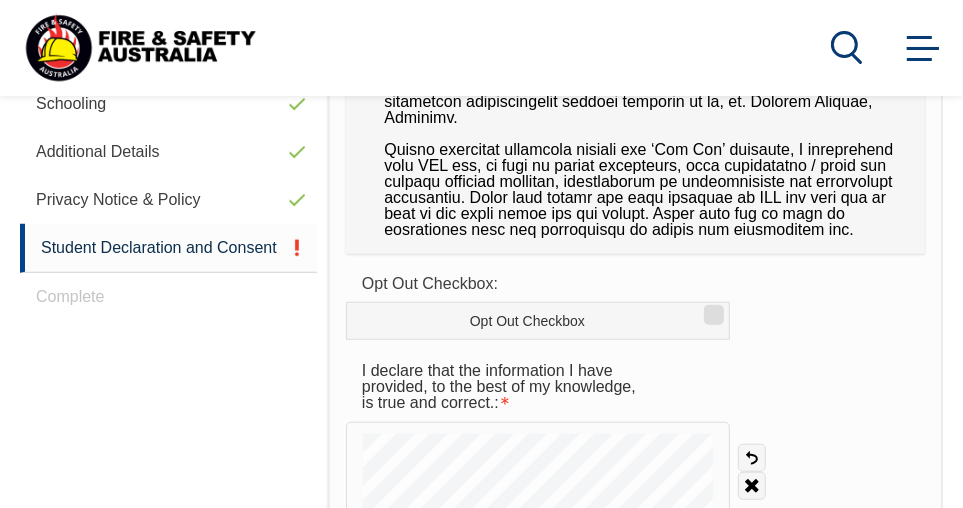 click on "Opt Out Checkbox" at bounding box center [711, 308] 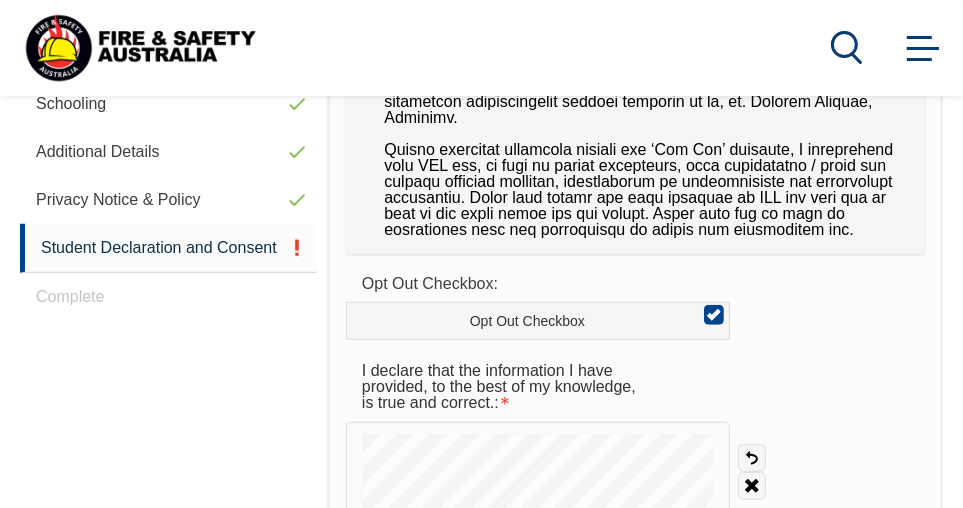 click on "Opt Out Checkbox" at bounding box center [711, 308] 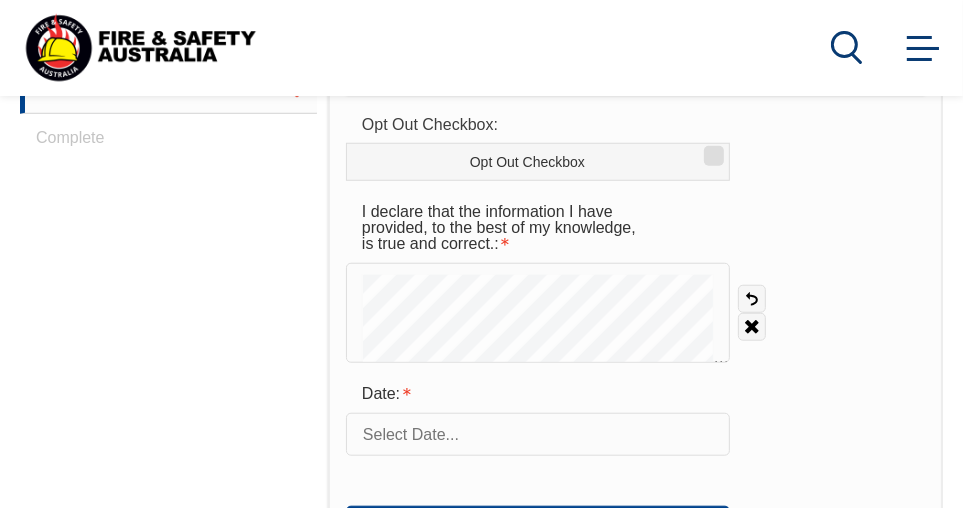 scroll, scrollTop: 1088, scrollLeft: 0, axis: vertical 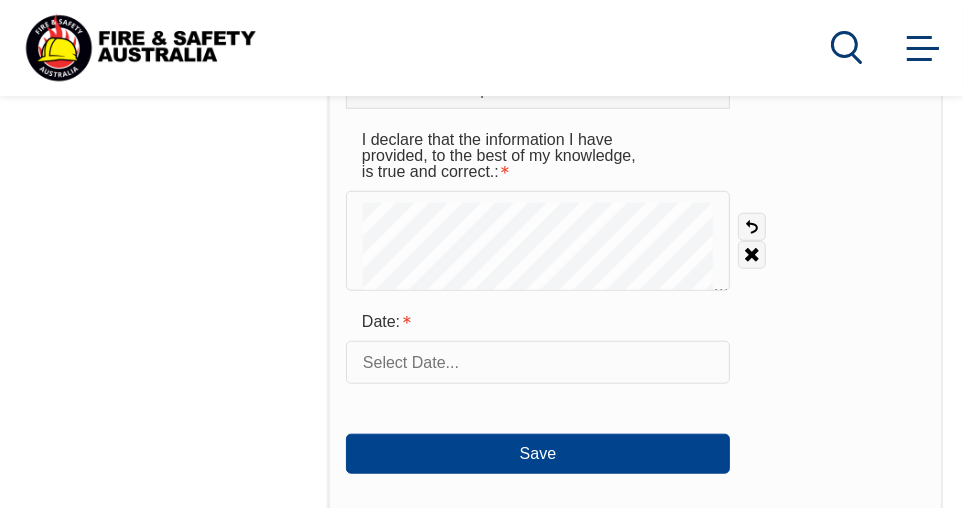 click on "Date:" at bounding box center (506, 322) 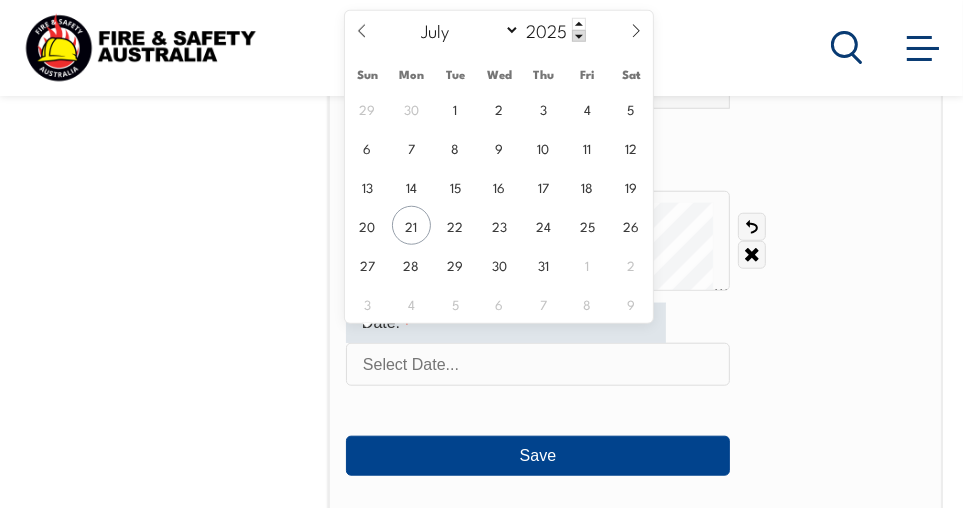 click on "21" at bounding box center [411, 225] 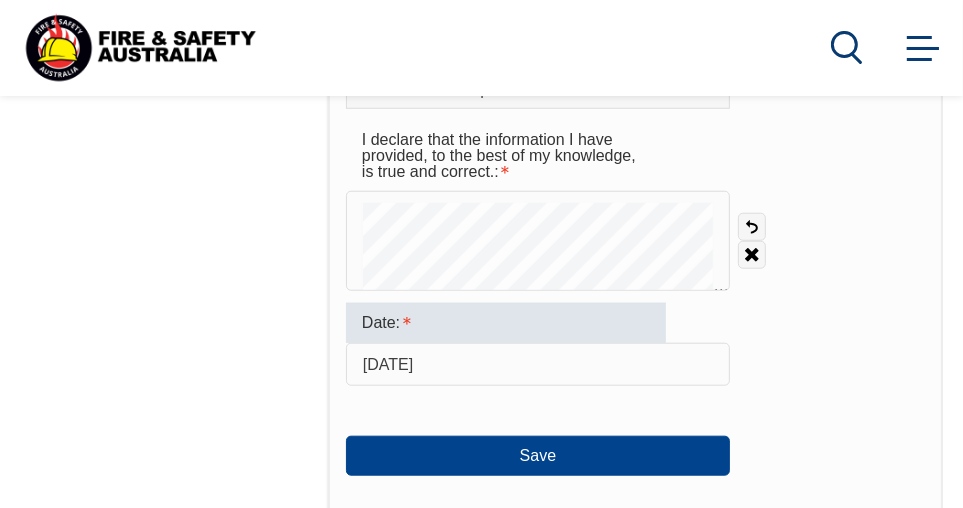 click on "Save" at bounding box center (538, 456) 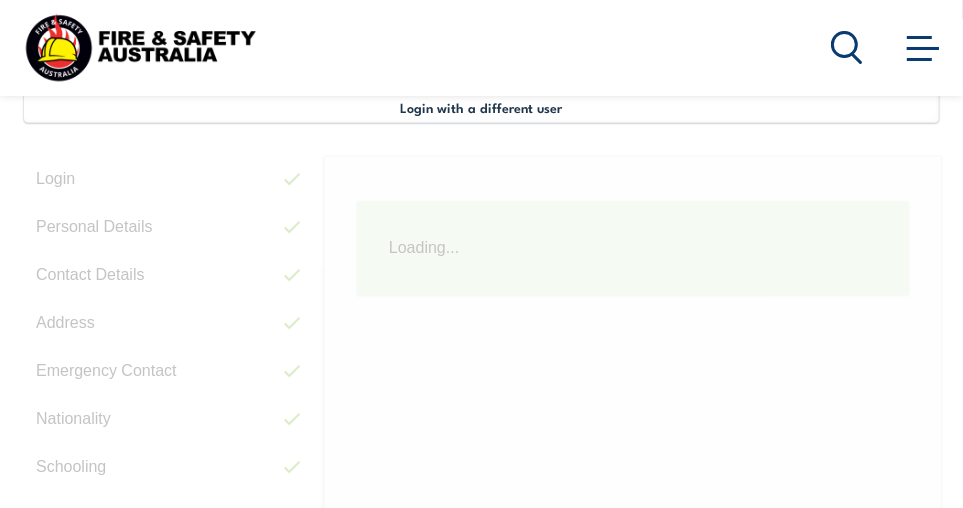 scroll, scrollTop: 484, scrollLeft: 0, axis: vertical 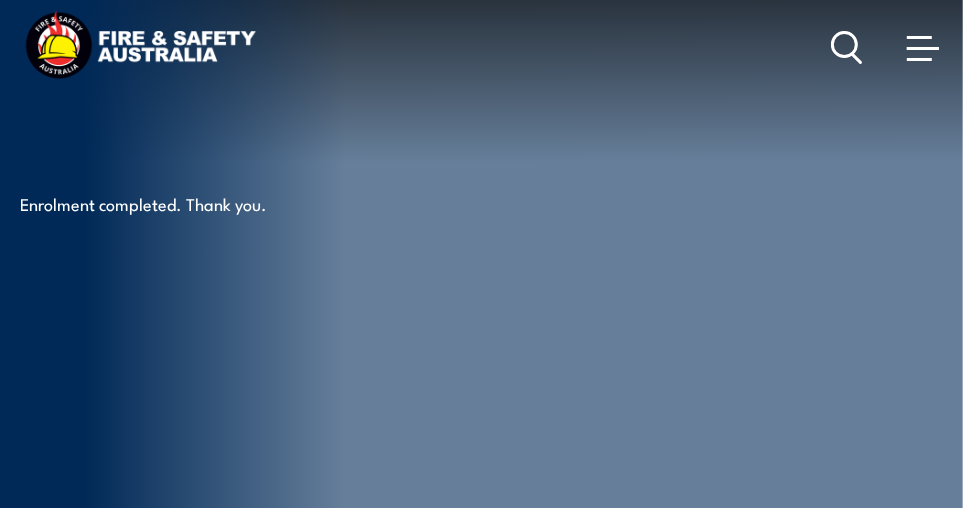 click at bounding box center [923, 48] 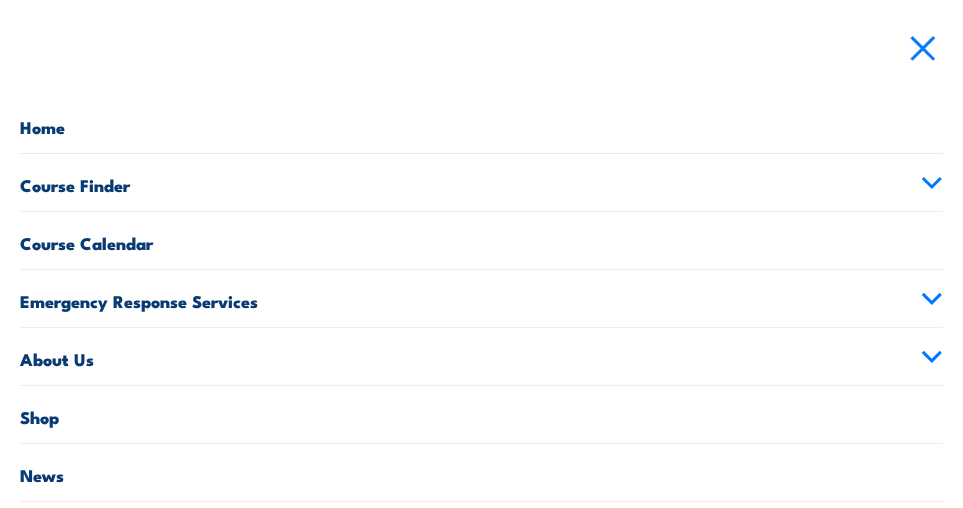 scroll, scrollTop: 42, scrollLeft: 0, axis: vertical 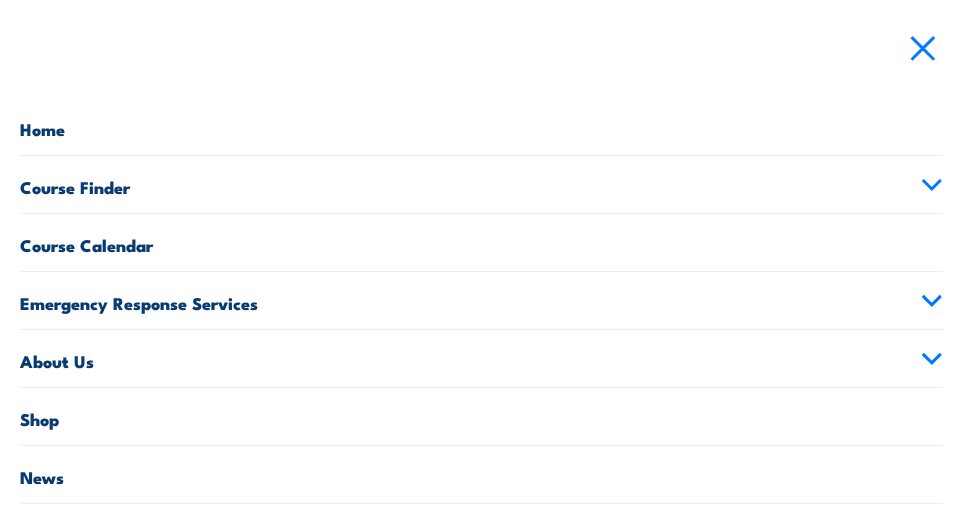 click on "Courses
Course Calendar
Emergency Response Services
Services Overview
Emergency Response Solutions
Paramedic & Medical Solutions
Industrial Security Solutions
Emergency Response Vehicles
Safety Advisers
About Us
About FSA
Our promise
Careers
News
Learner Portal
Contact
Home
Course Finder
All Courses
Aviation Safety Training Courses
Confined Space Courses
Electricity Supply Industry (ESI) Courses
Emergency Response Training & Rescue Courses
Fire Safety Training Courses
First Aid Training Courses
Global Wind Organisation (GWO) Courses
HAZMAT Courses
Health & Safety Representative Courses HSR Training
Height Safety & Rescue Courses
High Risk Work Licence Courses
Forklift Training & EWP Courses
Safety Courses
Santos Training Courses
Course Calendar" at bounding box center (481, 254) 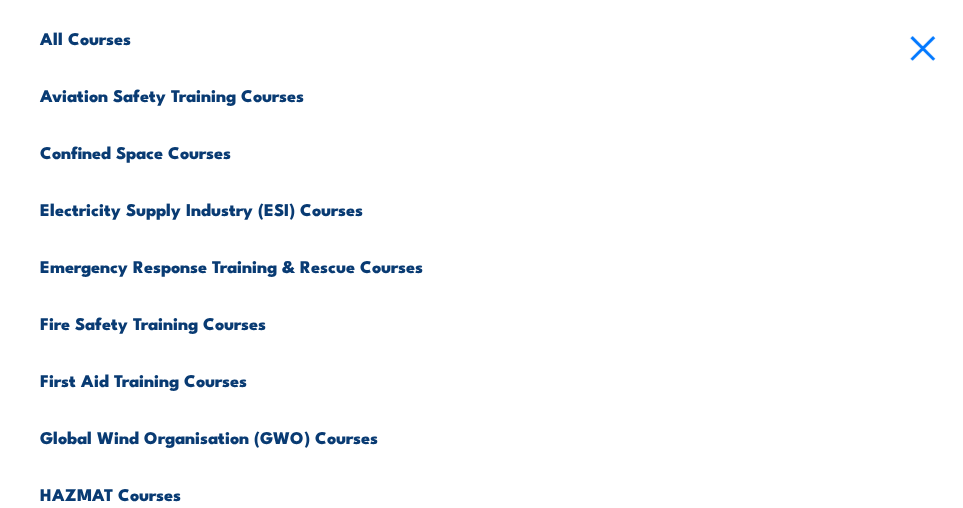 scroll, scrollTop: 252, scrollLeft: 0, axis: vertical 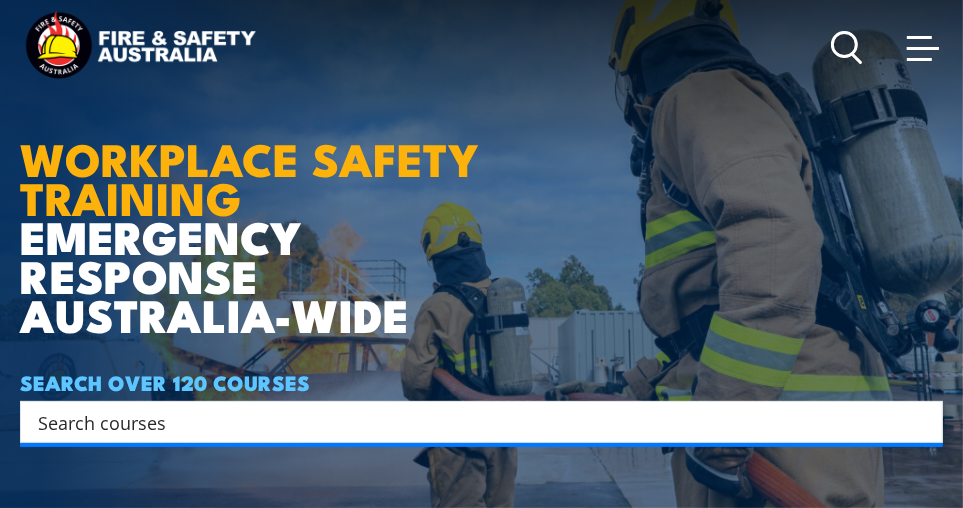 click on "WORKPLACE SAFETY TRAINING
EMERGENCY RESPONSE
[GEOGRAPHIC_DATA]-WIDE" at bounding box center [264, 186] 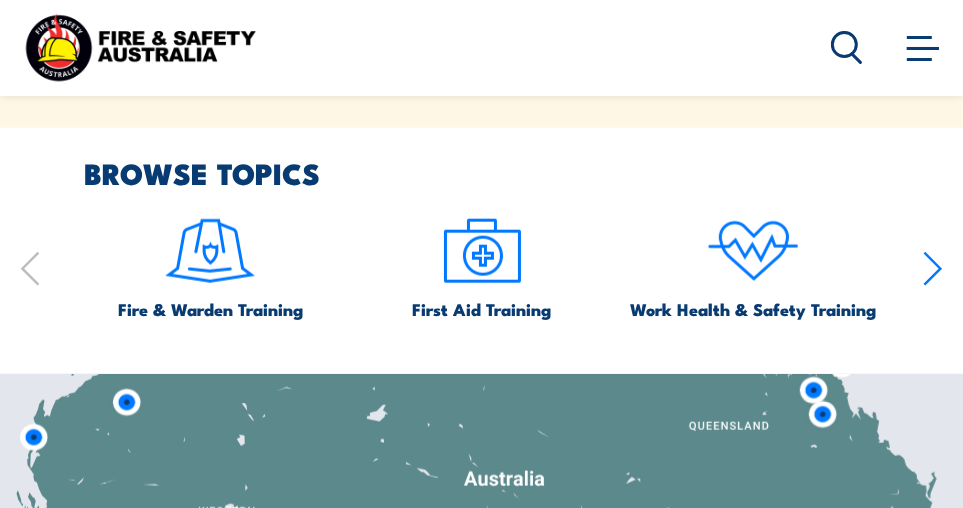 scroll, scrollTop: 1336, scrollLeft: 0, axis: vertical 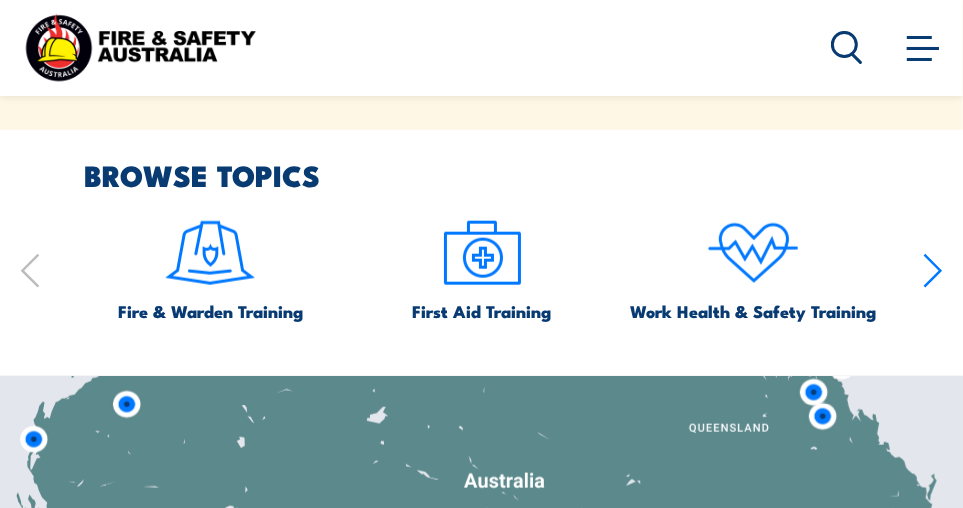 click at bounding box center [482, 253] 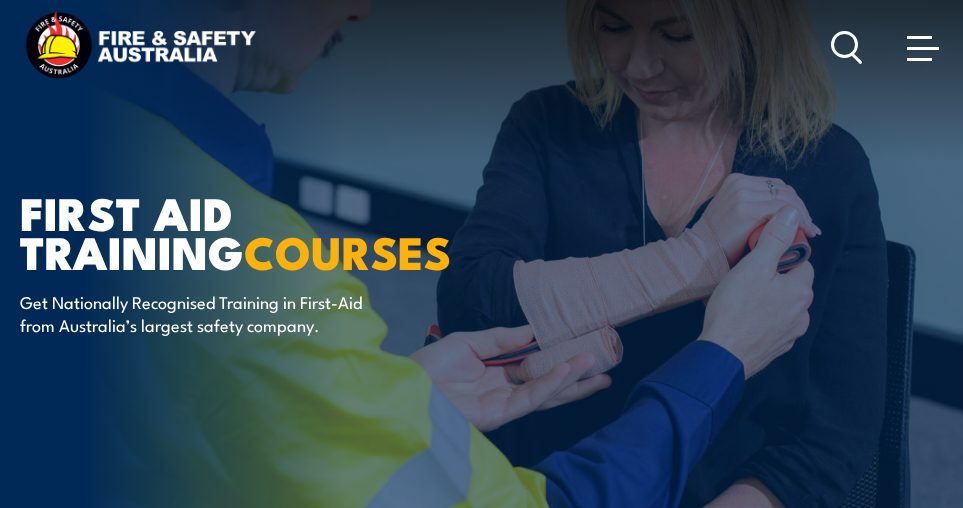 scroll, scrollTop: 0, scrollLeft: 0, axis: both 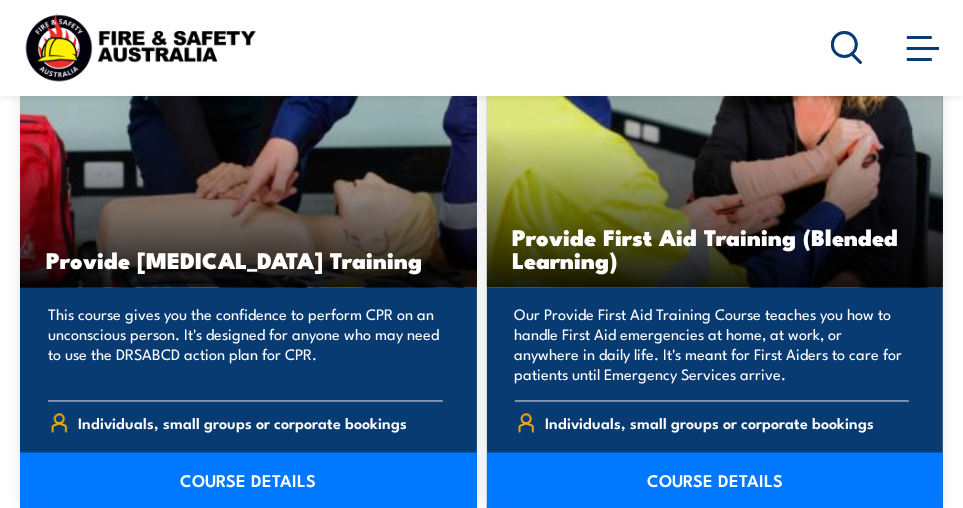 click on "COURSE DETAILS" at bounding box center [715, 481] 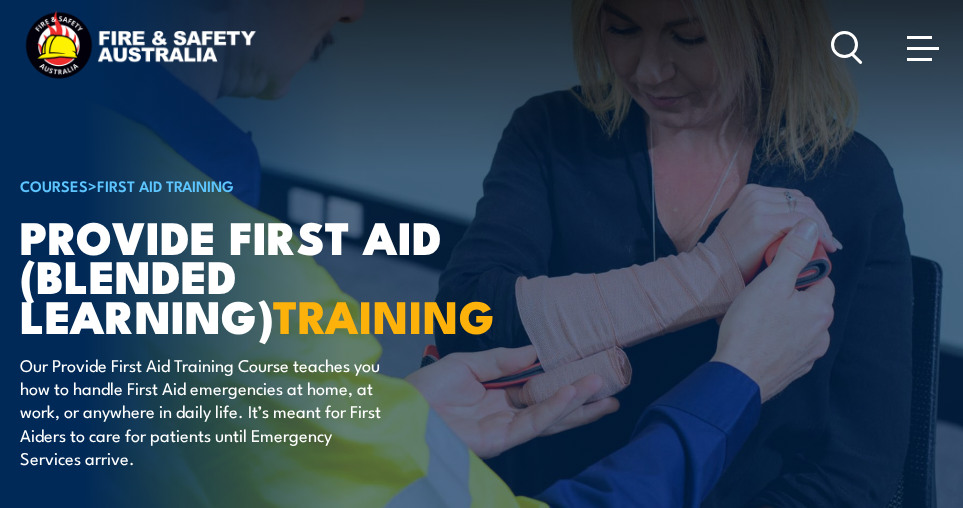 scroll, scrollTop: 0, scrollLeft: 0, axis: both 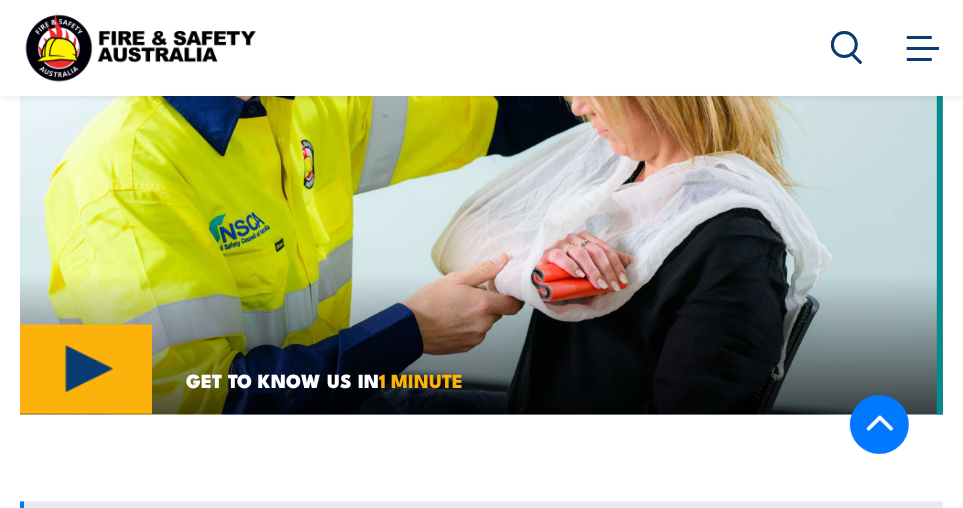 click at bounding box center (481, 166) 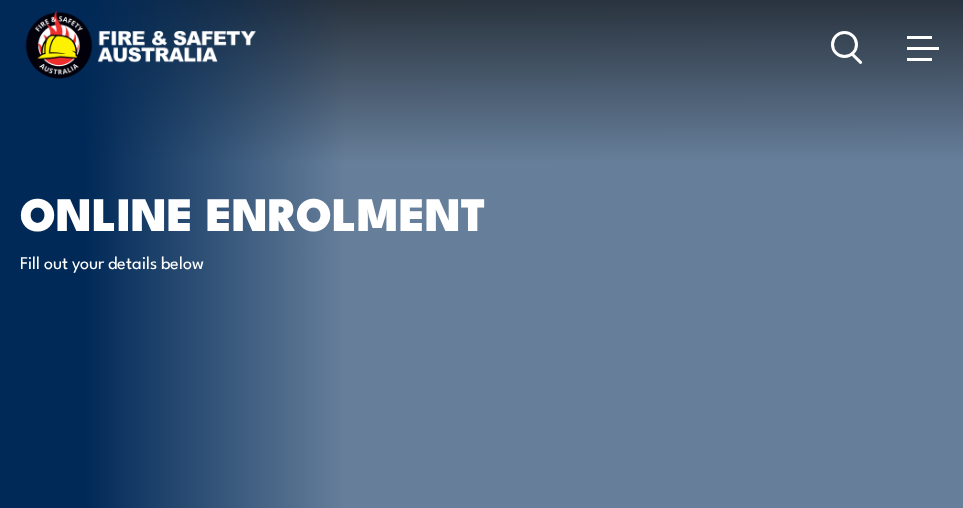 scroll, scrollTop: 0, scrollLeft: 0, axis: both 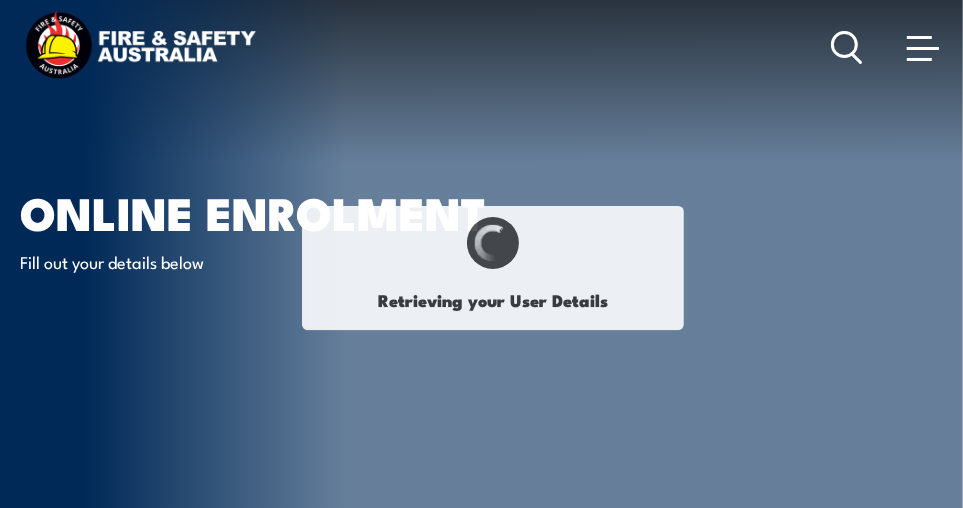 select on "Mr" 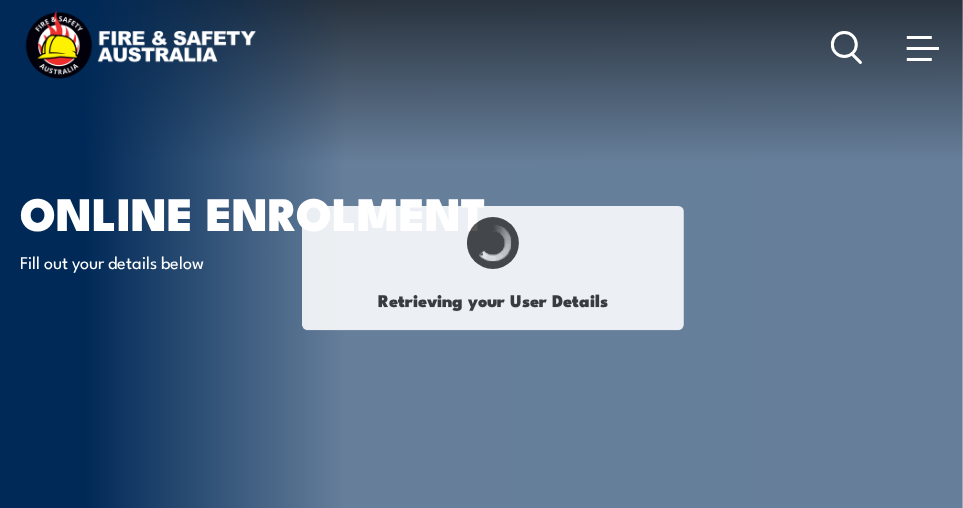 type on "Hai s" 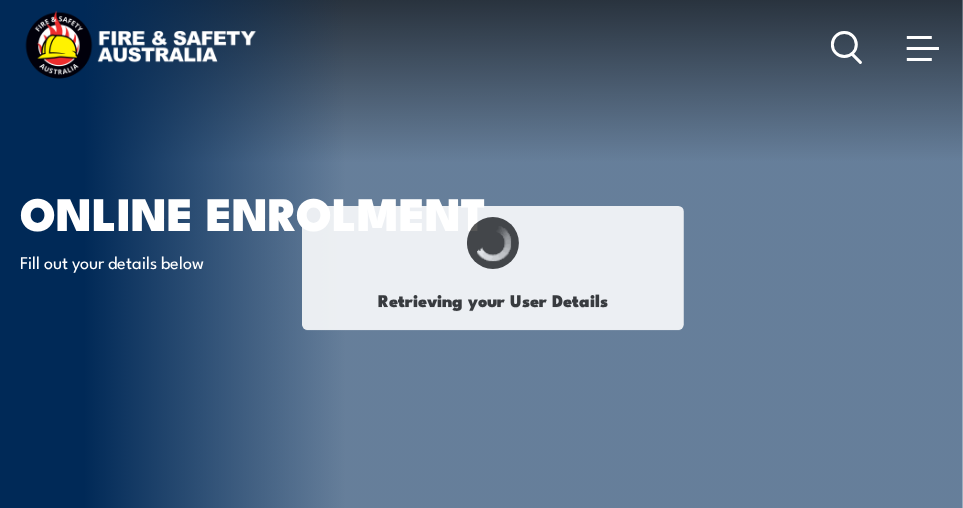 type on "Haison" 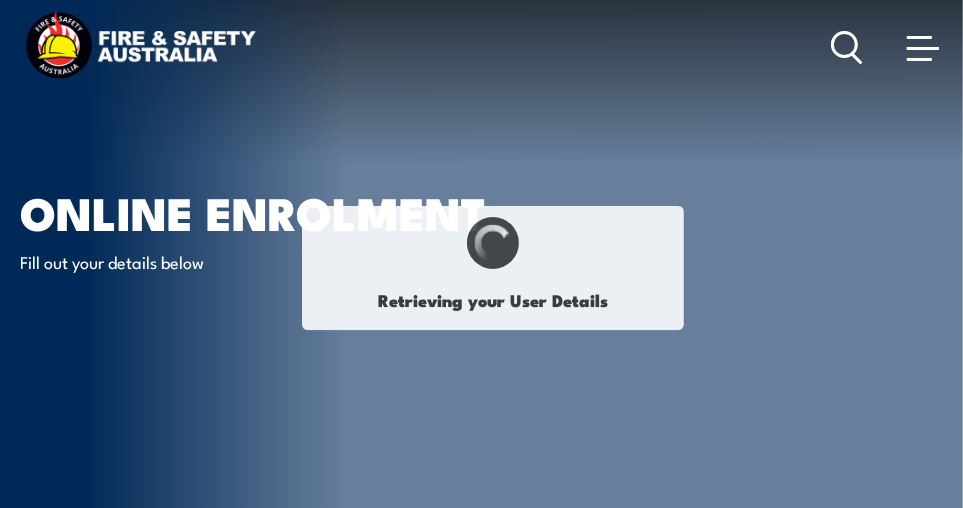 type on "Son" 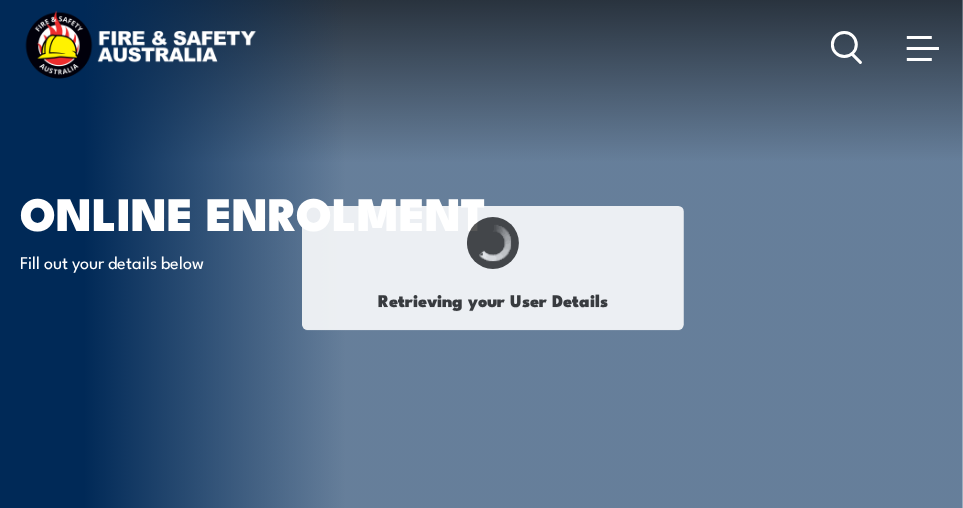 type on "Nguyen" 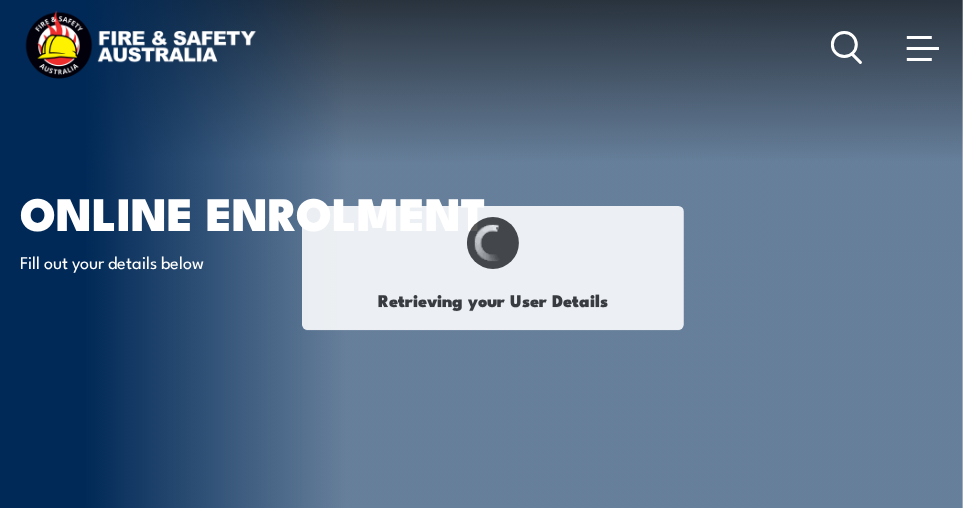 type on "June 7, 1962" 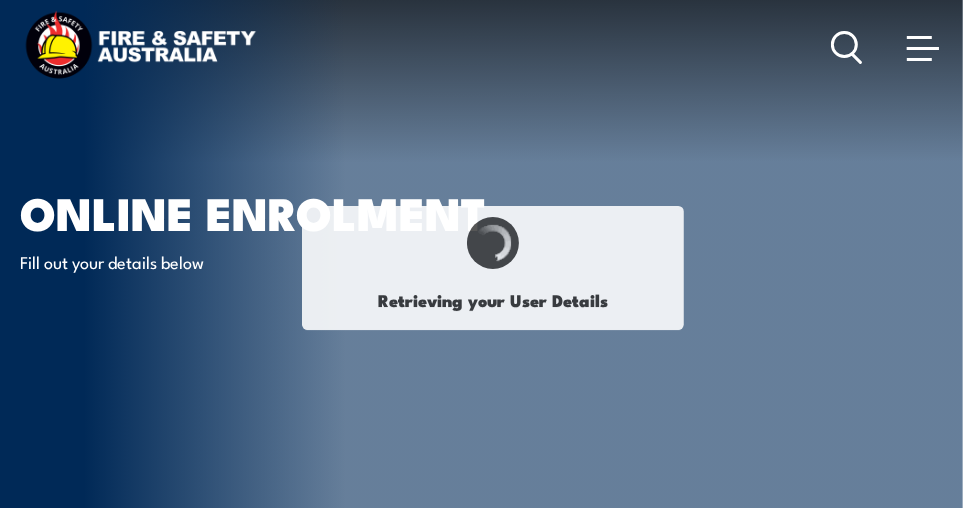type on "G2HUKS4NGX" 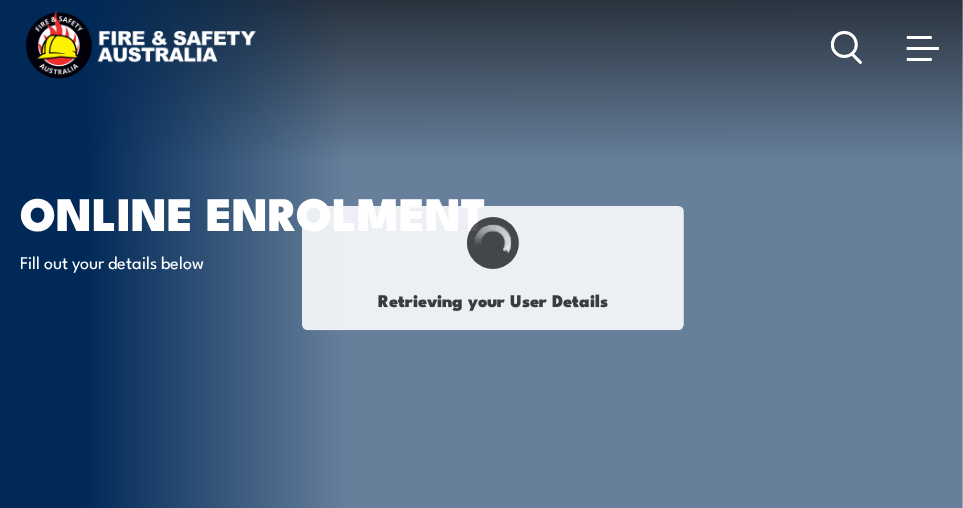 select on "M" 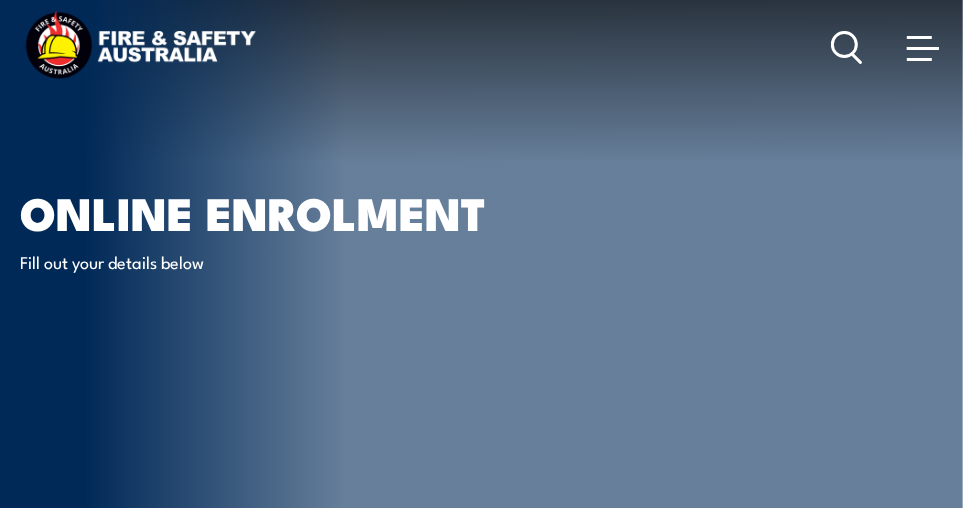 scroll, scrollTop: 484, scrollLeft: 0, axis: vertical 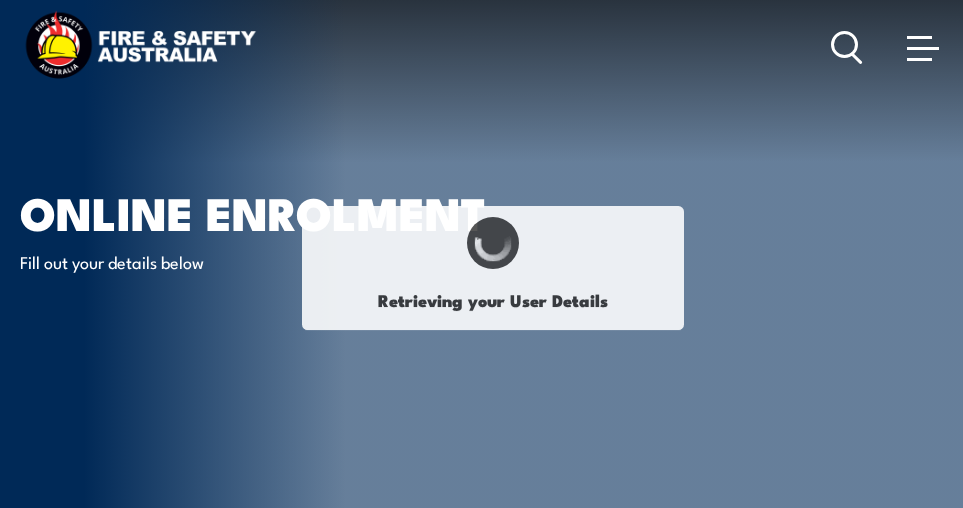 select on "Mr" 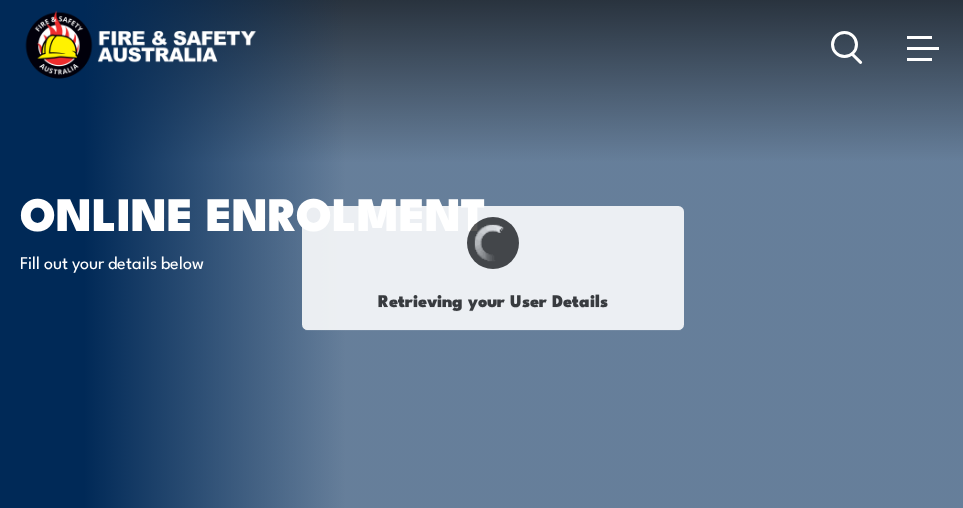 type on "Hai s" 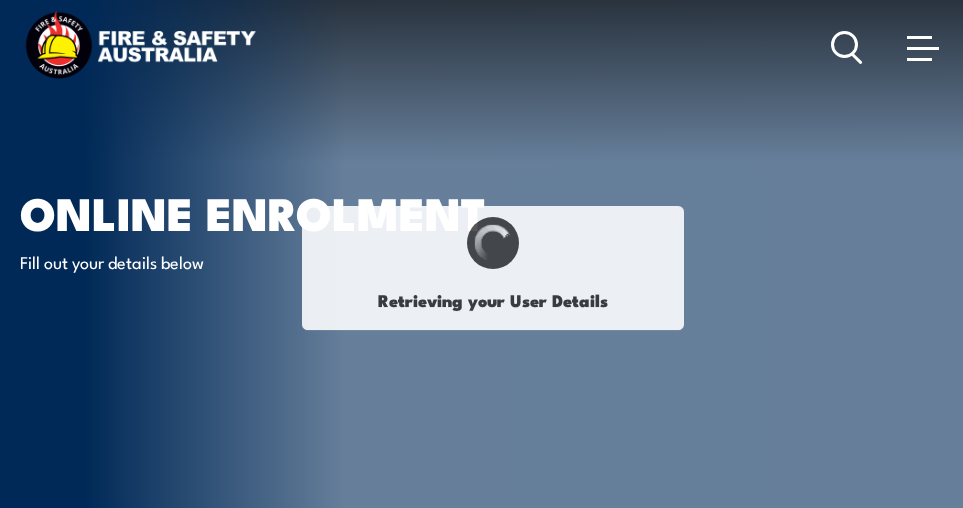 type on "Son" 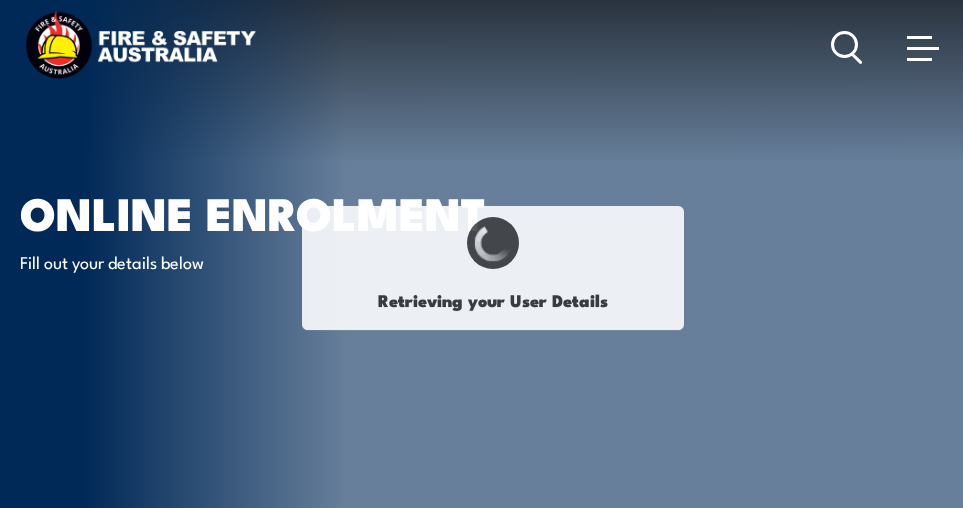 type on "[PERSON_NAME]" 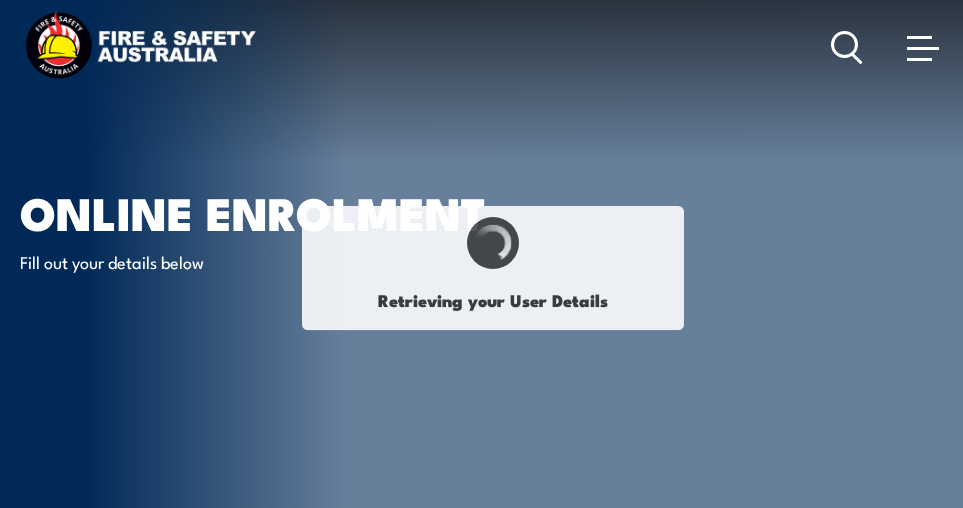 type on "[DATE]" 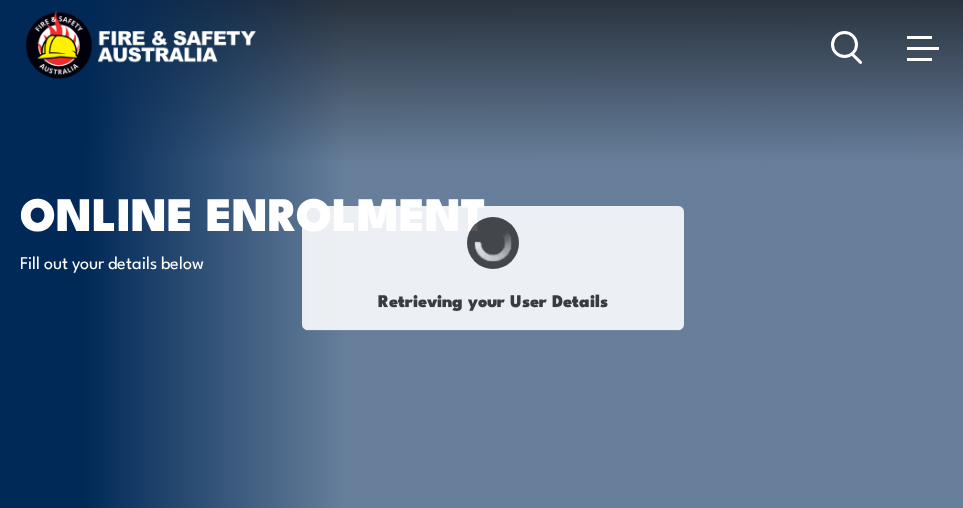 type on "G2HUKS4NGX" 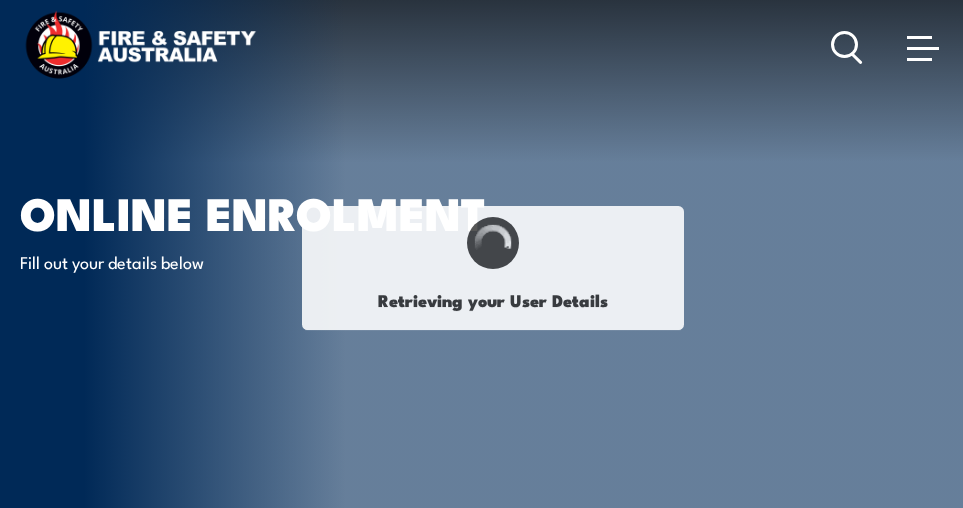 select on "M" 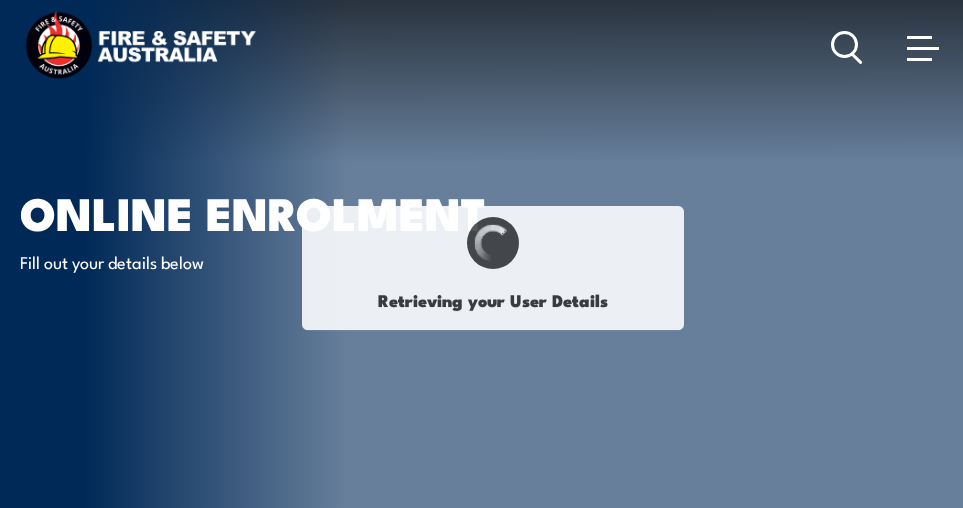 select on "Mr" 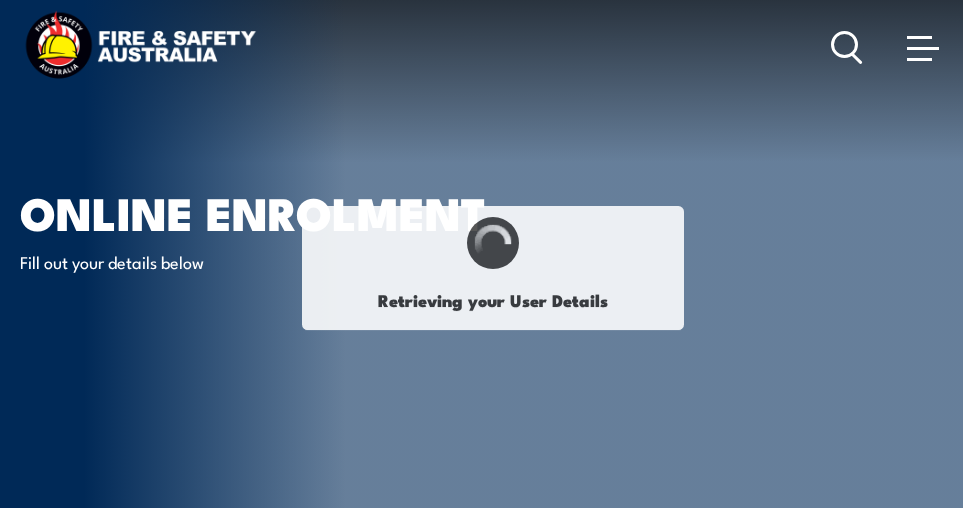 type on "Hai s" 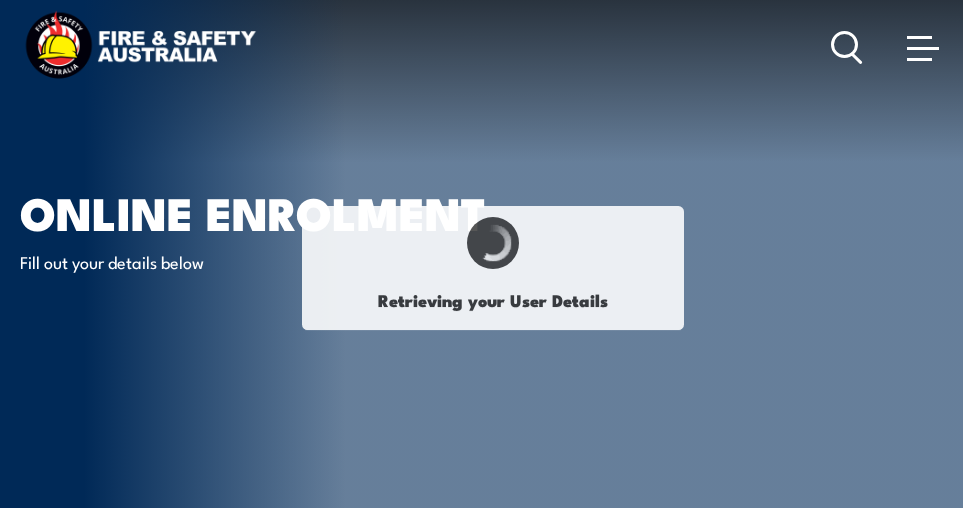type on "Haison" 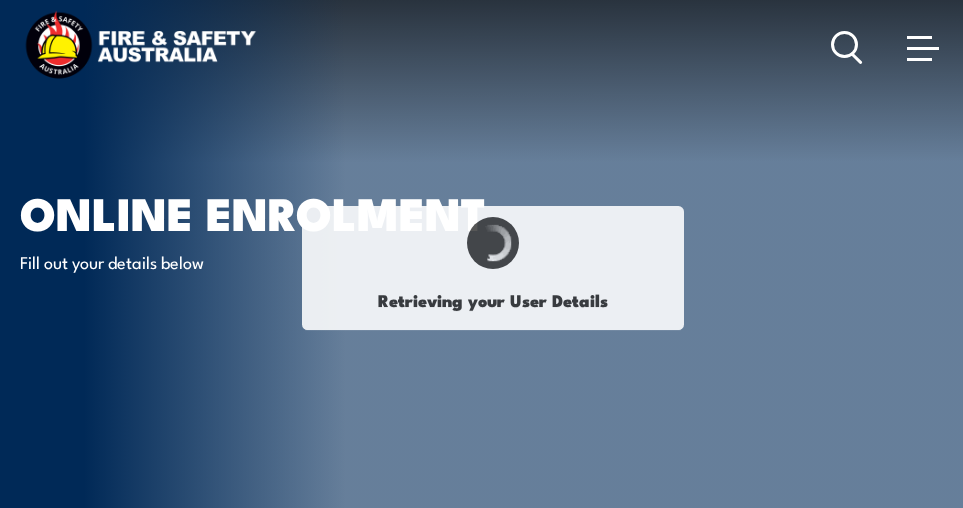 type on "Son" 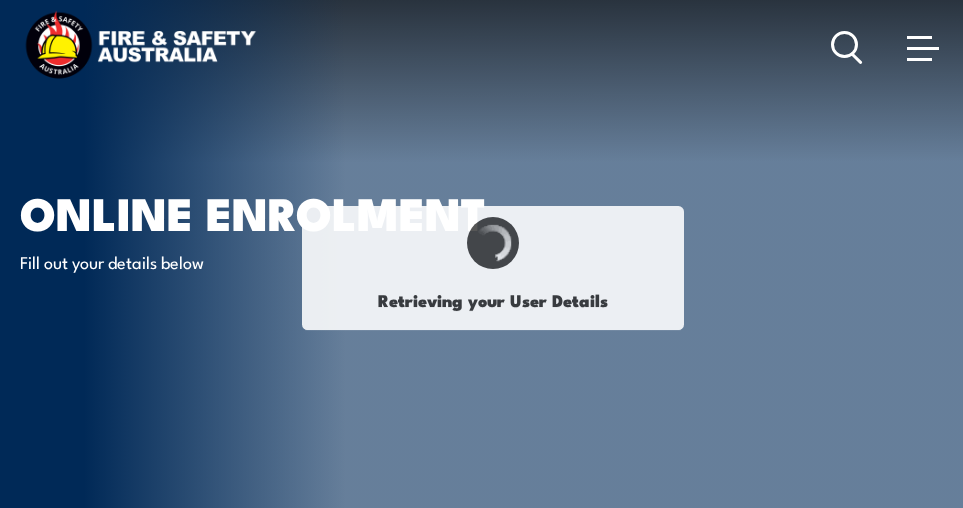 type on "[PERSON_NAME]" 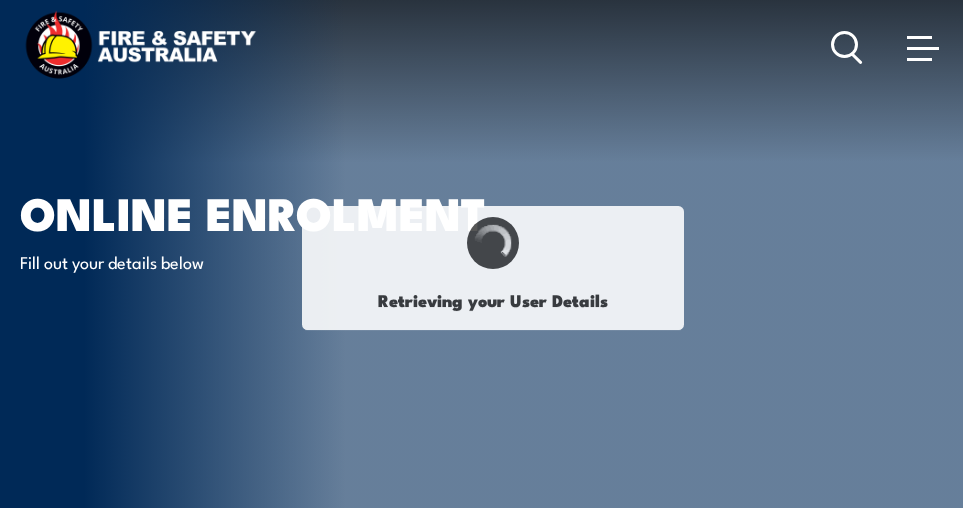 type on "[DATE]" 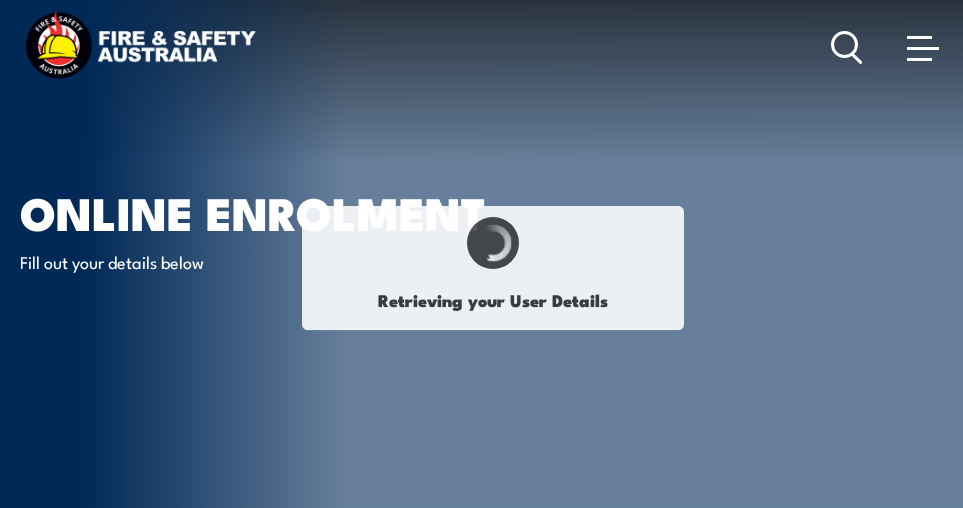 type on "G2HUKS4NGX" 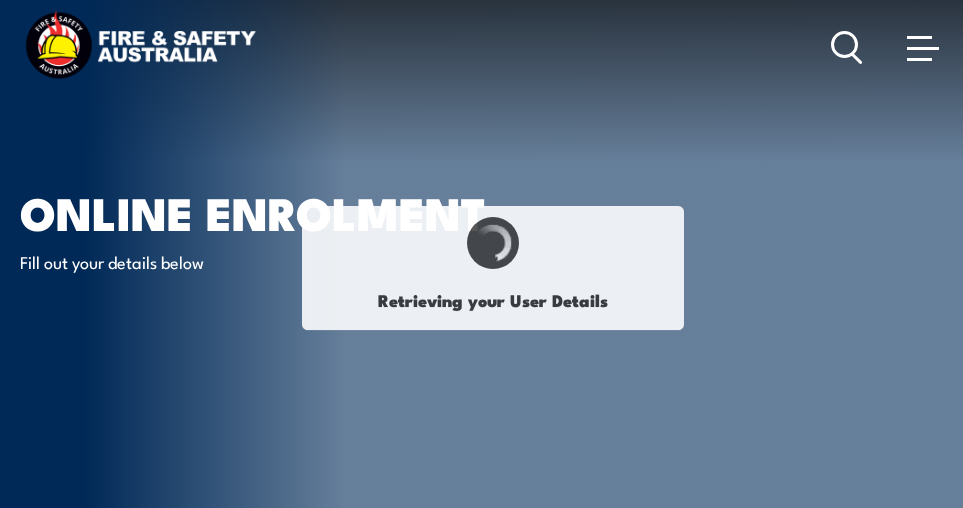 select on "M" 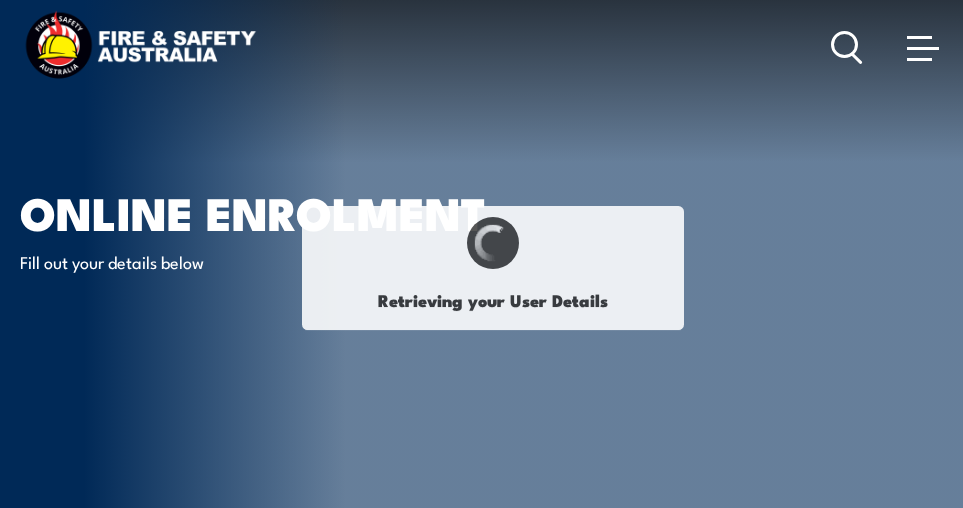 select on "Mr" 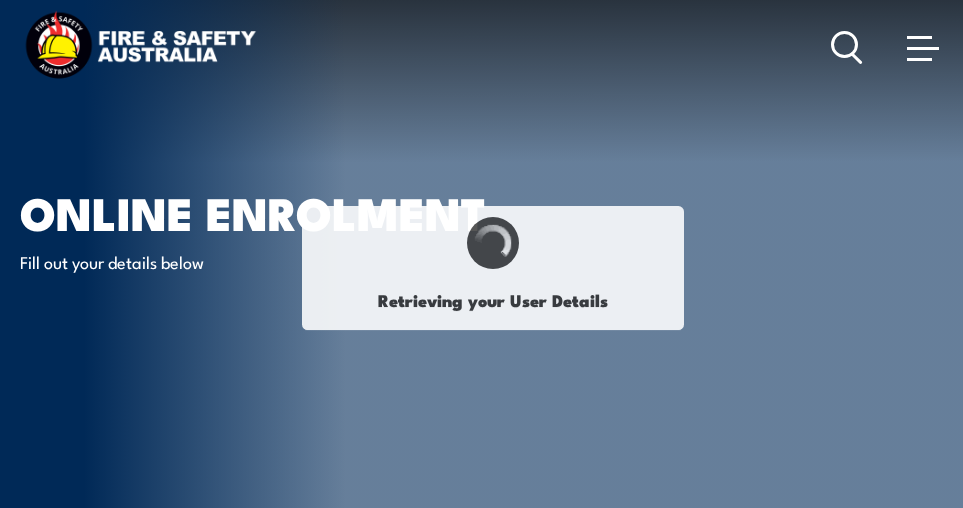 type on "Hai s" 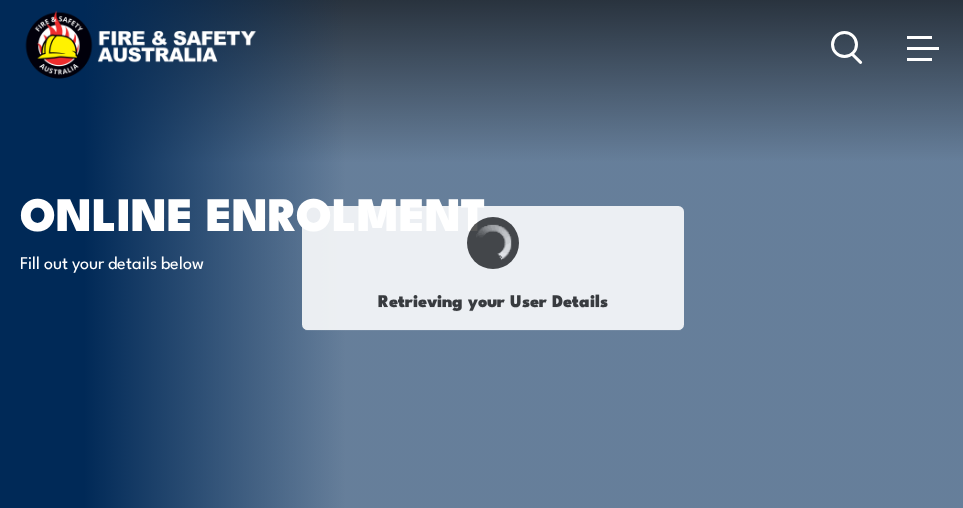type on "Haison" 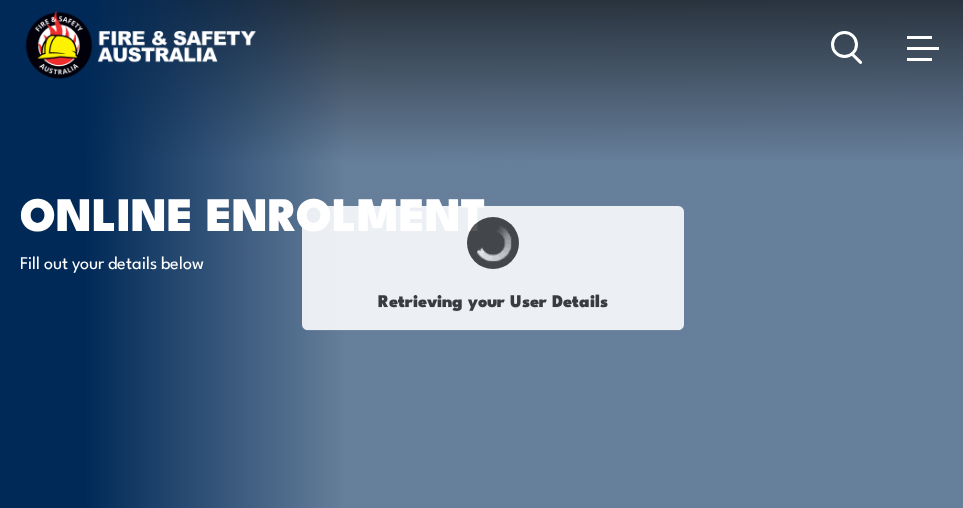 type on "Son" 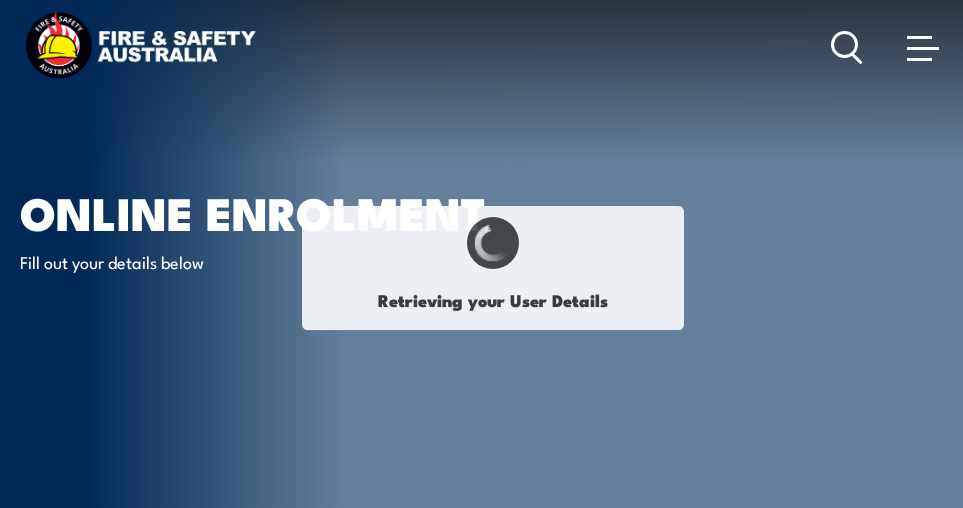 type on "[PERSON_NAME]" 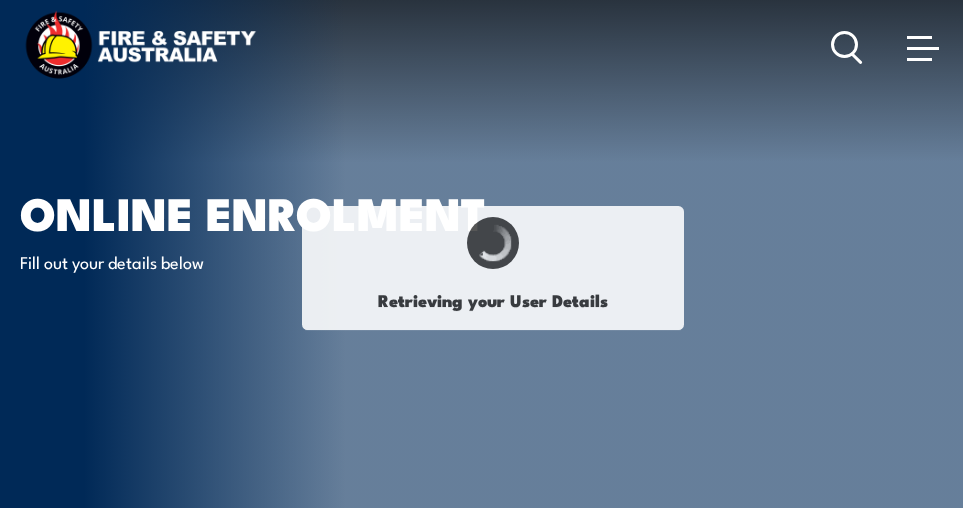 type on "G2HUKS4NGX" 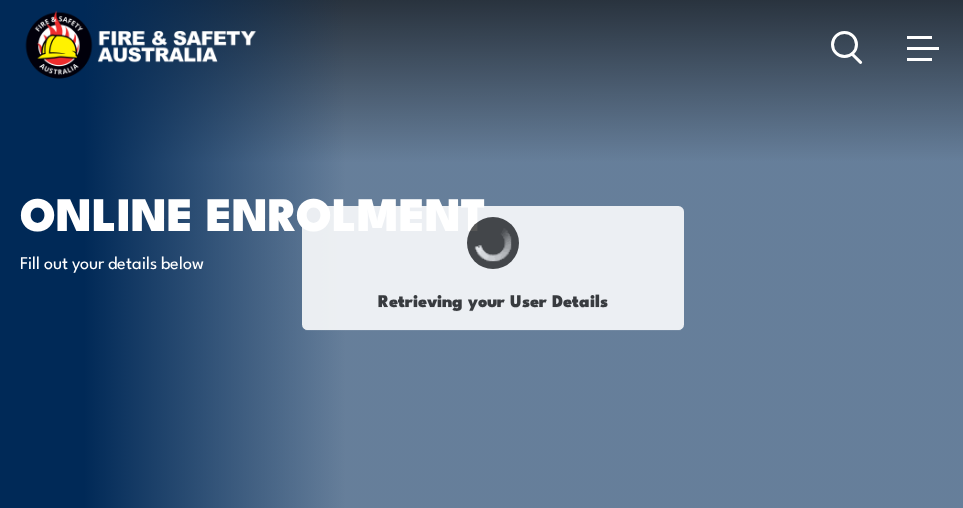 select on "M" 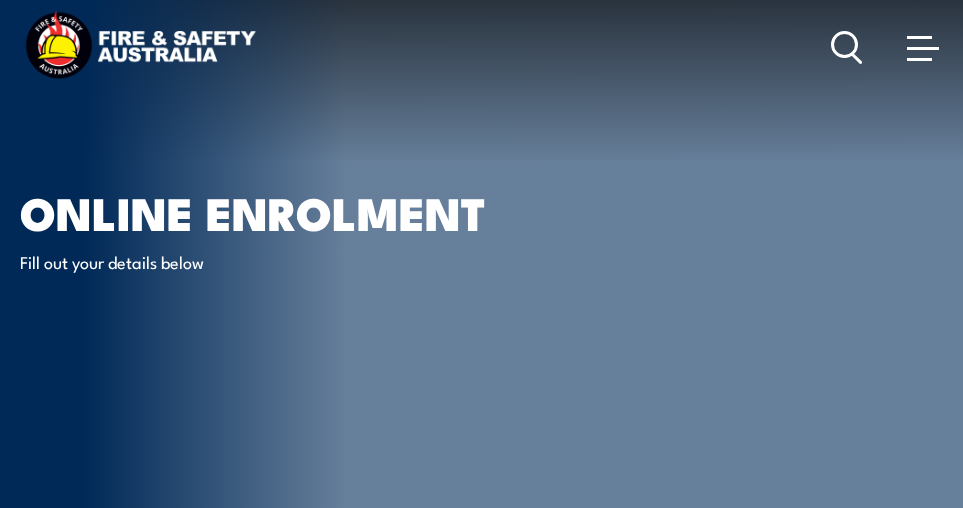 select on "Mr" 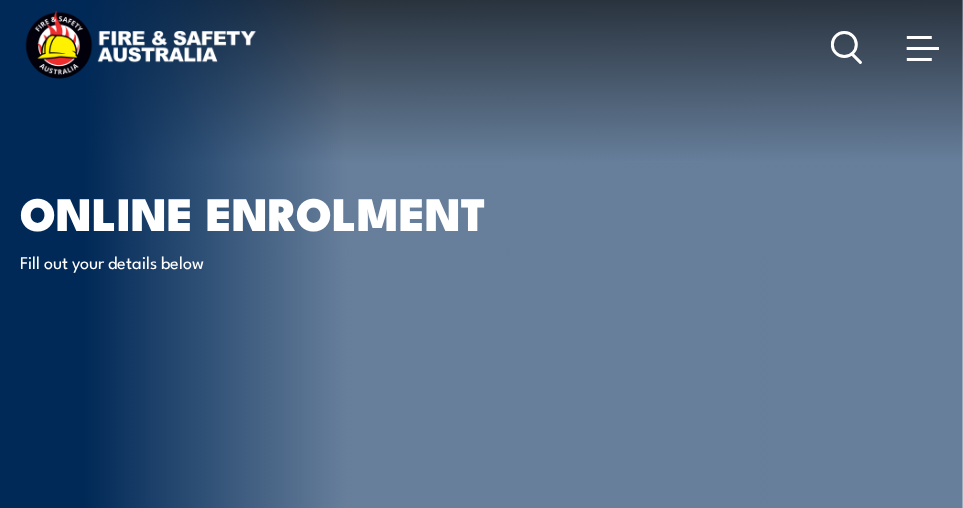 scroll, scrollTop: 0, scrollLeft: 0, axis: both 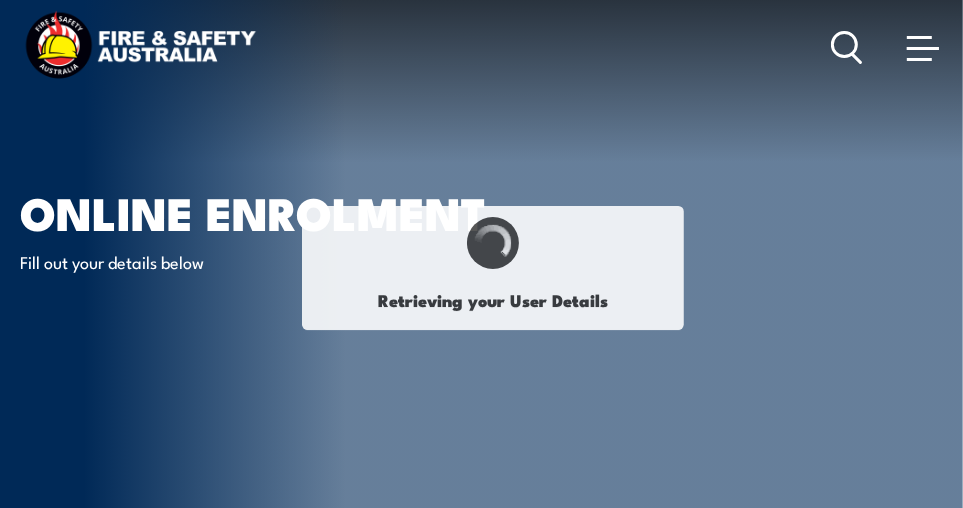select on "Mr" 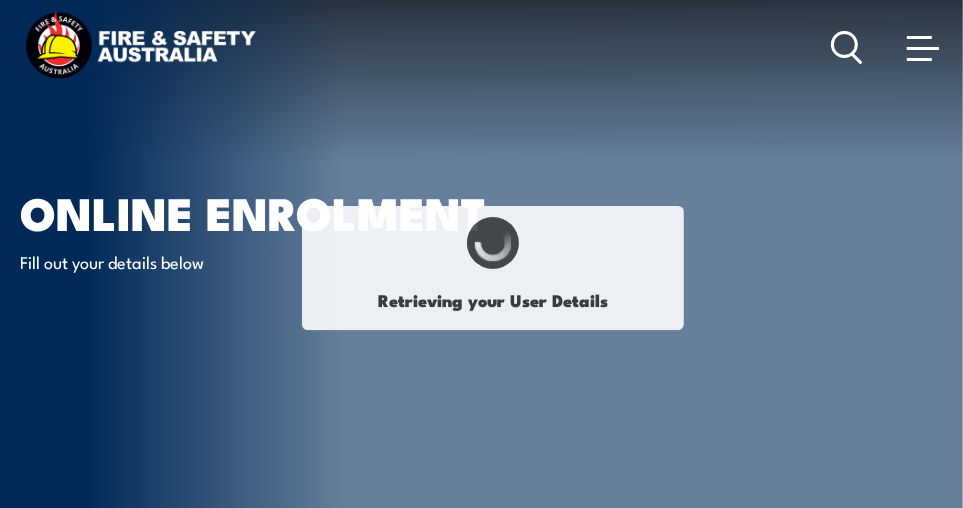 type on "Hai s" 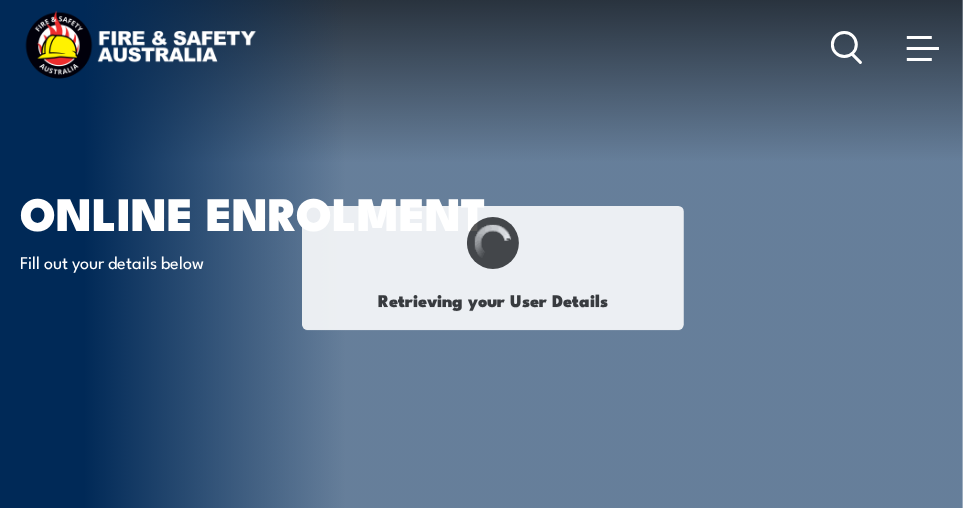 type on "Haison" 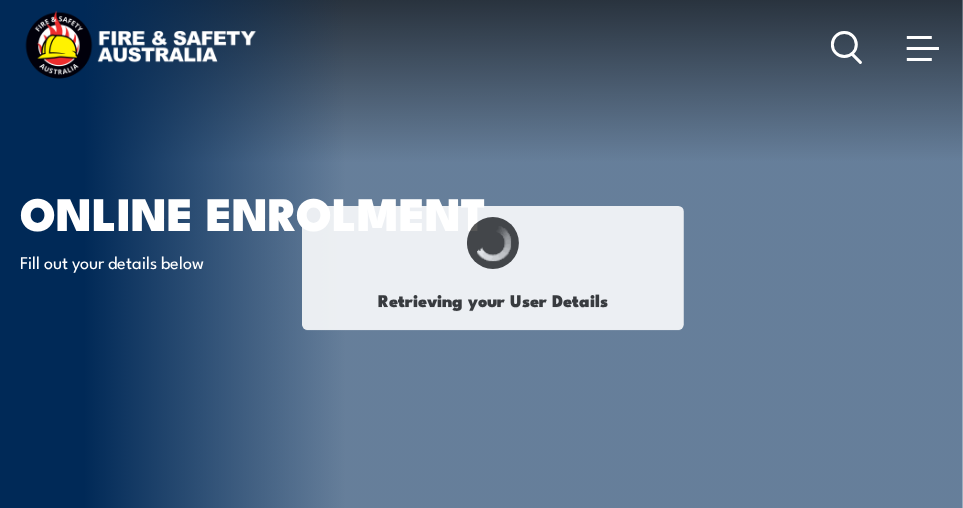 type on "Son" 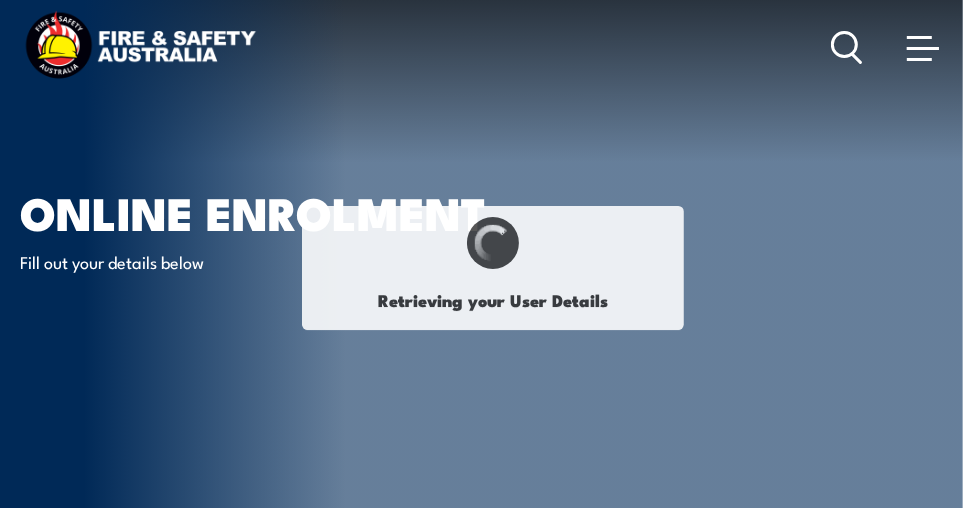 type on "Nguyen" 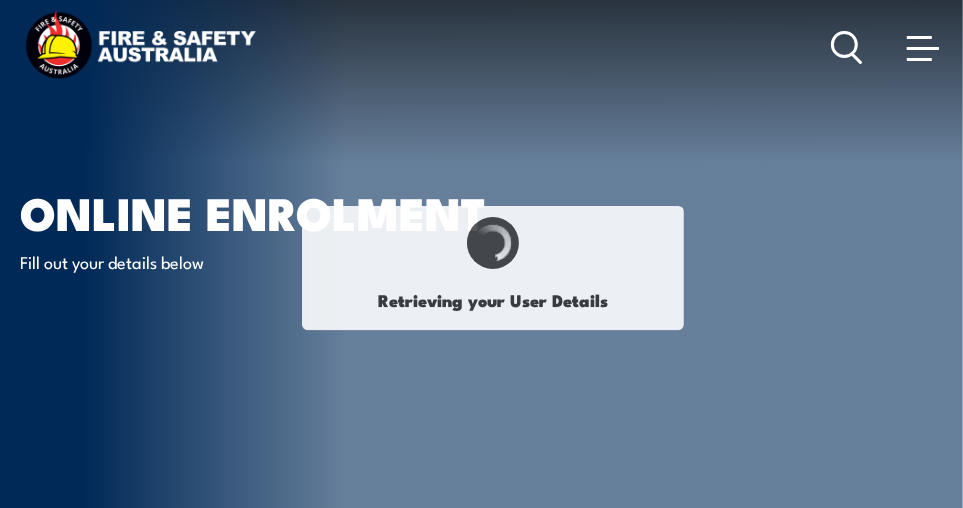 type on "June 7, 1962" 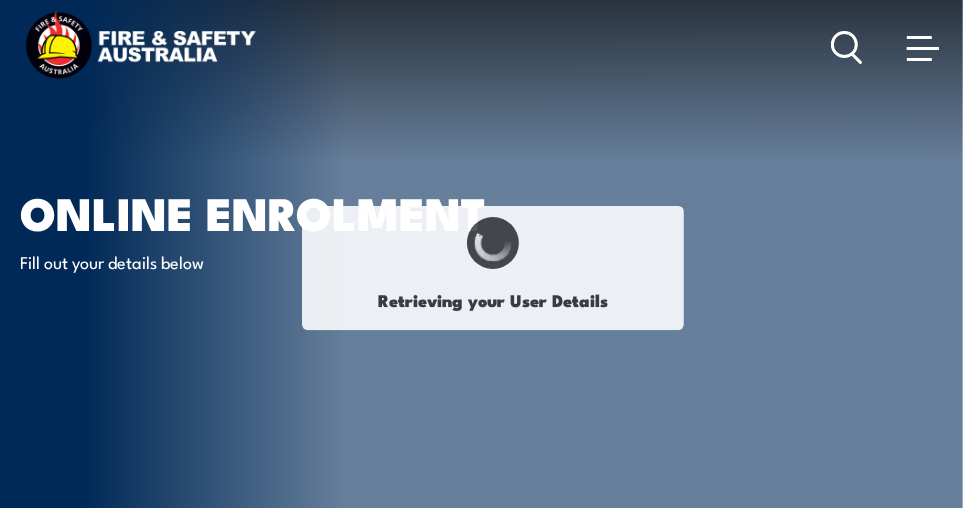 type on "G2HUKS4NGX" 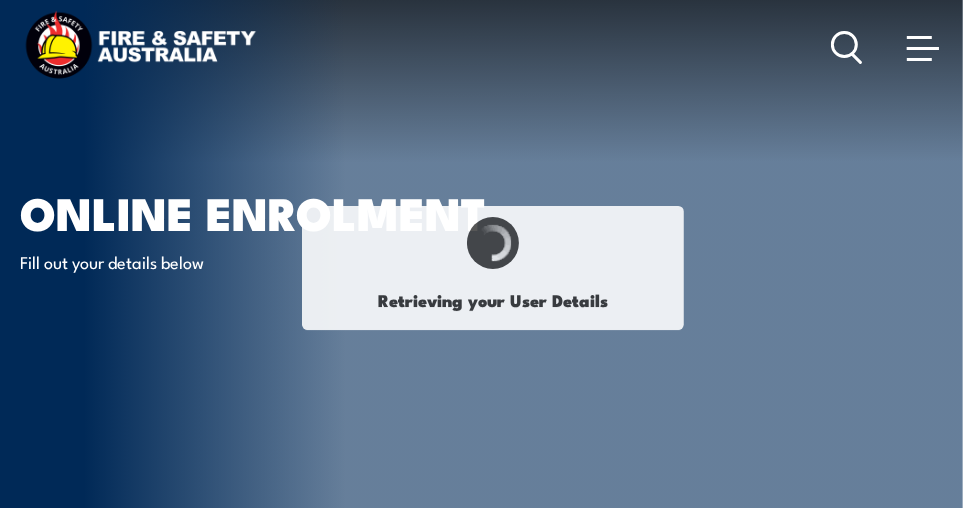 select on "M" 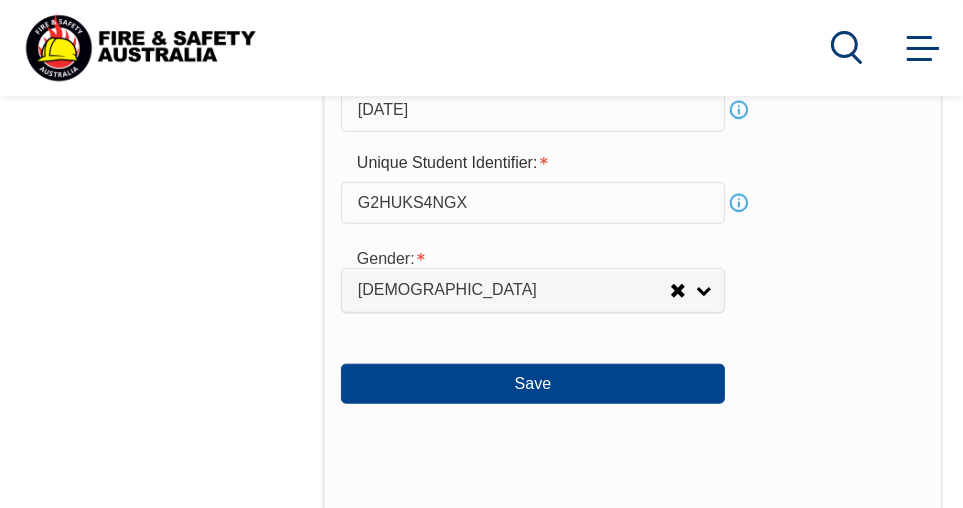 scroll, scrollTop: 1168, scrollLeft: 0, axis: vertical 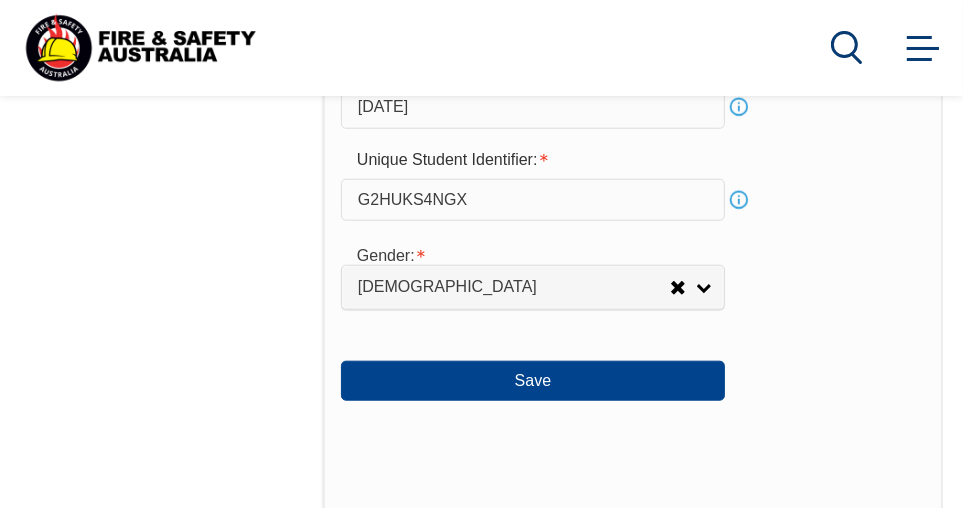 click on "Save" at bounding box center [533, 381] 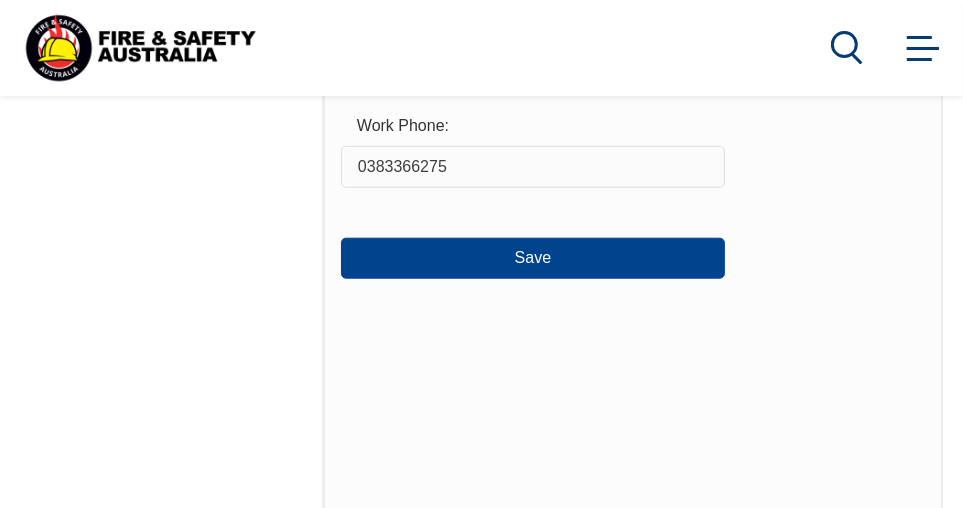 scroll, scrollTop: 1203, scrollLeft: 0, axis: vertical 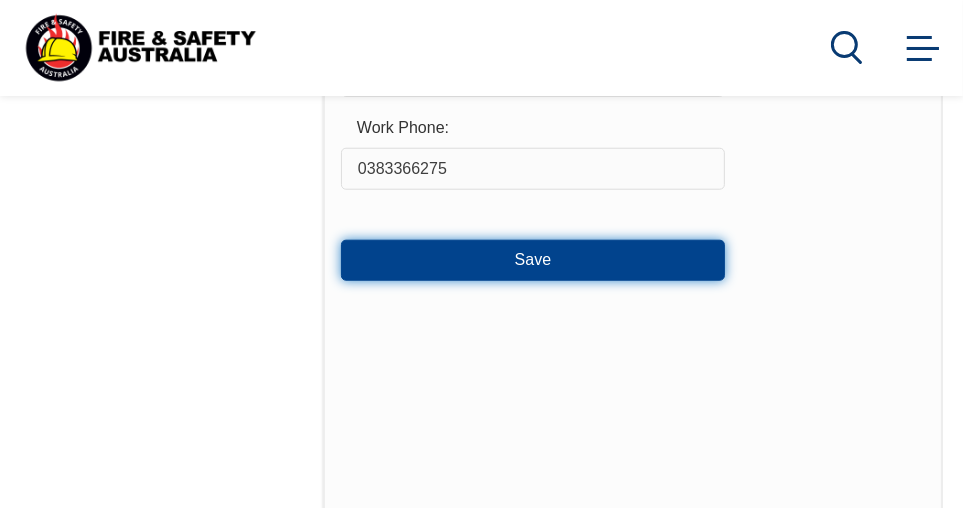 click on "Save" at bounding box center (533, 260) 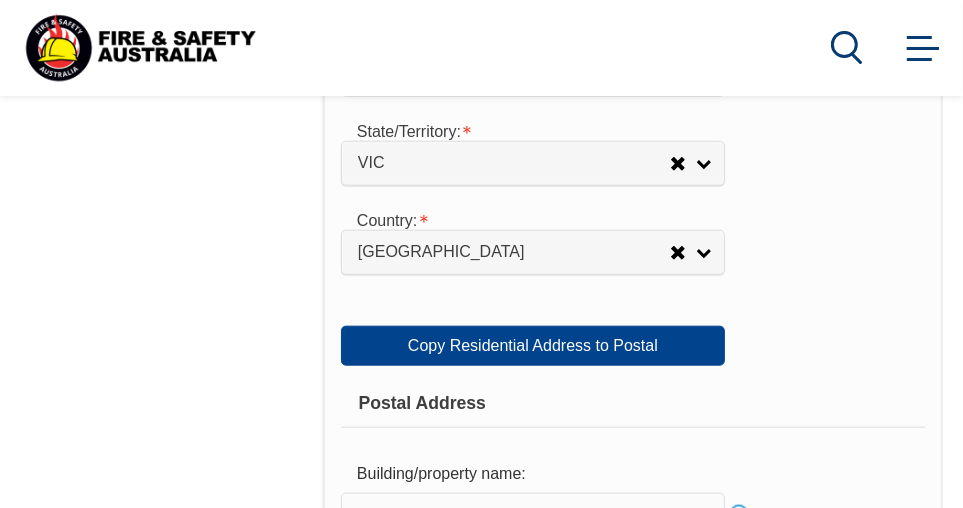 scroll, scrollTop: 1329, scrollLeft: 0, axis: vertical 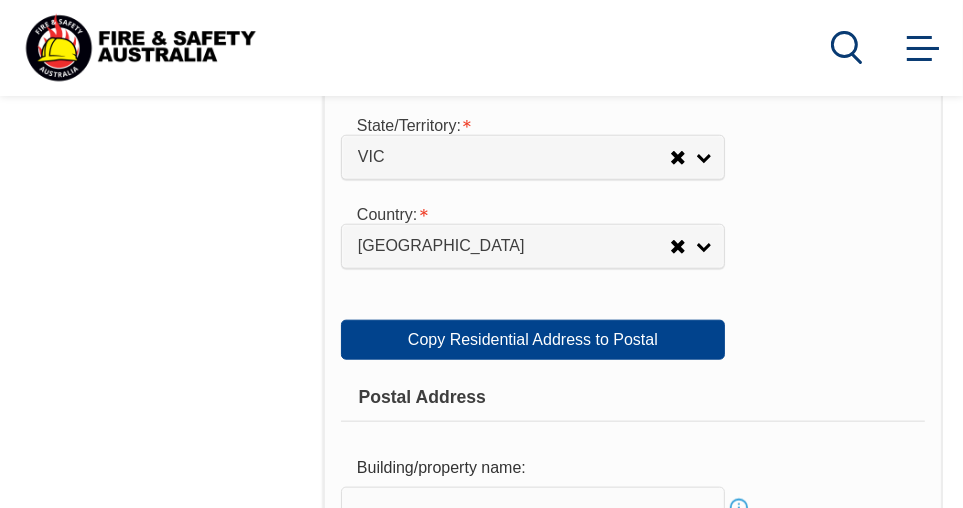 click on "Copy Residential Address to Postal" at bounding box center (533, 340) 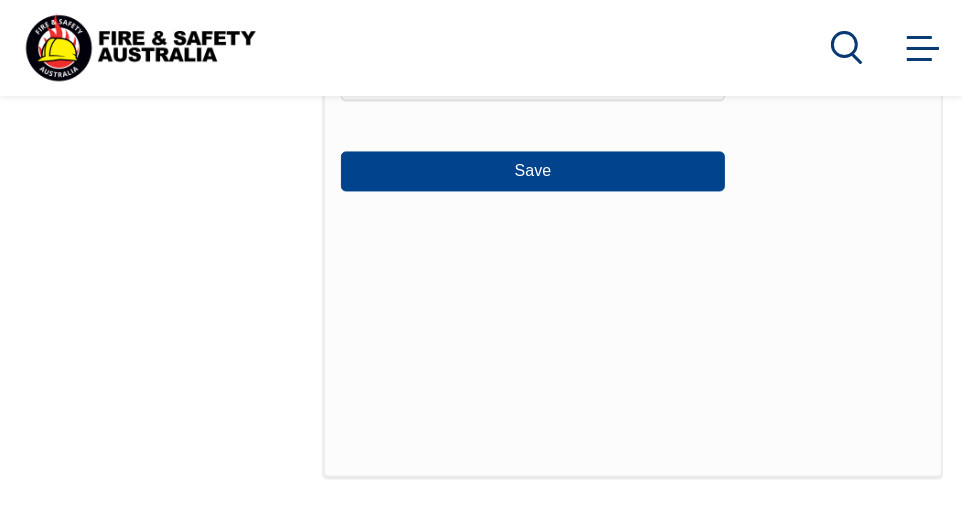 scroll, scrollTop: 2475, scrollLeft: 0, axis: vertical 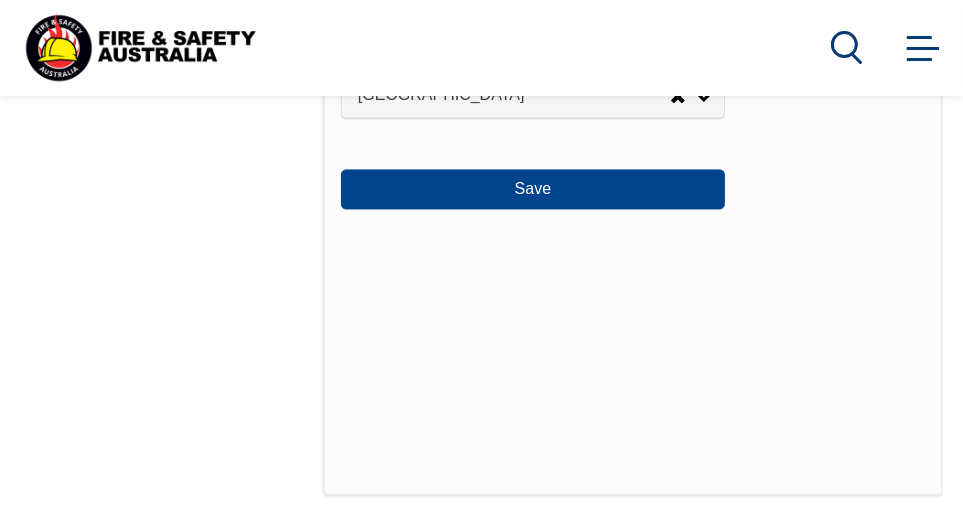 click on "Save" at bounding box center [533, 189] 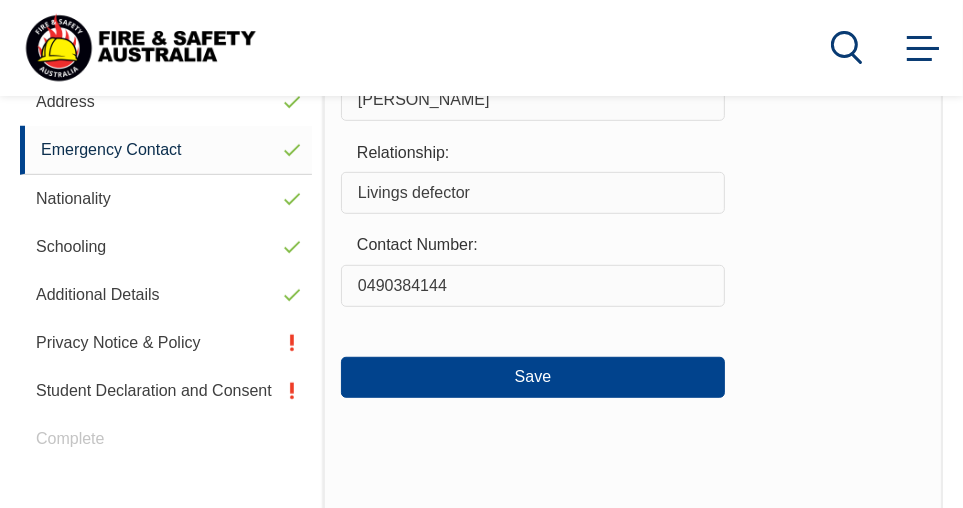 scroll, scrollTop: 714, scrollLeft: 0, axis: vertical 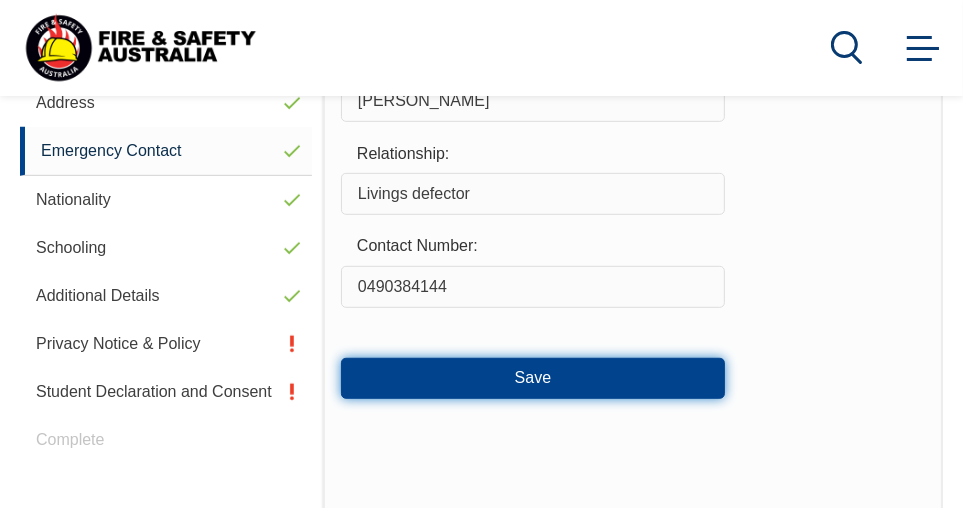 click on "Save" at bounding box center [533, 378] 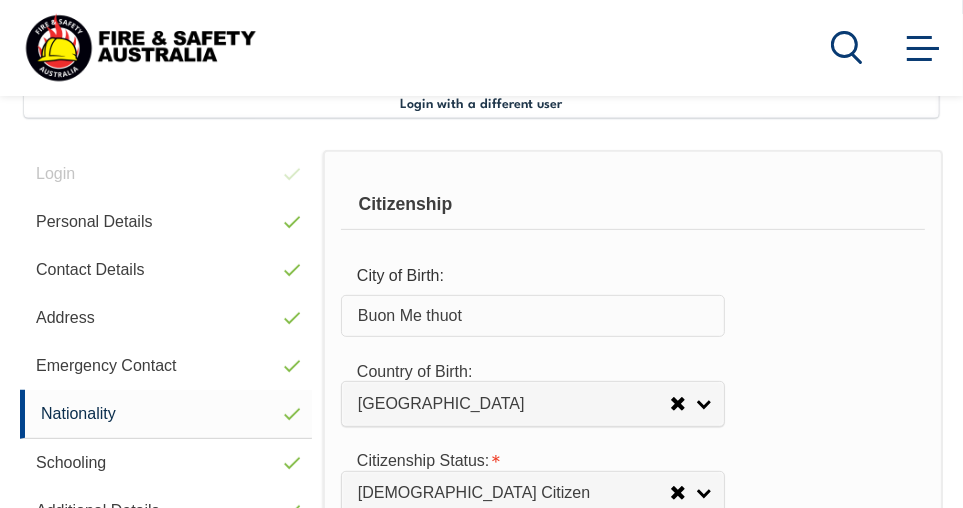 scroll, scrollTop: 484, scrollLeft: 0, axis: vertical 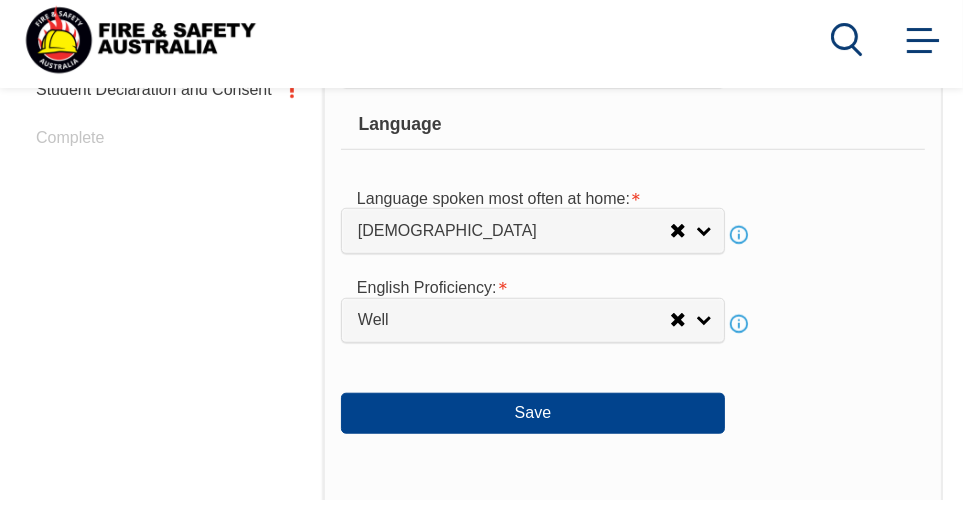 click on "Save" at bounding box center [533, 421] 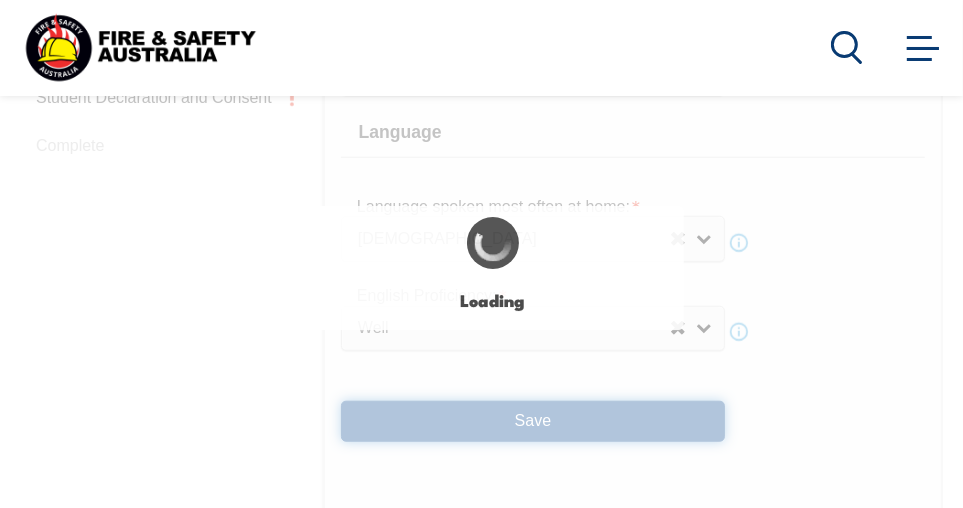 select on "false" 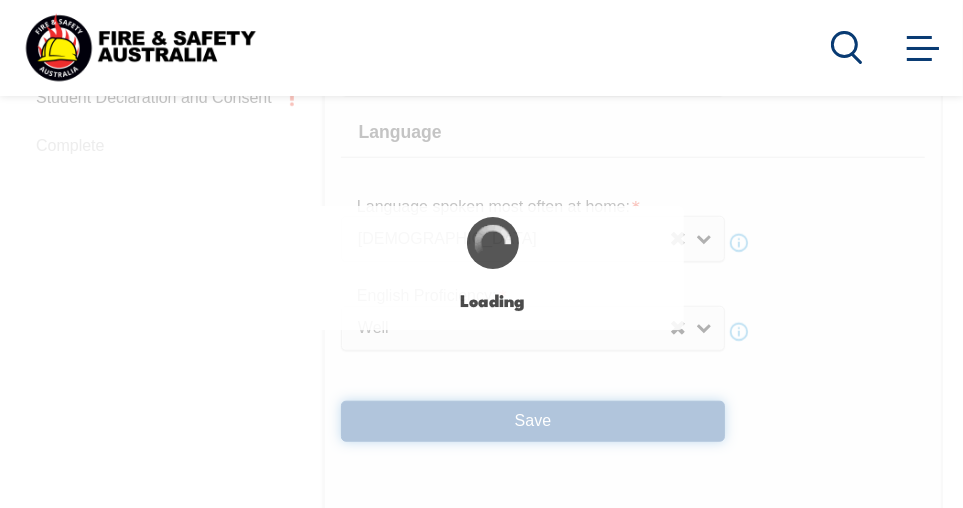 select on "true" 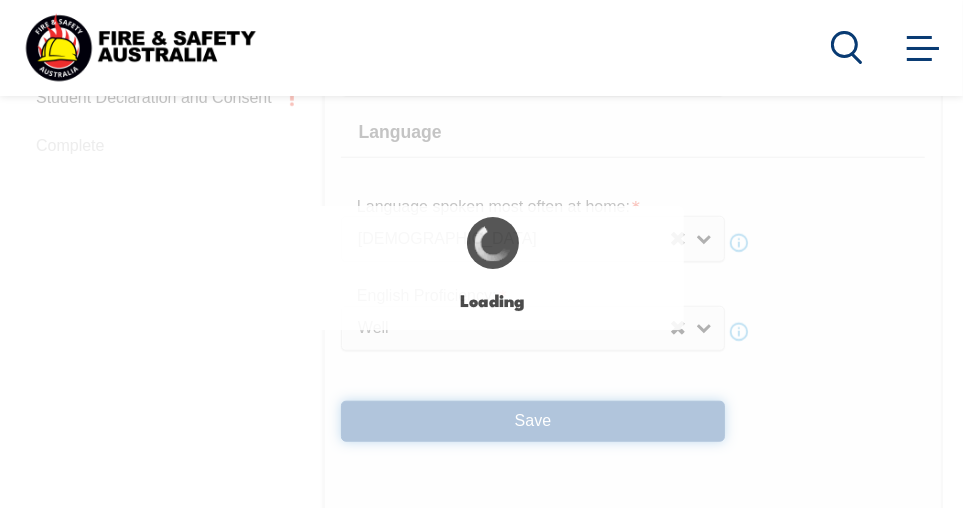 scroll, scrollTop: 0, scrollLeft: 0, axis: both 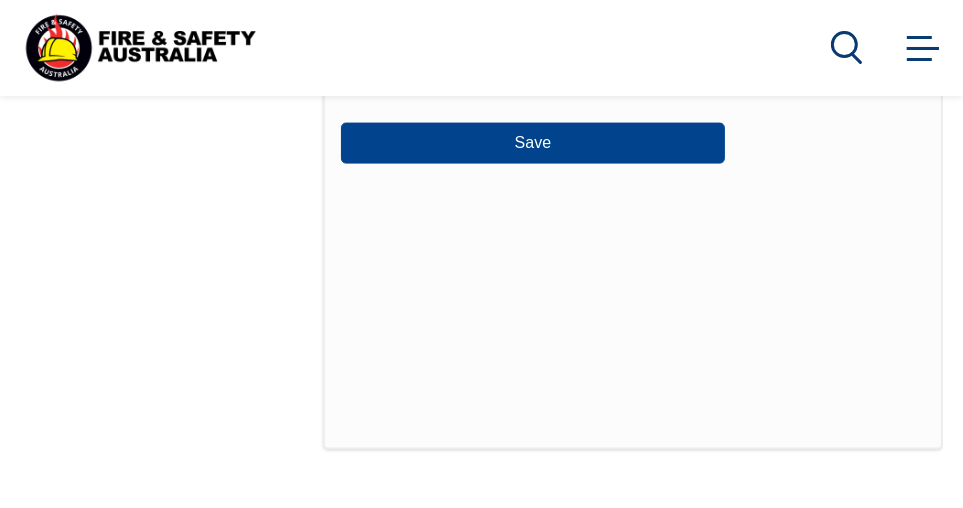 click on "Save" at bounding box center (533, 143) 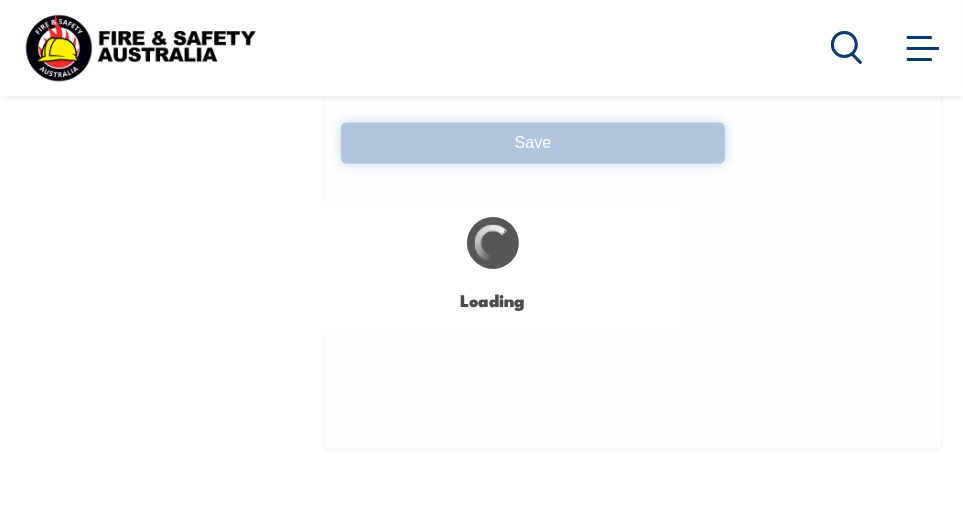 select on "false" 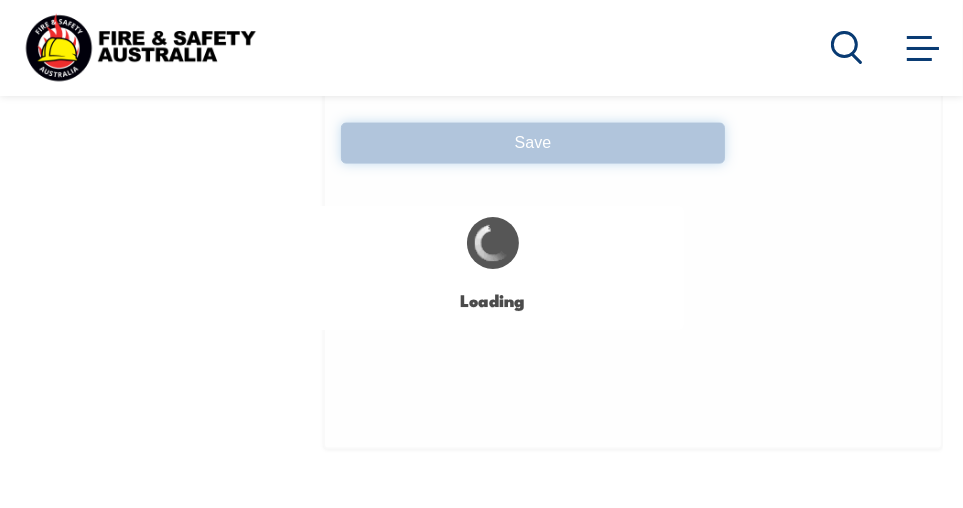 select on "false" 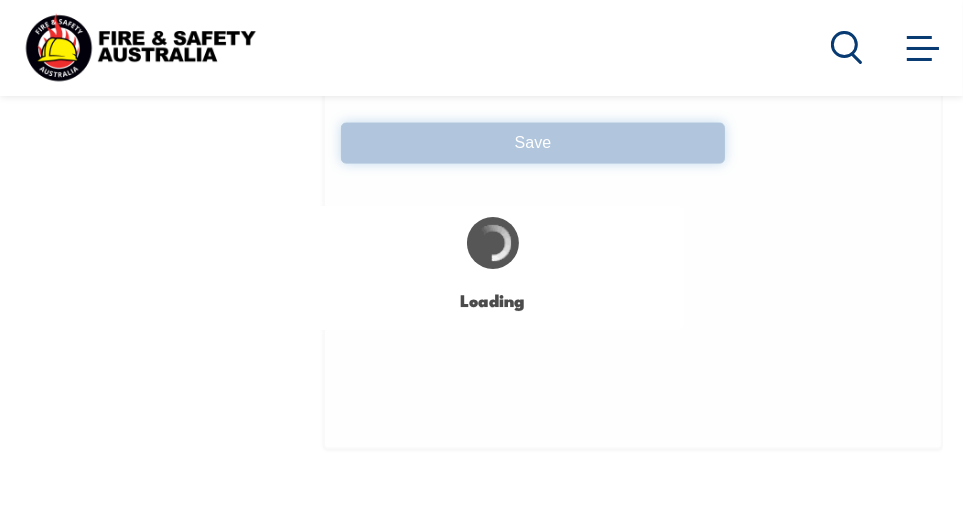 select on "true" 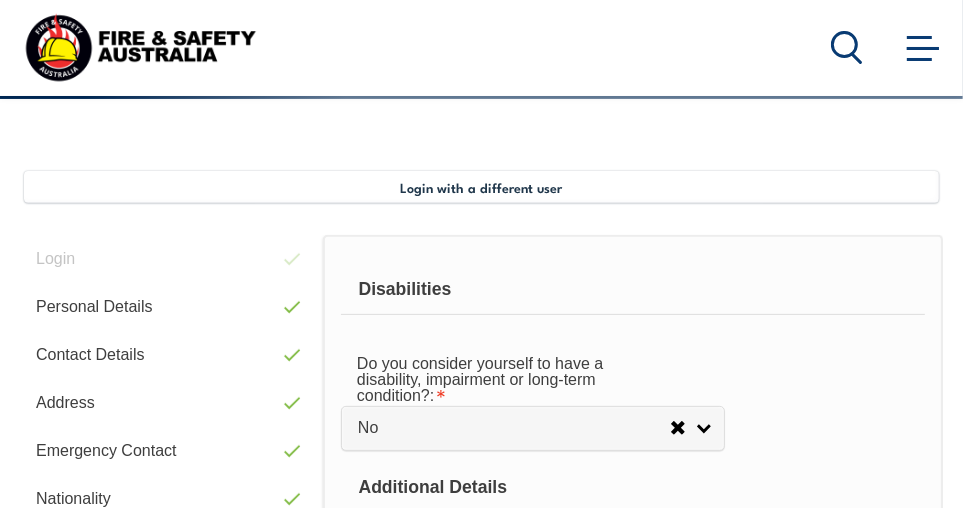 scroll, scrollTop: 379, scrollLeft: 0, axis: vertical 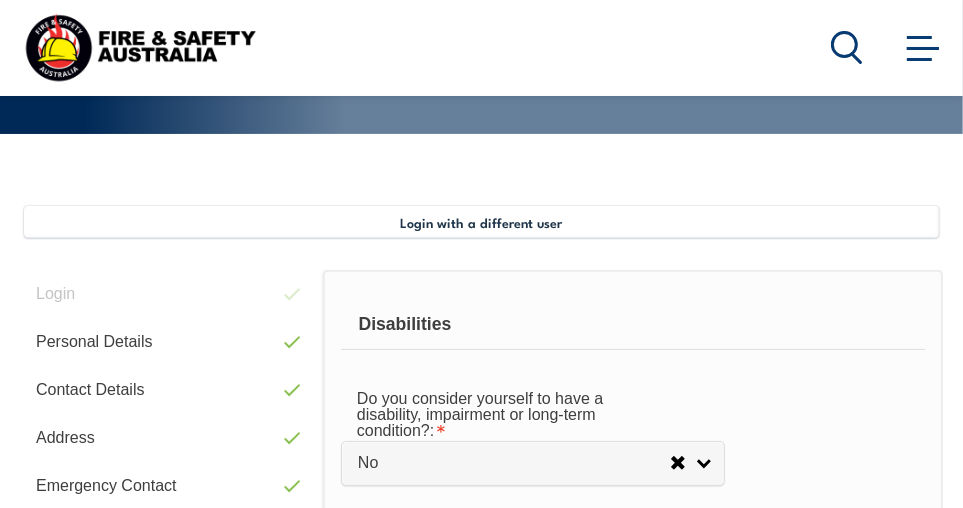 click on "Disabilities Do you consider yourself to have a disability, impairment or long-term condition?: No Yes
No
If you indicated the presence of a disability, impairment or long-term condition, please select the area(s) in the following list: Hearing / Deafness Physical Intellectual Learning Mental illness Acquired Brain Impairment Vision Medical condition Other Additional Details Indigenous Status: No Aboriginal Torres Strait Islander Aboriginal & Torres Strait Islander
No
Of the following categories, which best describes your current employment status?: Full-time employee Part-time employee Self-employed - not employing others Self-employed - employing others Employed - unpaid worker in a family business Unemployed - Seeking full-time work Unemployed - Seeking part-time work Unemployed - Not Seeking employment
Full-time employee
Info How did you hear about us?: Employer Facebook FSA Employee FSA Website Instagram" at bounding box center (633, 754) 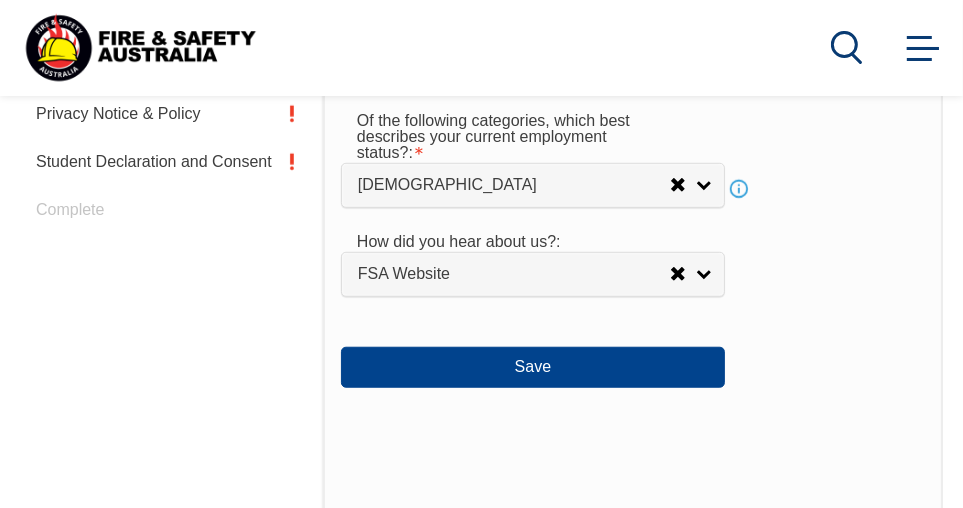 scroll, scrollTop: 948, scrollLeft: 0, axis: vertical 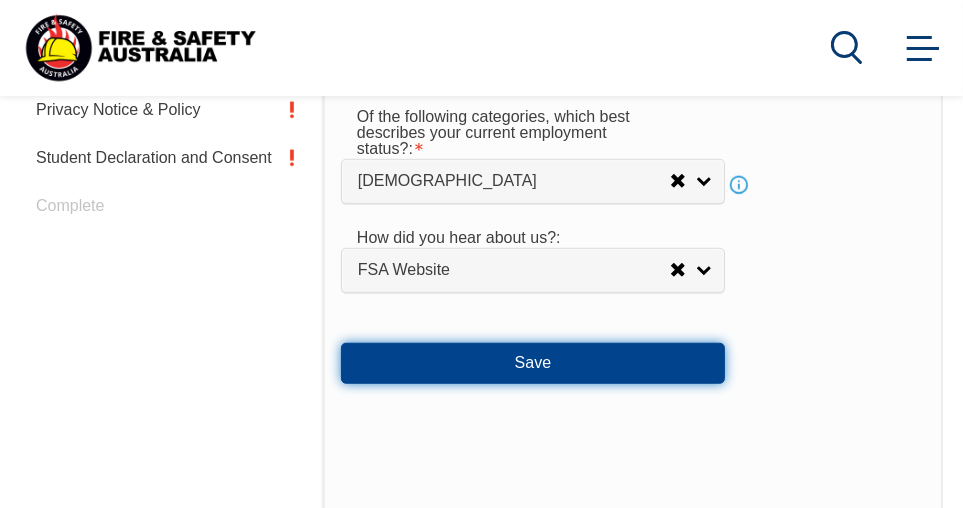 click on "Save" at bounding box center (533, 363) 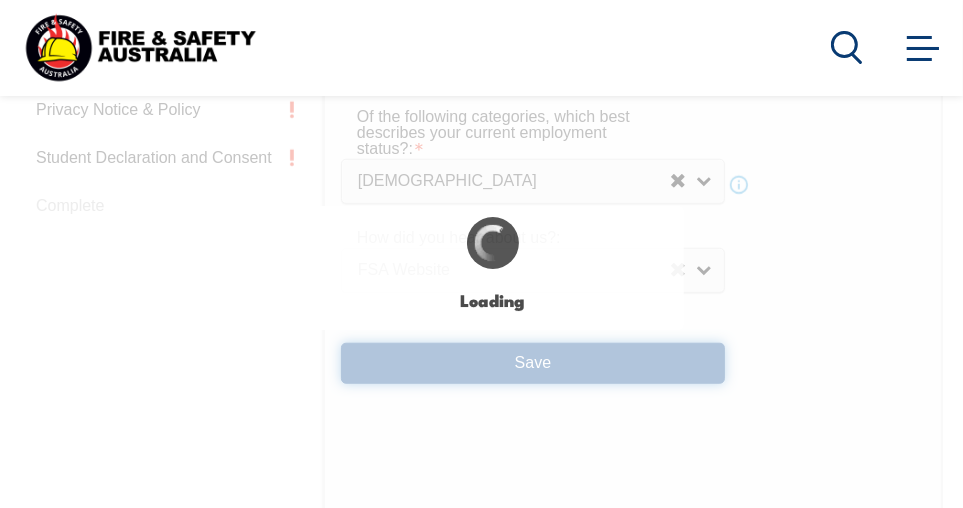 select on "false" 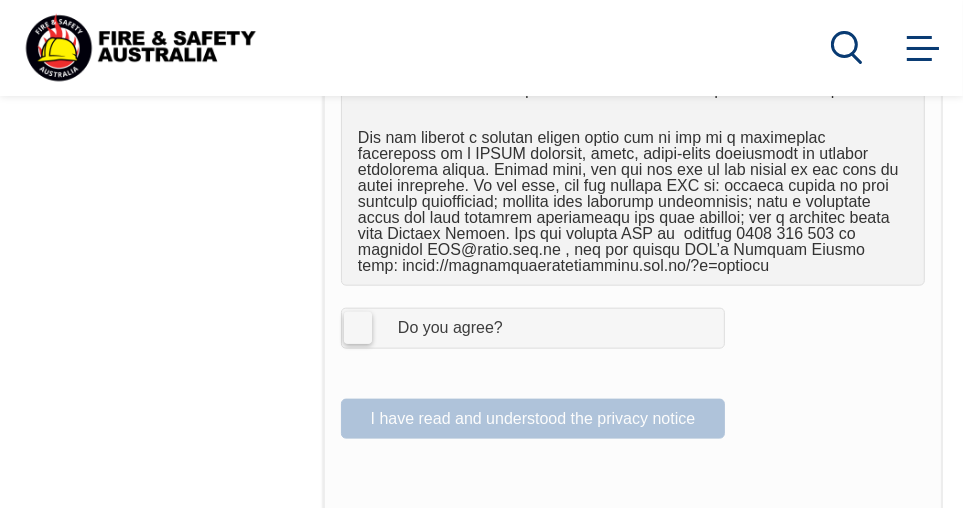 scroll, scrollTop: 1424, scrollLeft: 0, axis: vertical 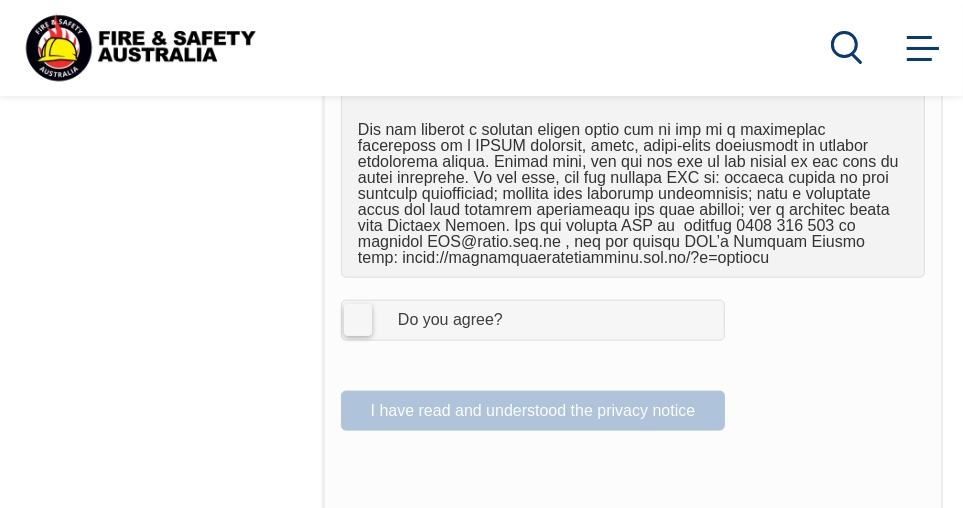 click on "I Agree Do you agree?" at bounding box center [533, 320] 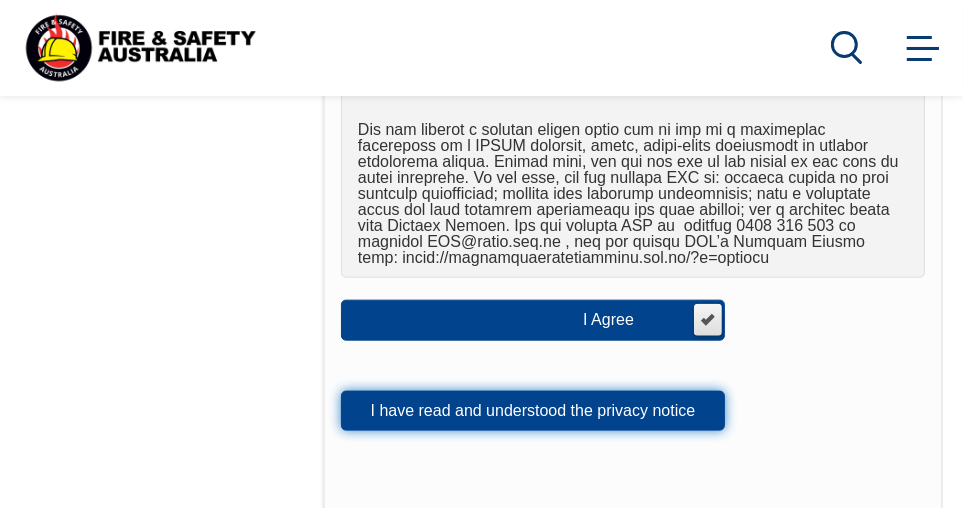 click on "I have read and understood the privacy notice" at bounding box center (533, 411) 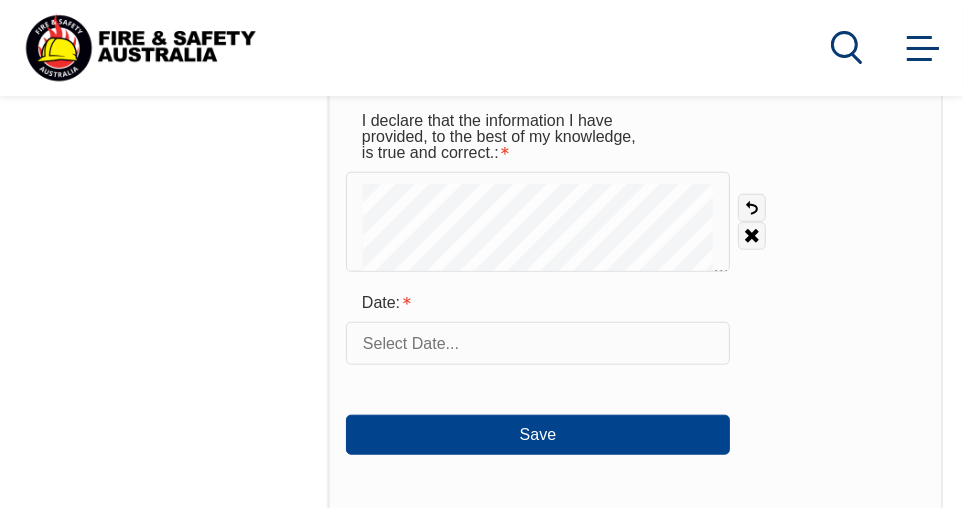 scroll, scrollTop: 1104, scrollLeft: 0, axis: vertical 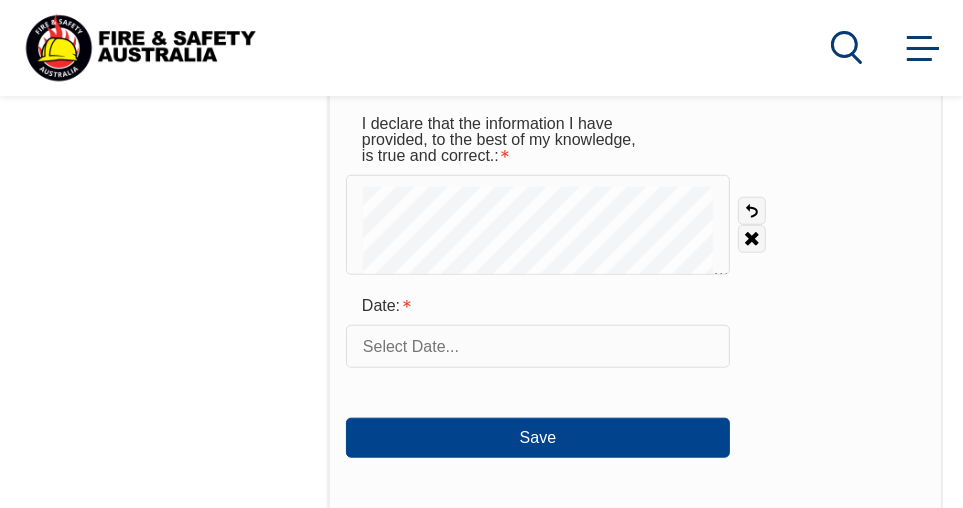 click at bounding box center [538, 346] 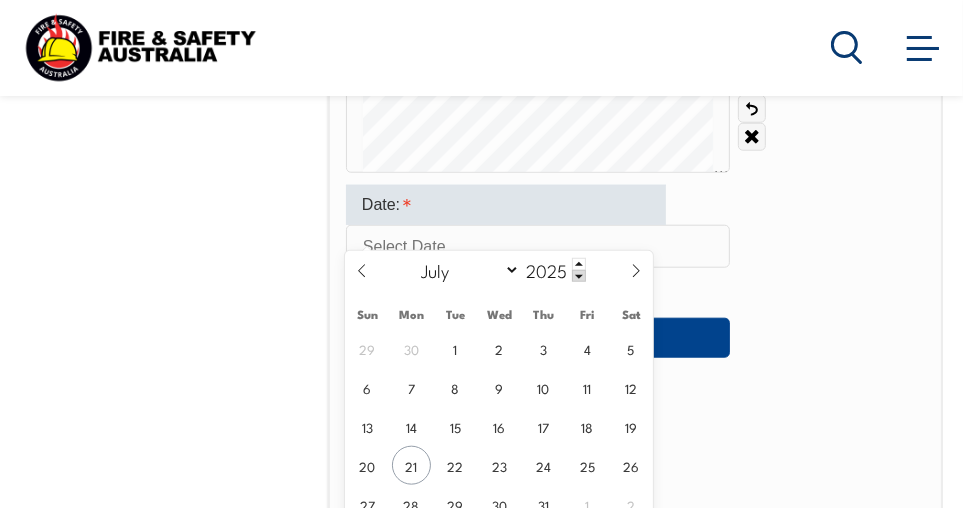 scroll, scrollTop: 1207, scrollLeft: 0, axis: vertical 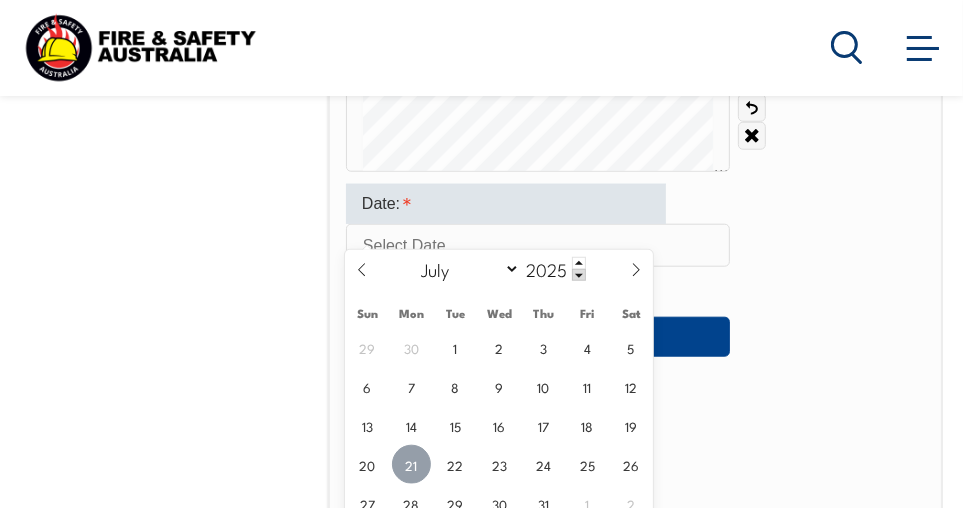 click on "21" at bounding box center [411, 464] 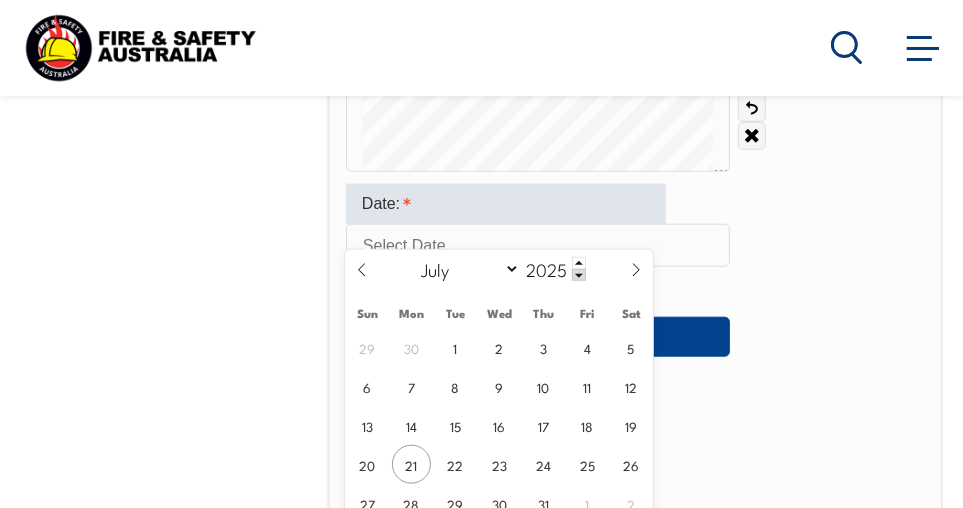 type on "July 21, 2025" 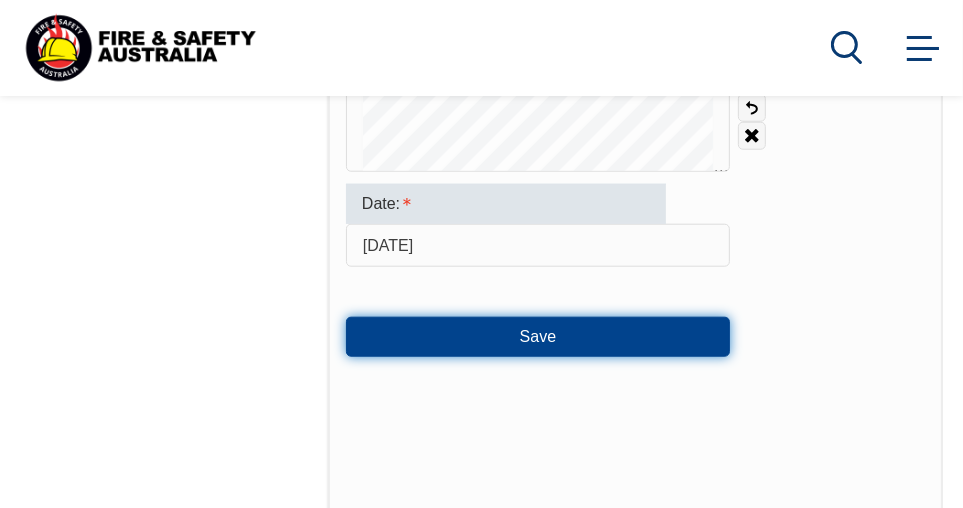click on "Save" at bounding box center [538, 337] 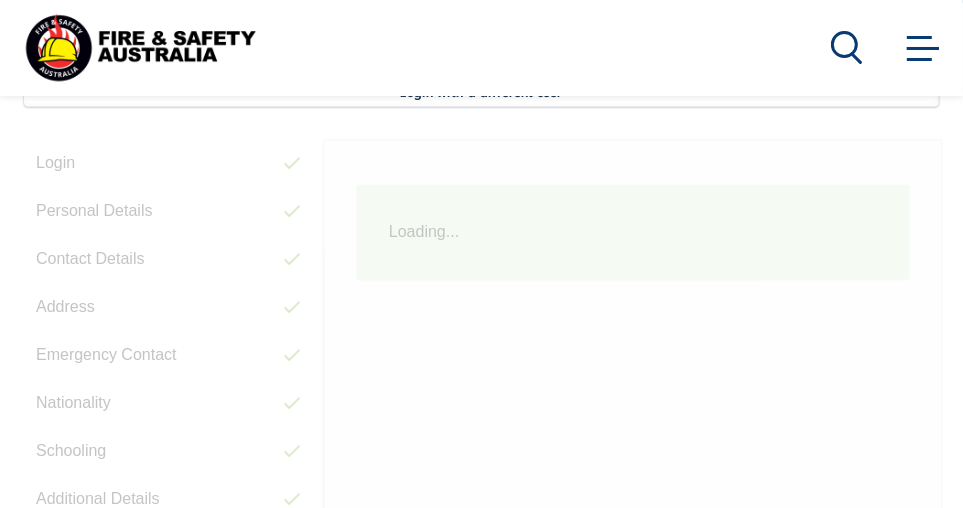 scroll, scrollTop: 484, scrollLeft: 0, axis: vertical 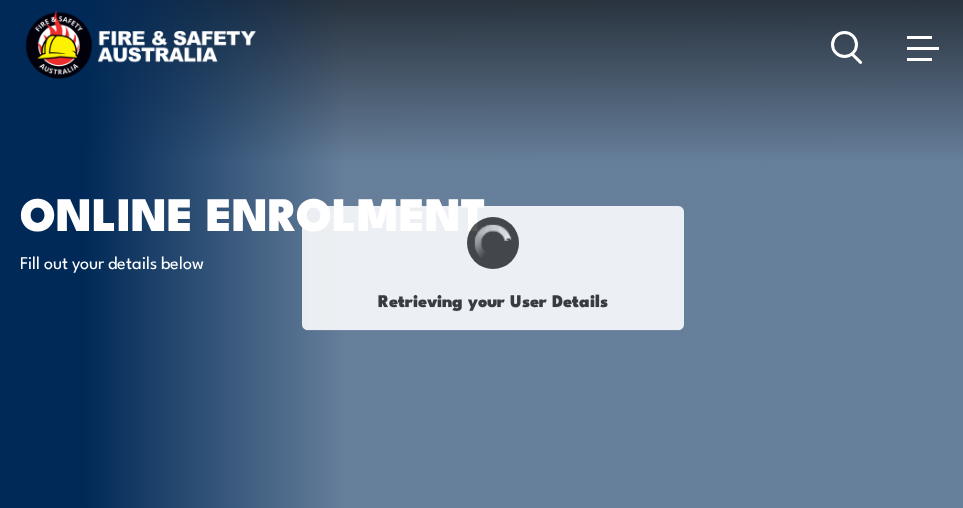 select on "Mr" 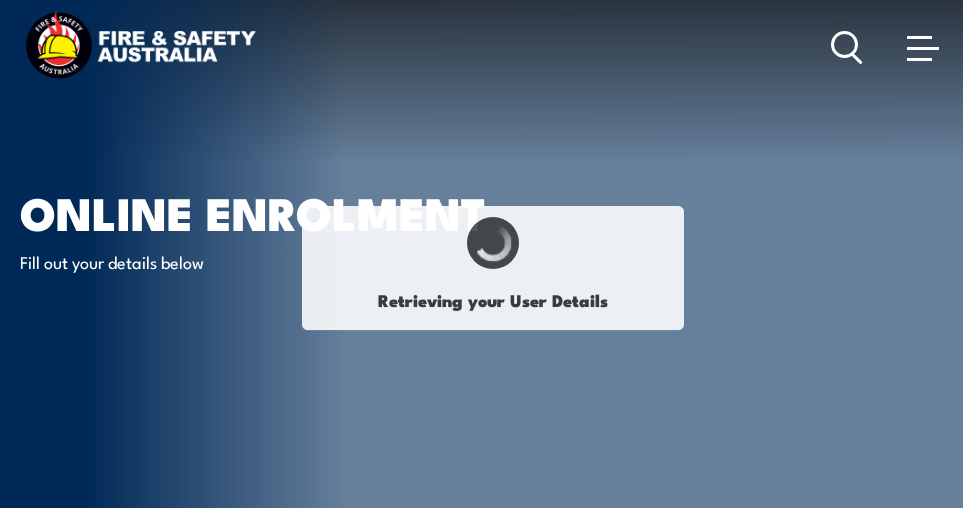 type on "Hai s" 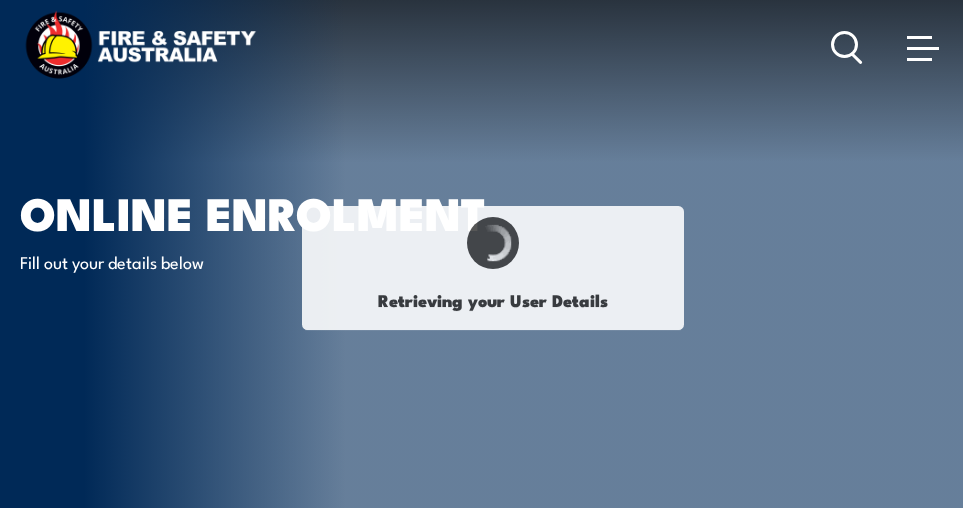type on "Haison" 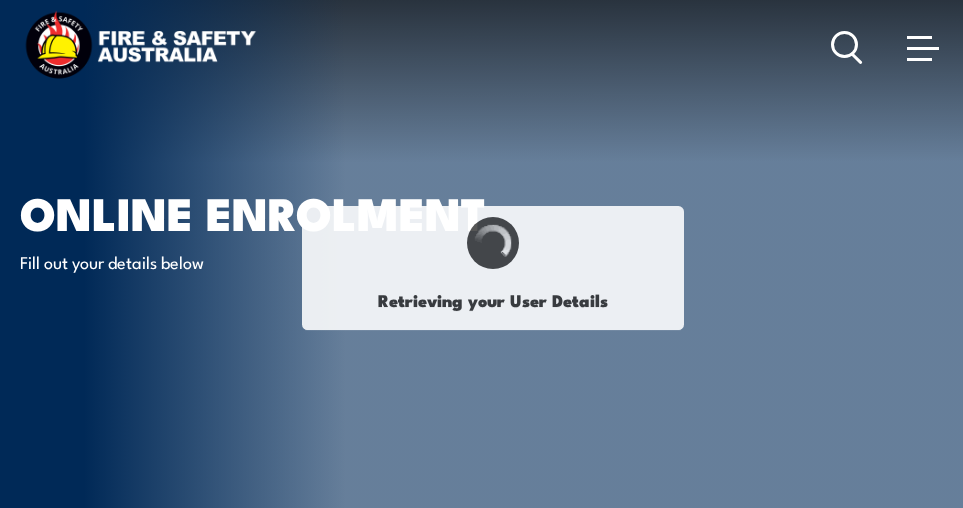 type on "Son" 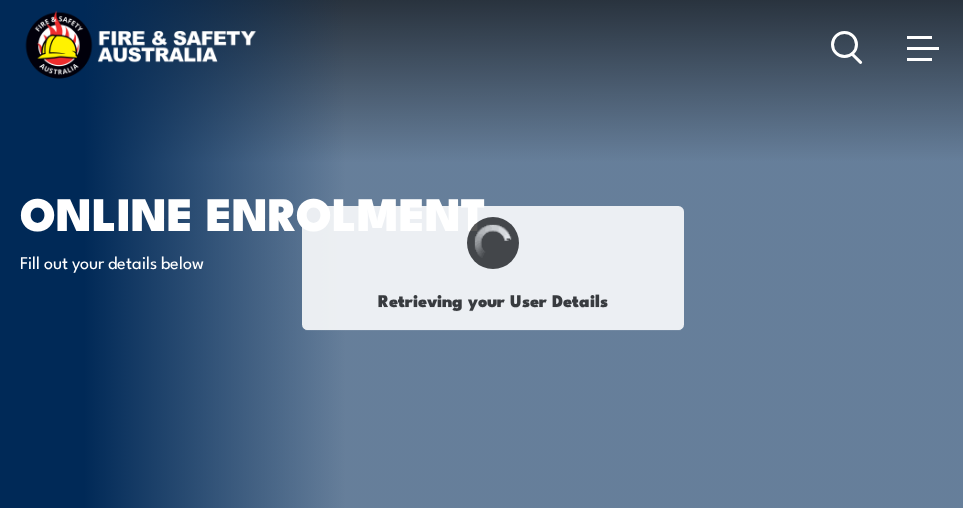 type on "[PERSON_NAME]" 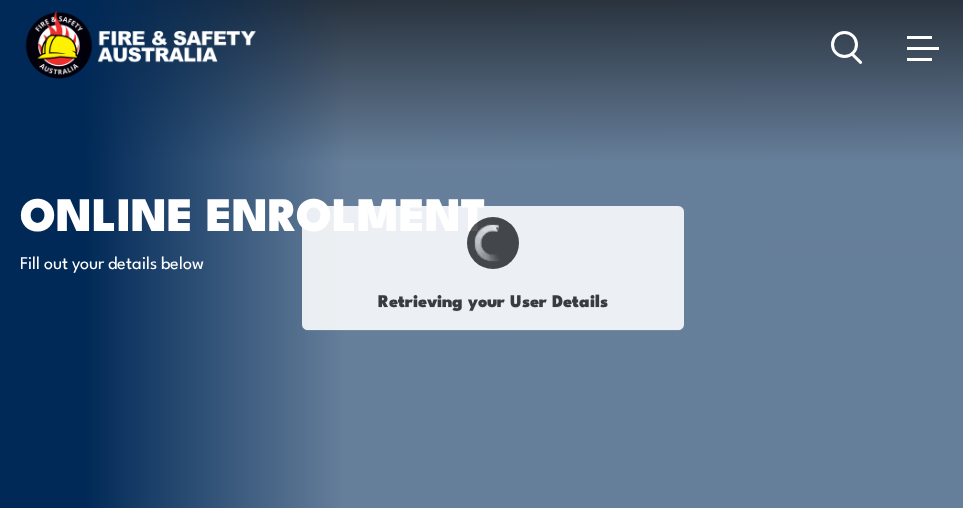 type on "[DATE]" 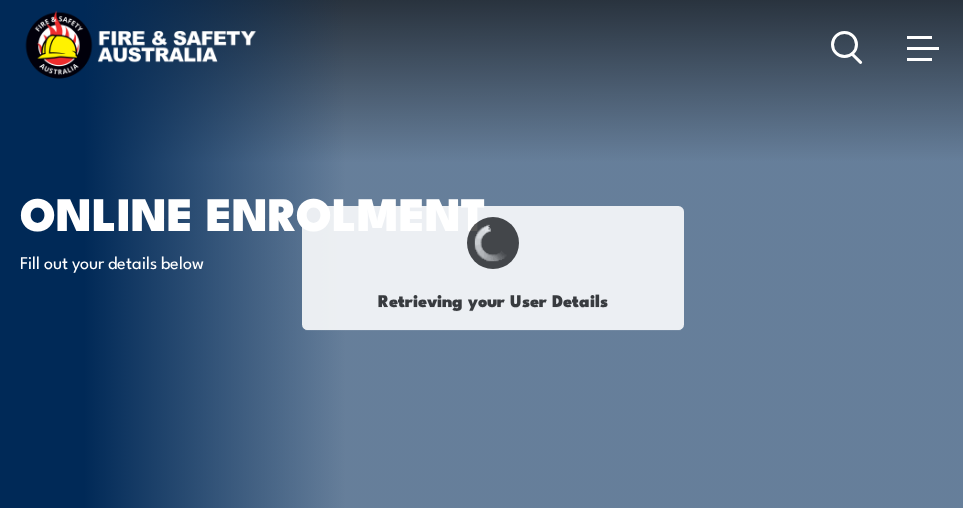 type on "G2HUKS4NGX" 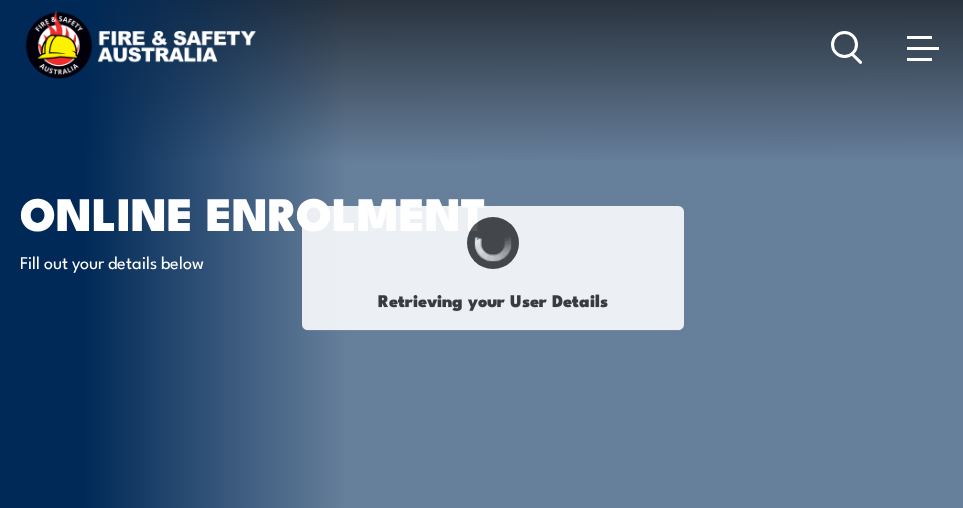 select on "M" 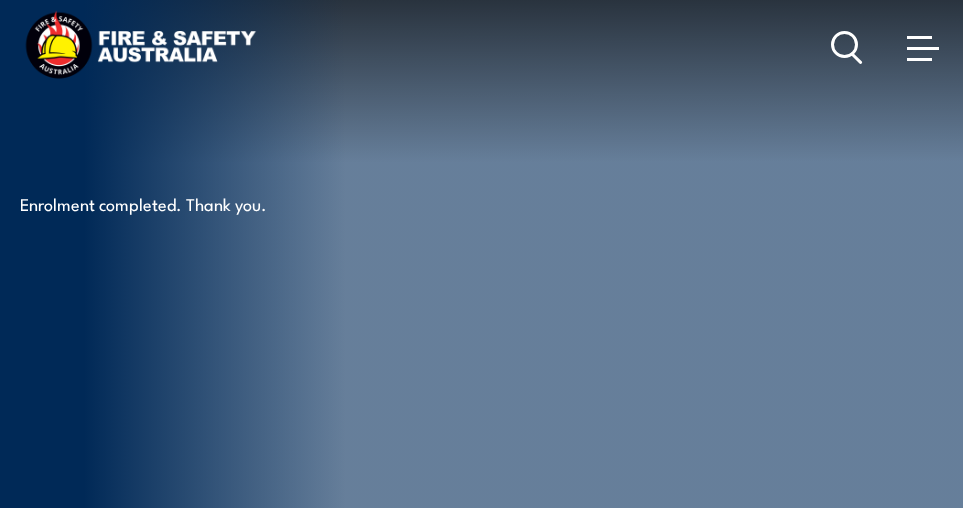 scroll, scrollTop: 0, scrollLeft: 0, axis: both 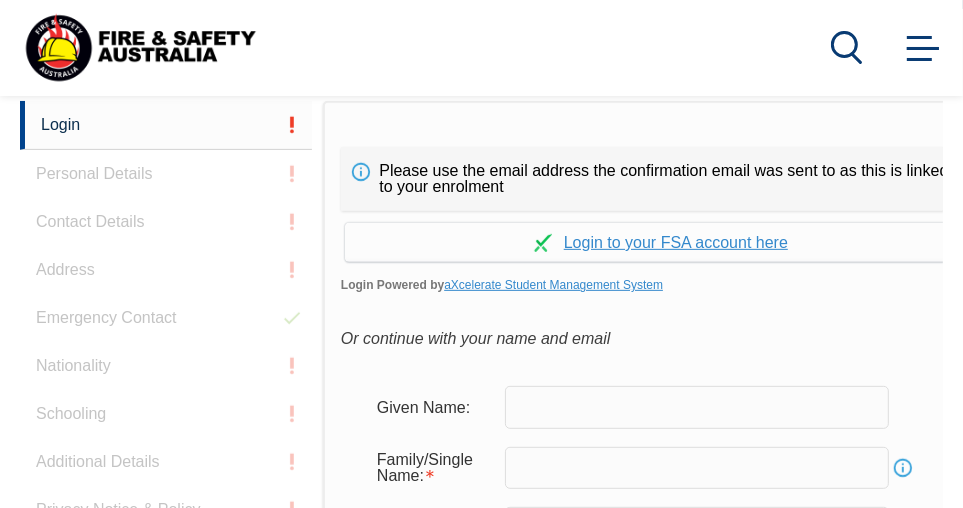 click at bounding box center [697, 407] 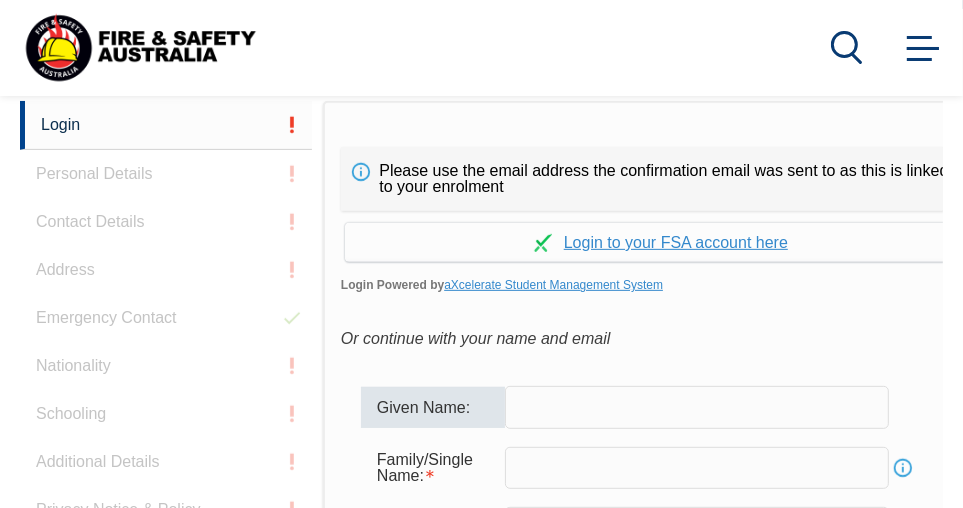 click at bounding box center (697, 407) 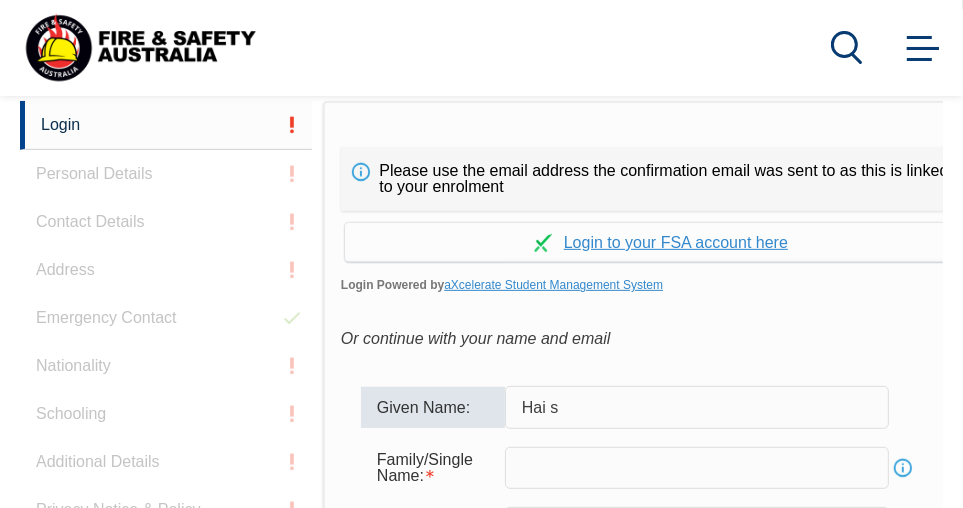 type on "[PERSON_NAME]" 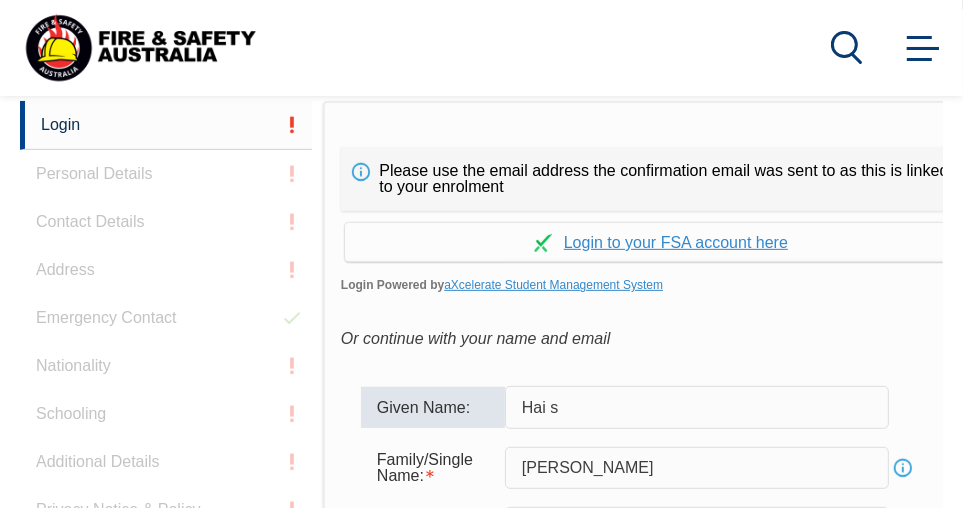 type on "[EMAIL_ADDRESS][PERSON_NAME][DOMAIN_NAME]" 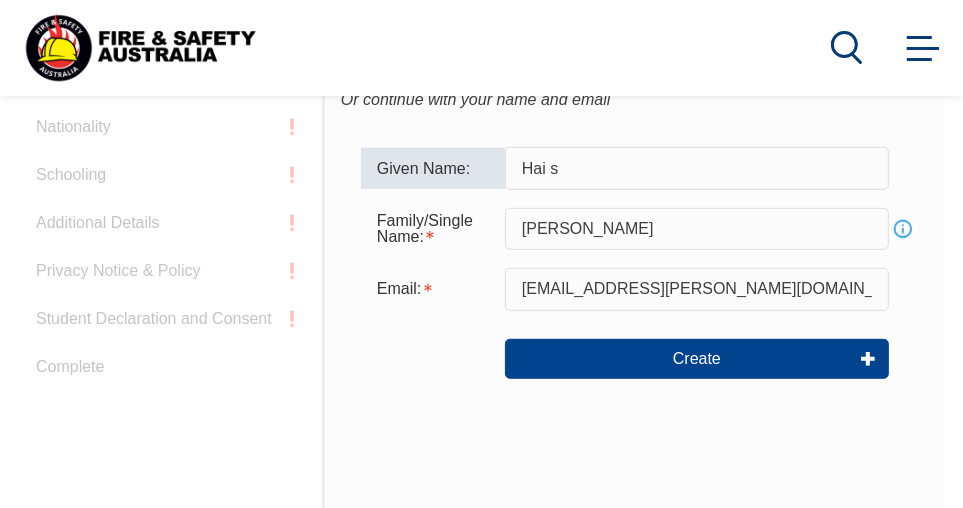 scroll, scrollTop: 742, scrollLeft: 0, axis: vertical 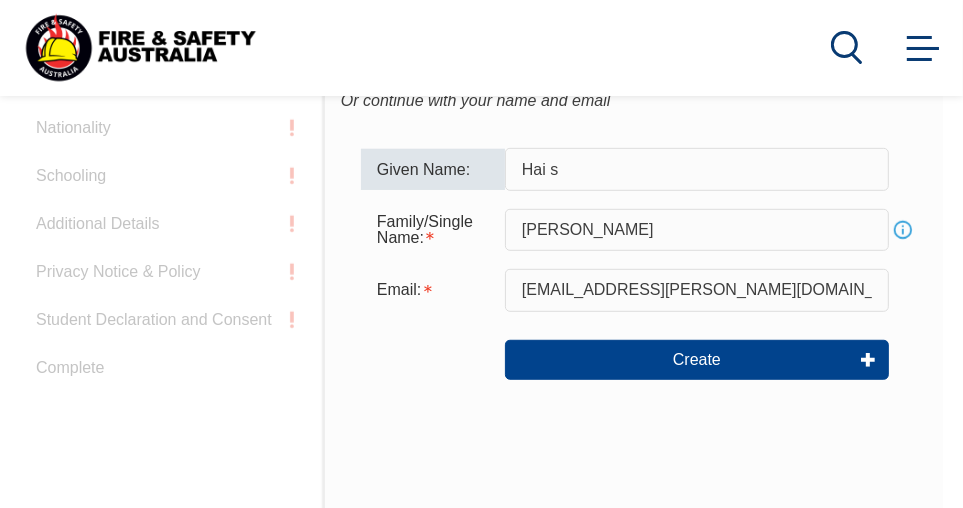 click on "Create" at bounding box center [697, 360] 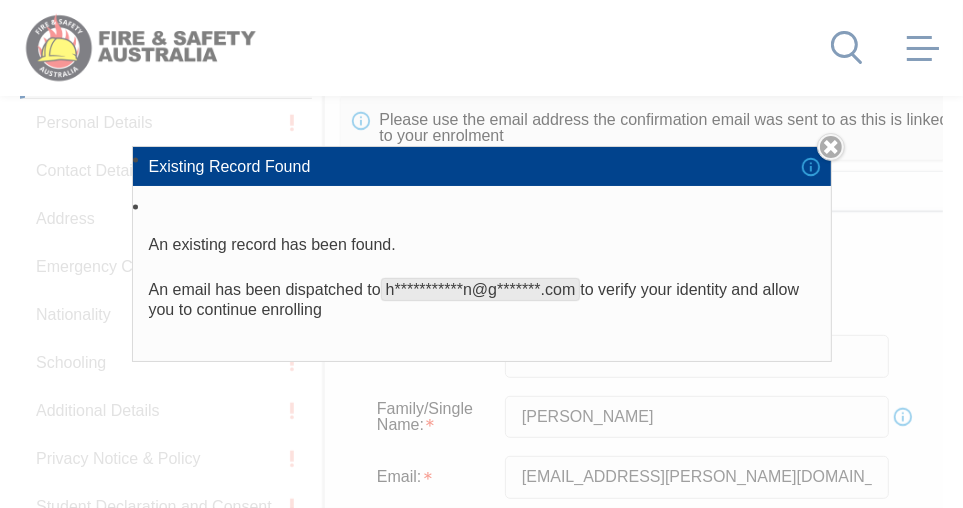scroll, scrollTop: 546, scrollLeft: 0, axis: vertical 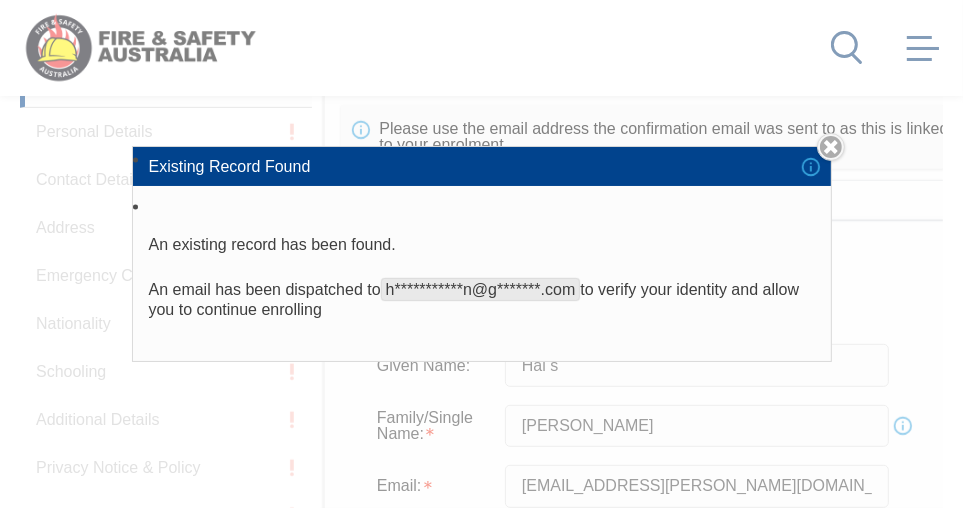 click on "**********" at bounding box center (482, 277) 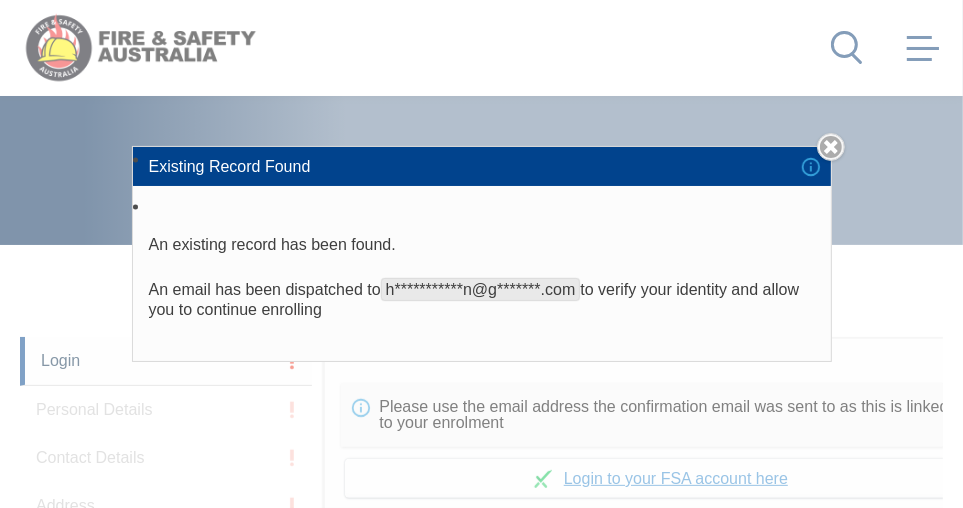 scroll, scrollTop: 265, scrollLeft: 0, axis: vertical 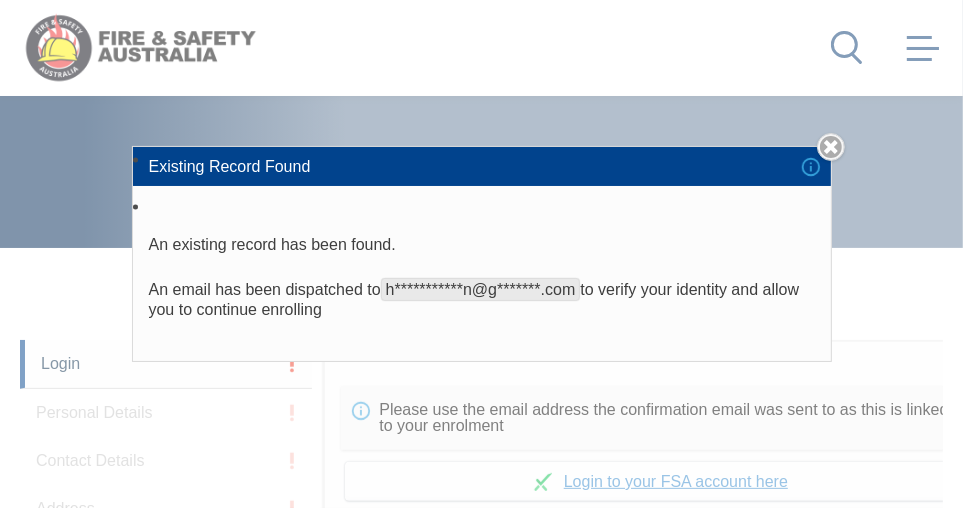 click on "**********" at bounding box center [482, 277] 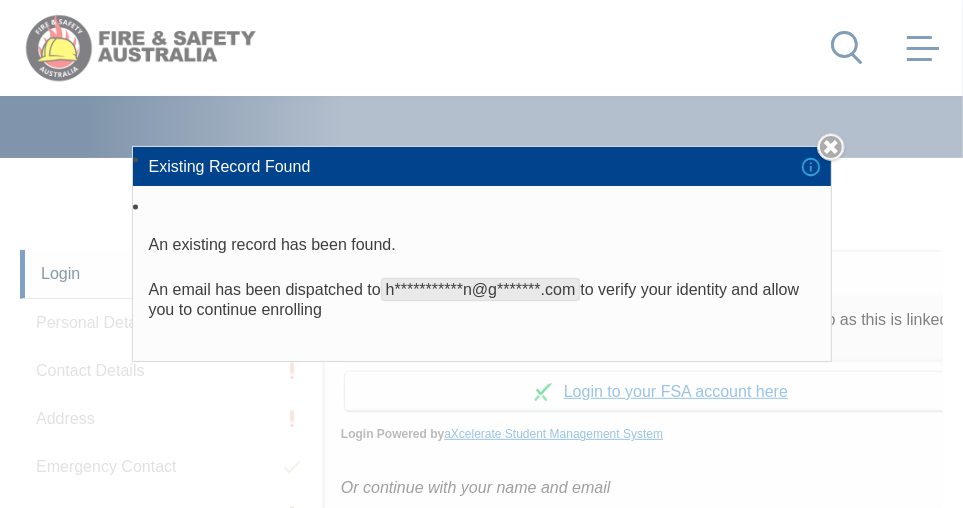 scroll, scrollTop: 356, scrollLeft: 0, axis: vertical 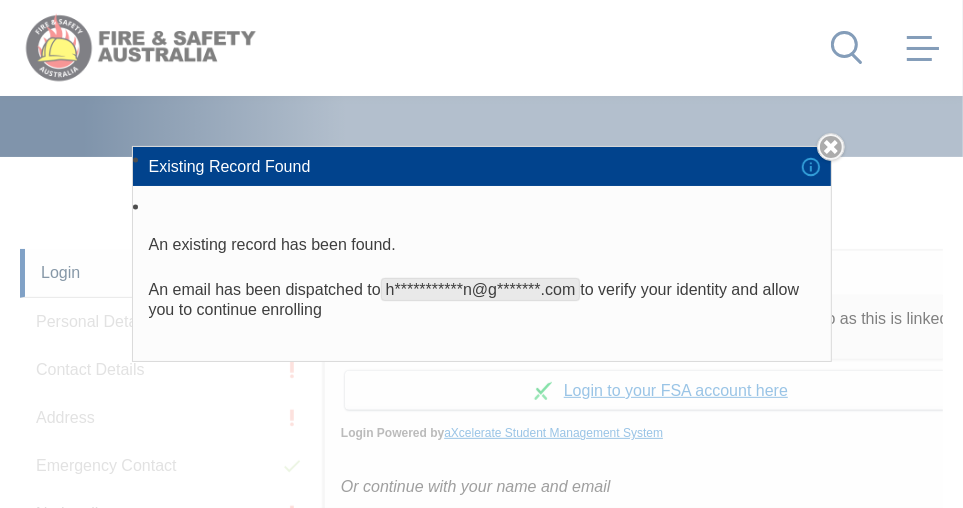 click on "**********" at bounding box center (481, 254) 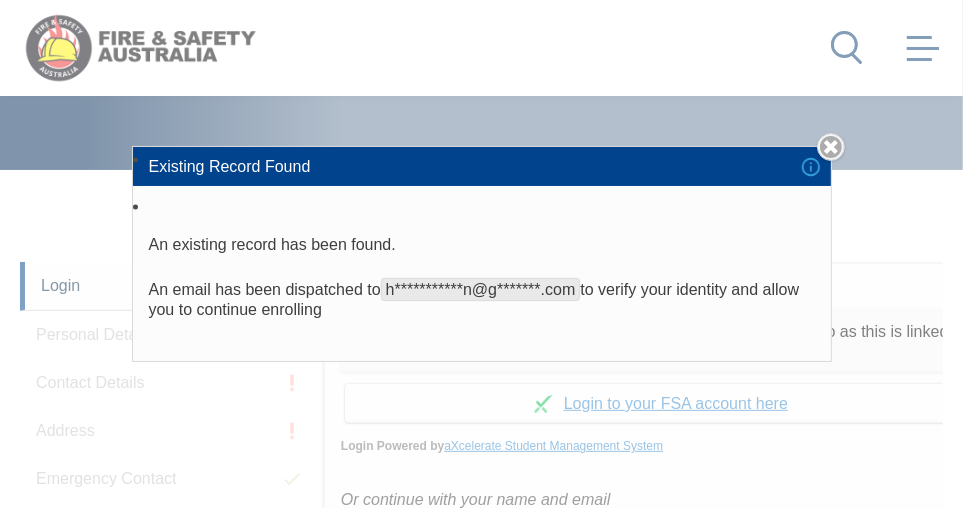 scroll, scrollTop: 342, scrollLeft: 0, axis: vertical 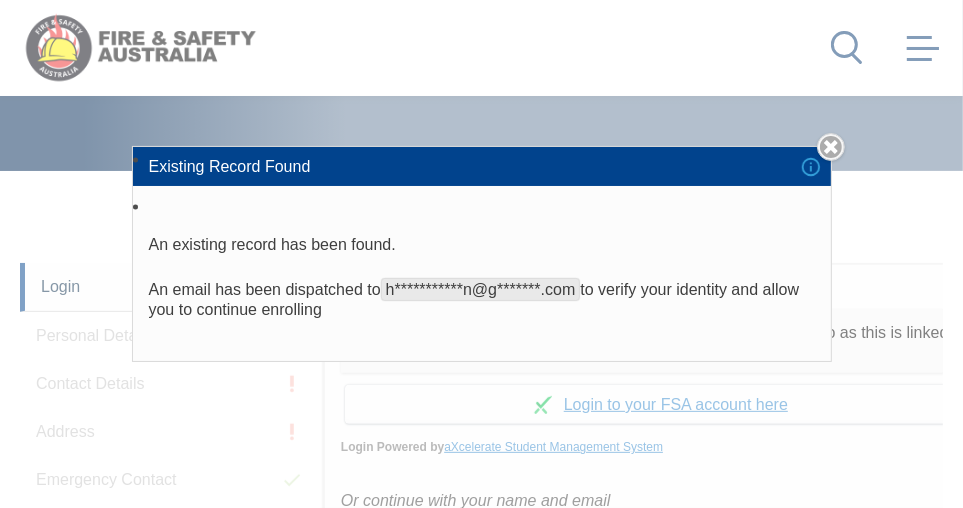 click on "Close" at bounding box center [831, 147] 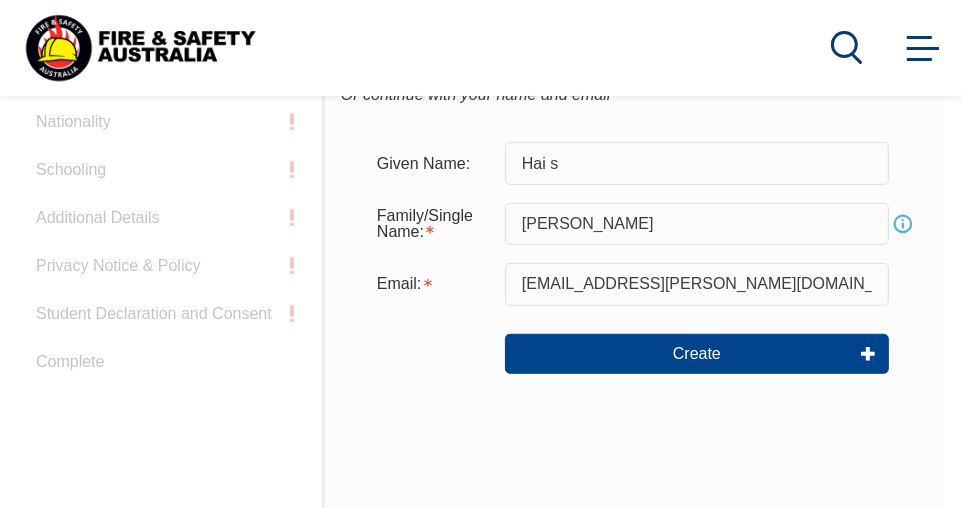 scroll, scrollTop: 748, scrollLeft: 0, axis: vertical 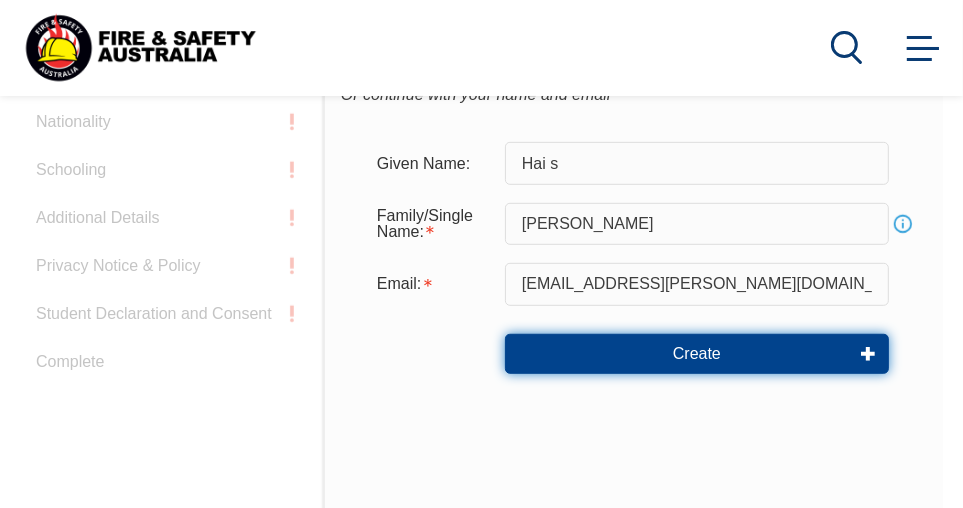click on "Create" at bounding box center [697, 354] 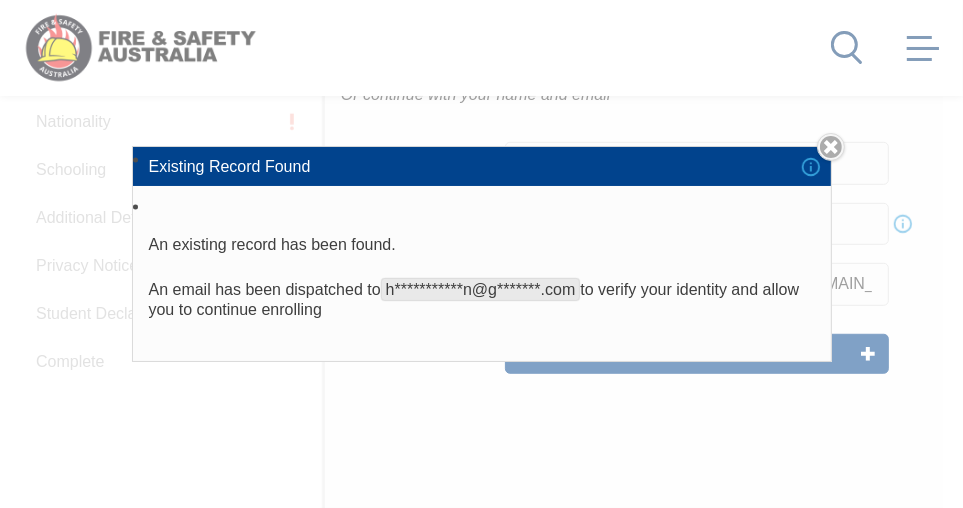 click on "Close" at bounding box center [831, 147] 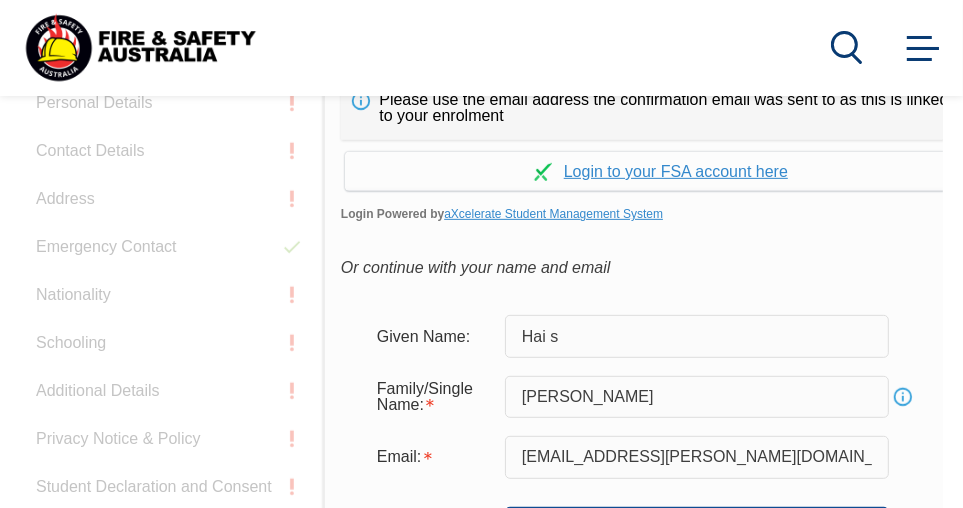 scroll, scrollTop: 576, scrollLeft: 0, axis: vertical 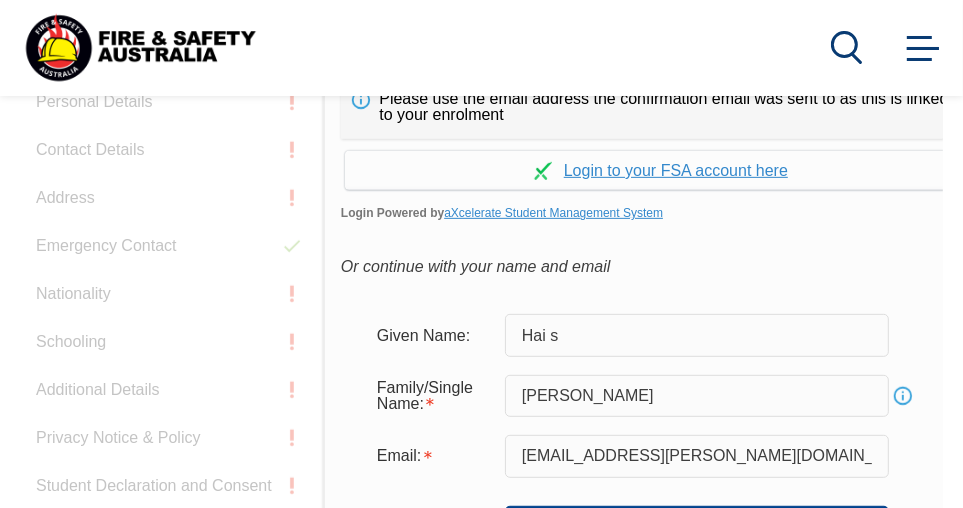 click on "Continue with aXcelerate" at bounding box center (661, 170) 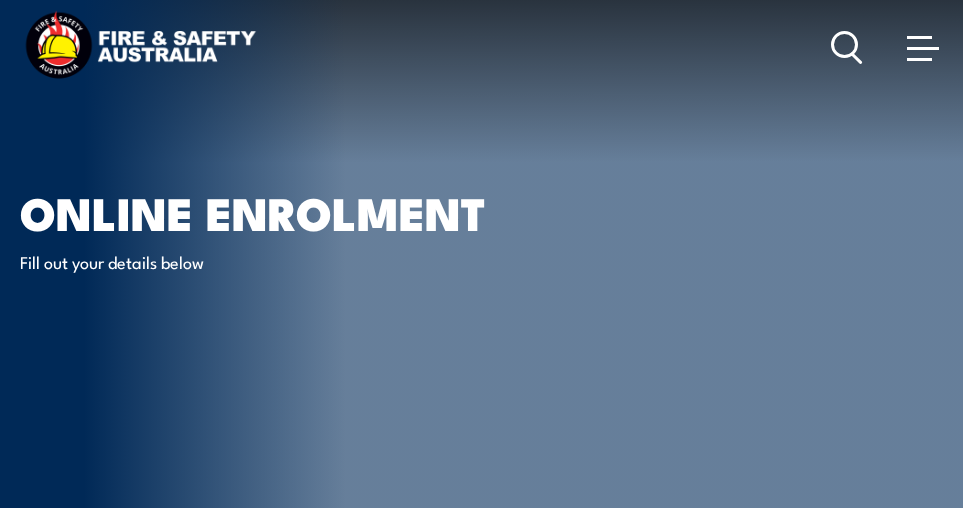 scroll, scrollTop: 0, scrollLeft: 0, axis: both 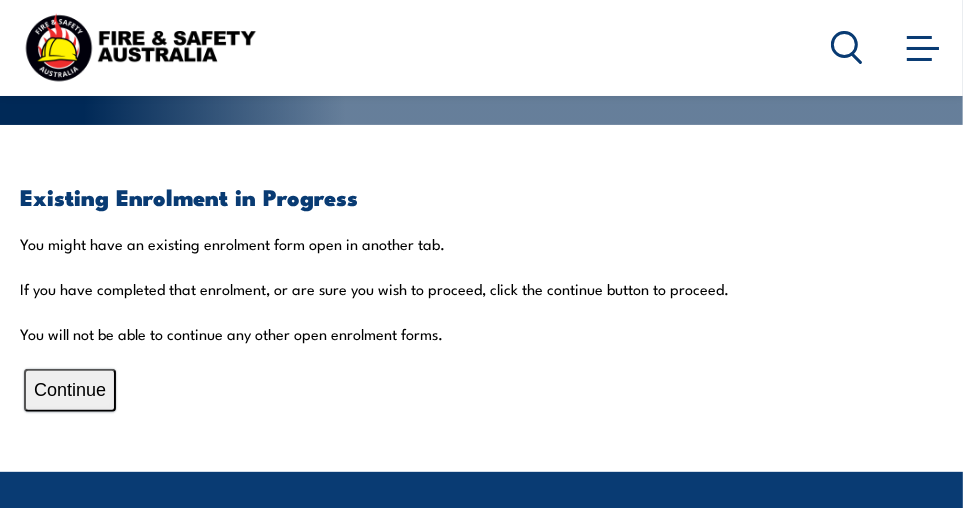 click on "Continue" at bounding box center [70, 390] 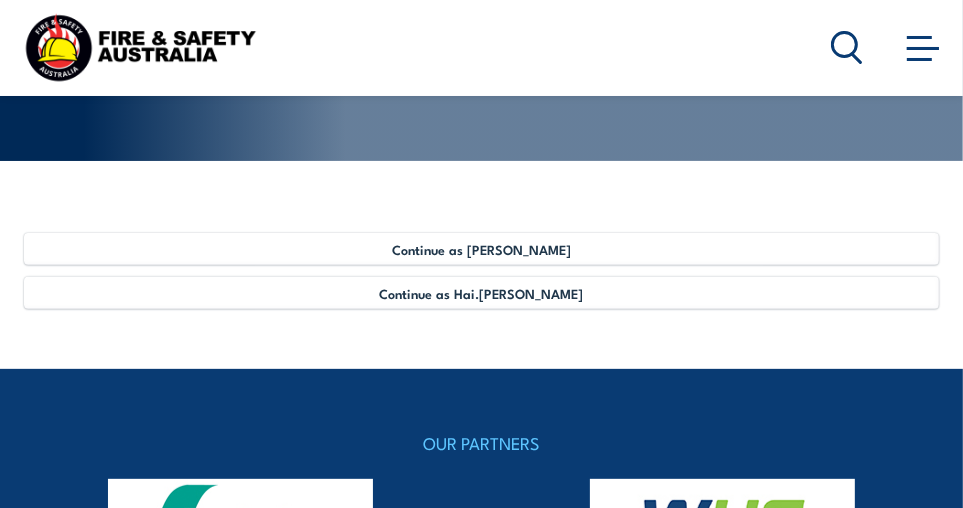 scroll, scrollTop: 350, scrollLeft: 0, axis: vertical 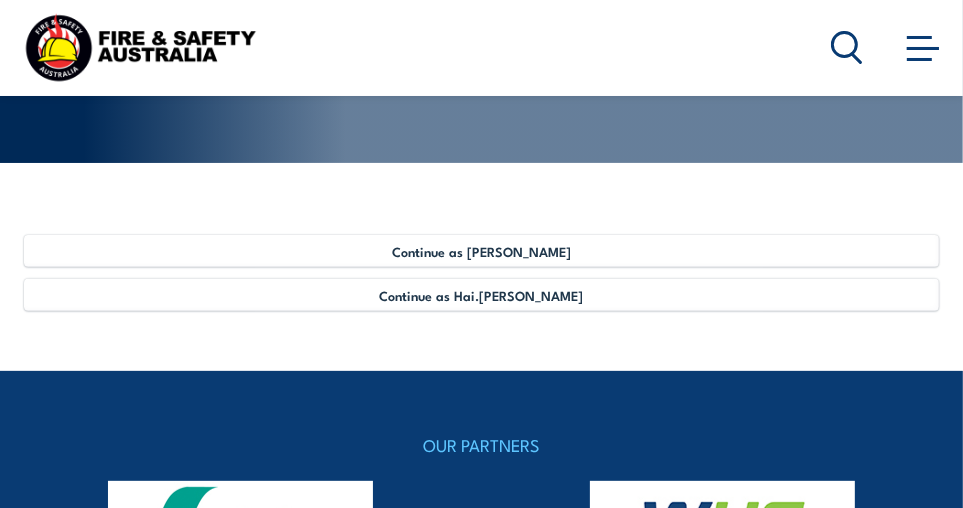 click on "Continue as Hai s Nguyen" at bounding box center (481, 251) 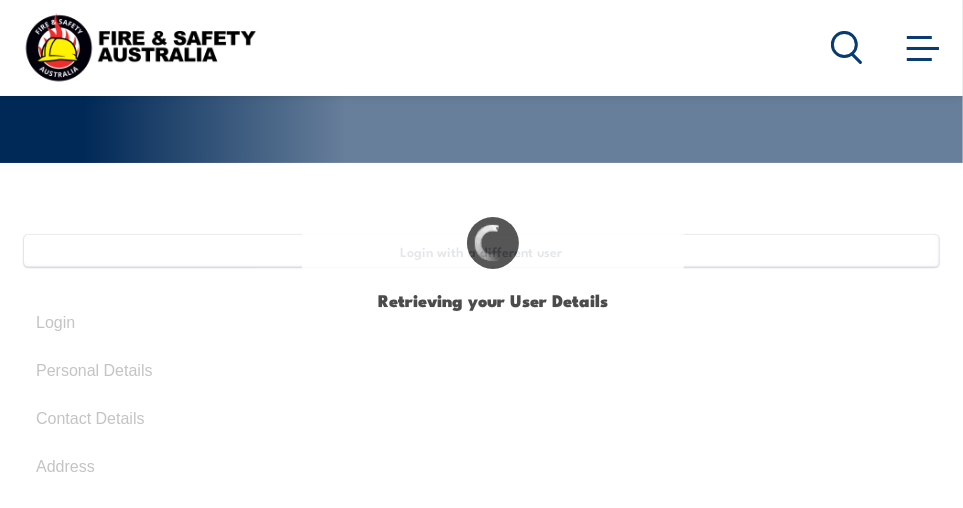 select on "Mr" 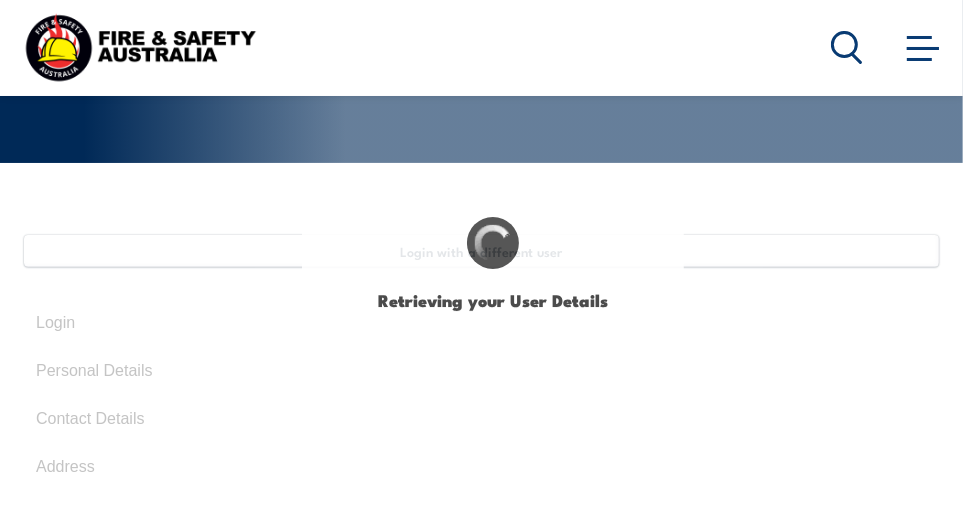 type on "Hai s" 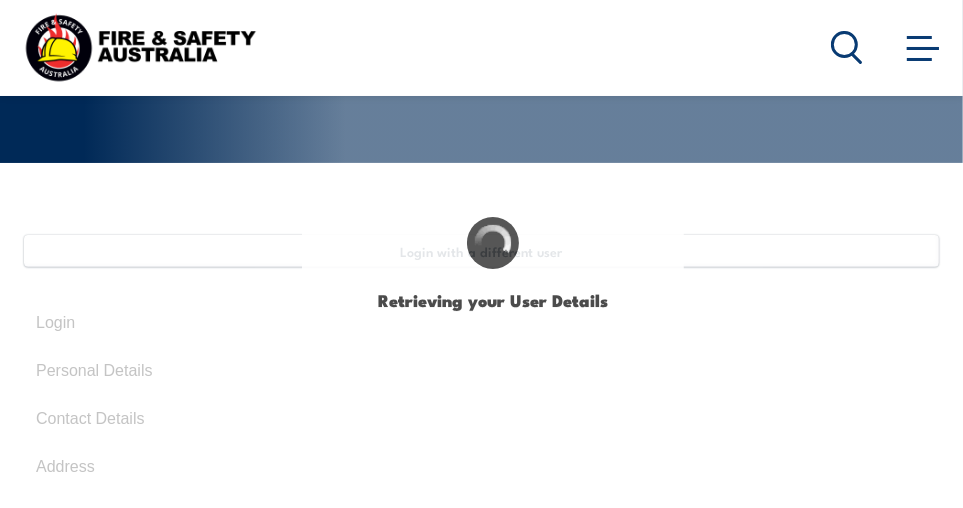 type on "Son" 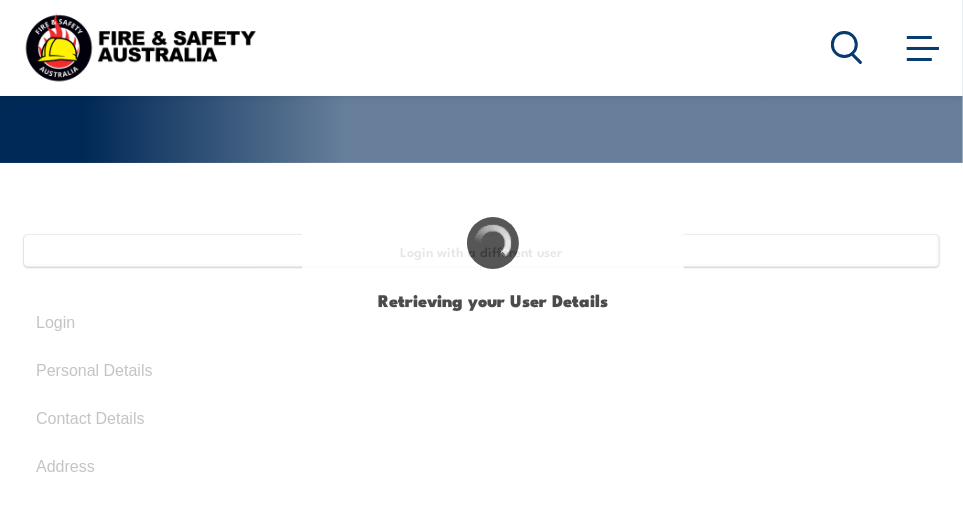 type on "[PERSON_NAME]" 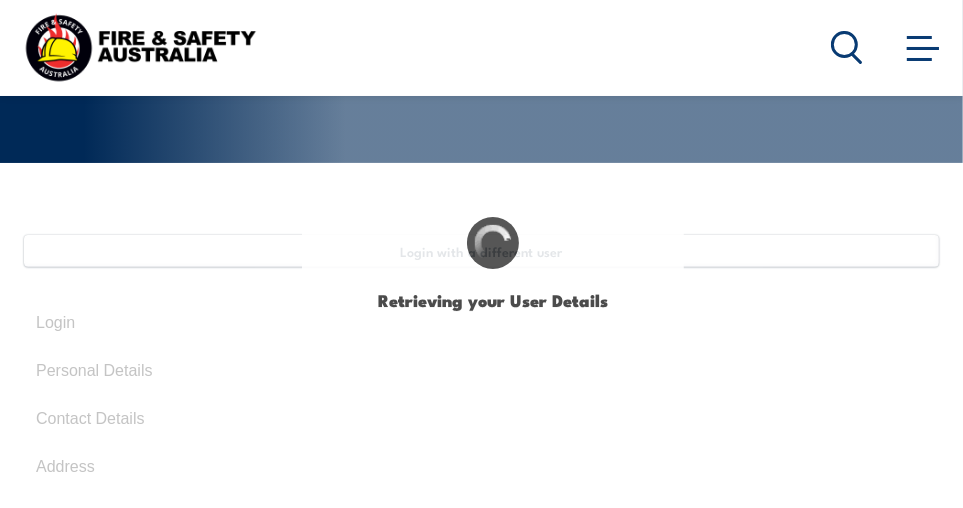 type on "June 7, 1962" 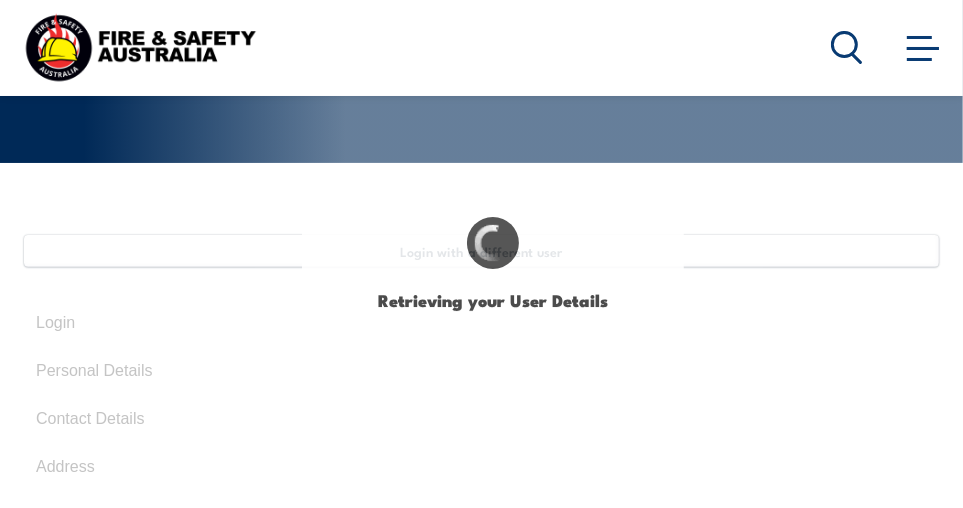 type on "G2HUKS4NGX" 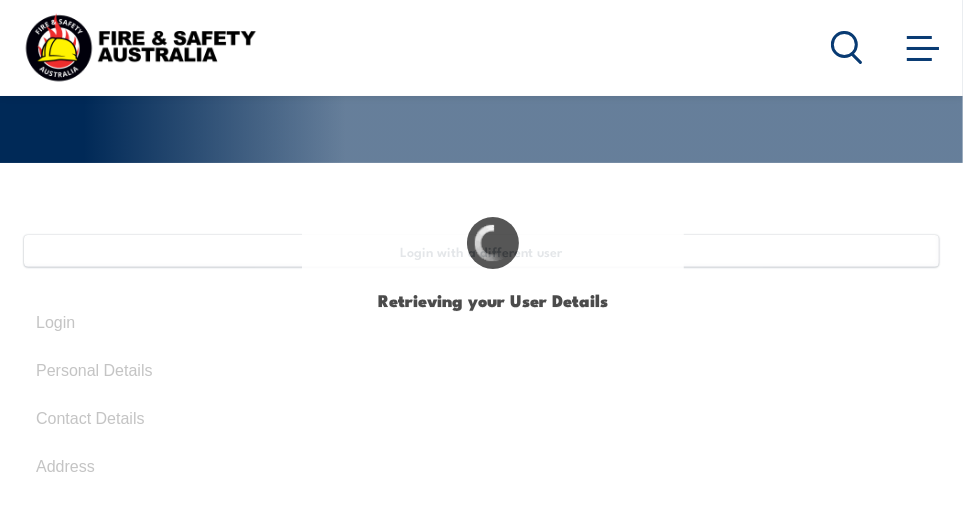 select on "M" 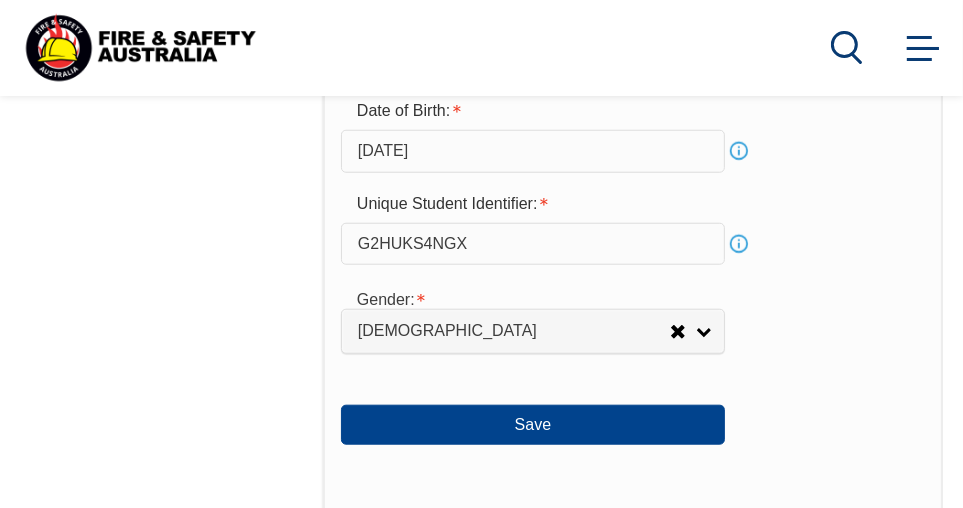 scroll, scrollTop: 1158, scrollLeft: 0, axis: vertical 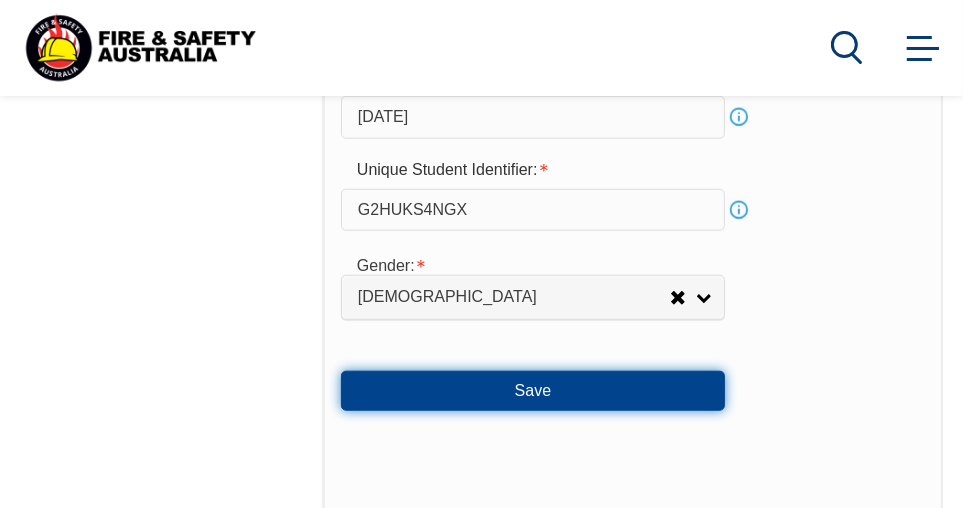 click on "Save" at bounding box center (533, 391) 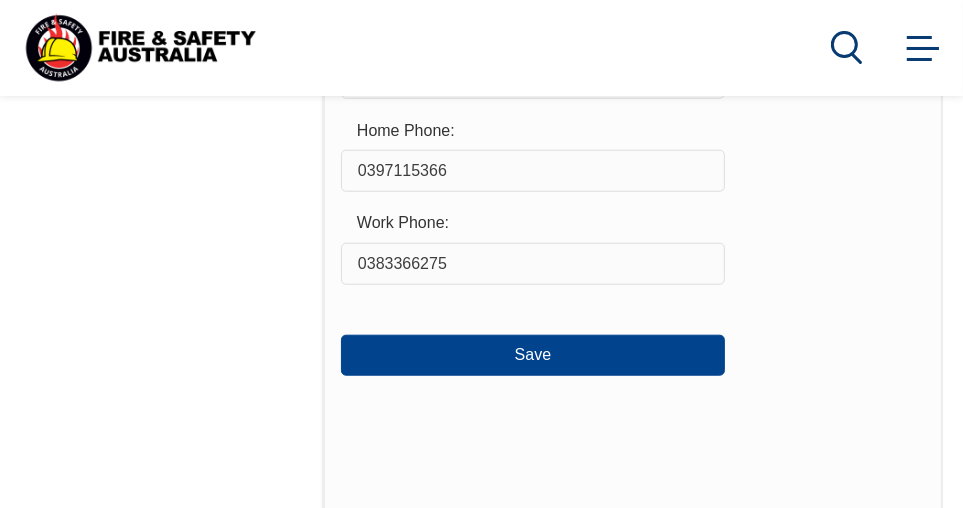 scroll, scrollTop: 1109, scrollLeft: 0, axis: vertical 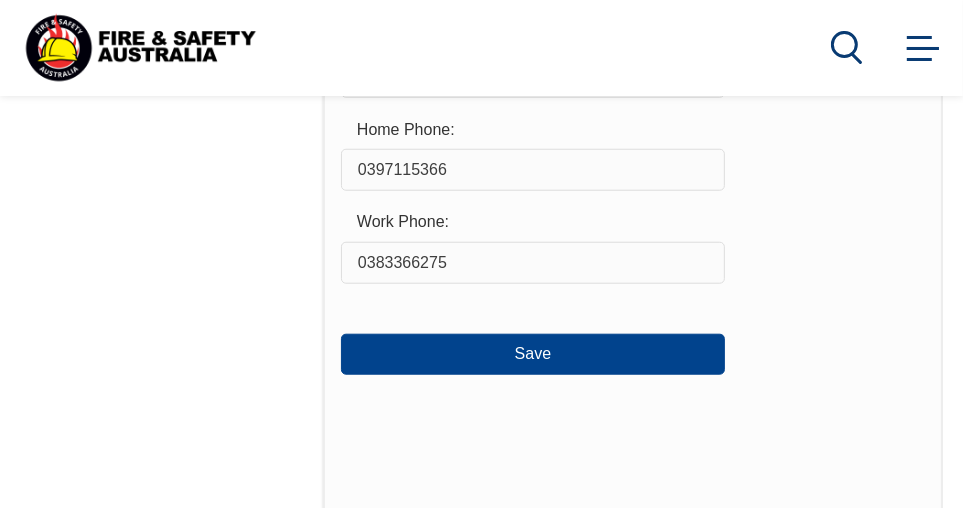 click on "Save" at bounding box center [533, 354] 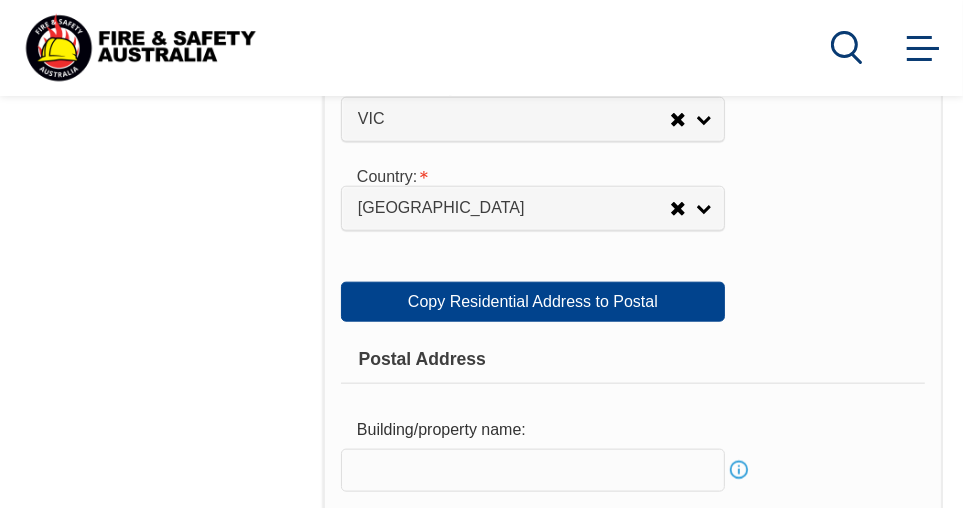 scroll, scrollTop: 1368, scrollLeft: 0, axis: vertical 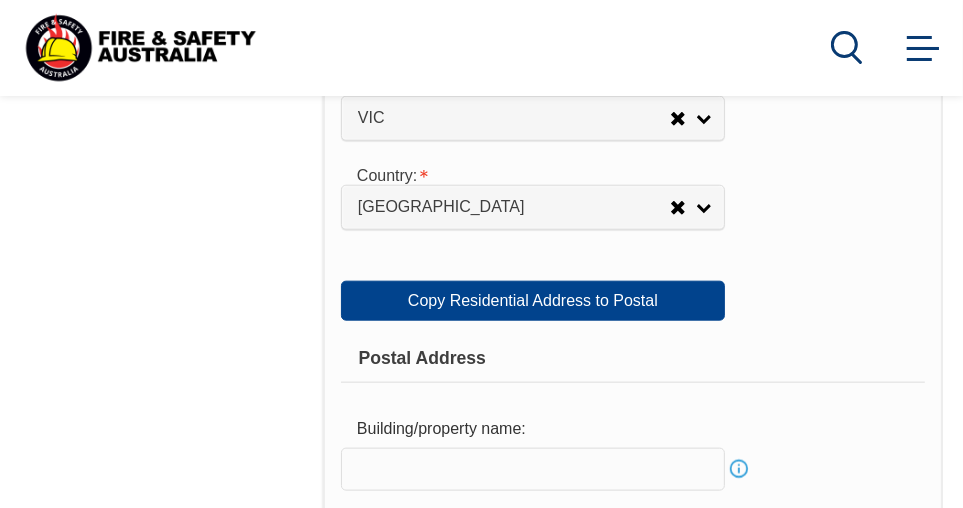 click on "Copy Residential Address to Postal" at bounding box center (533, 301) 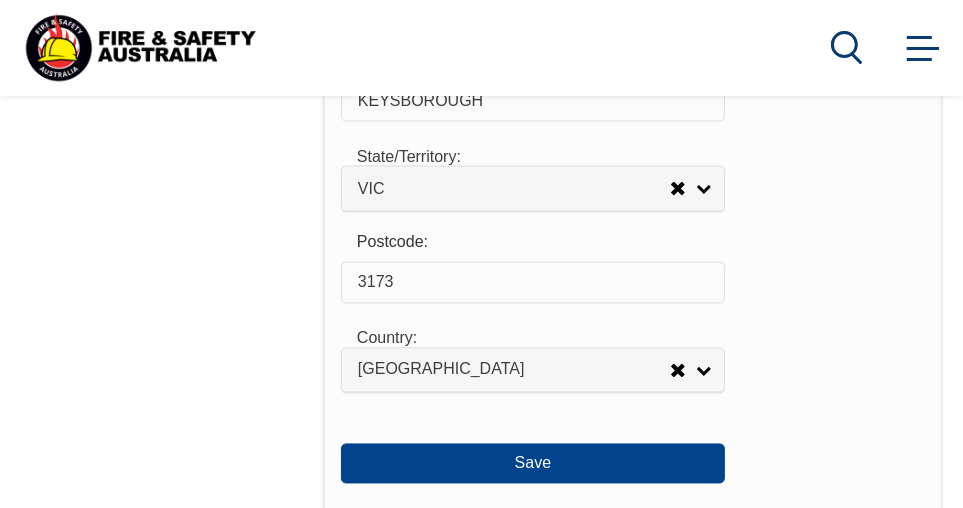 scroll, scrollTop: 2202, scrollLeft: 0, axis: vertical 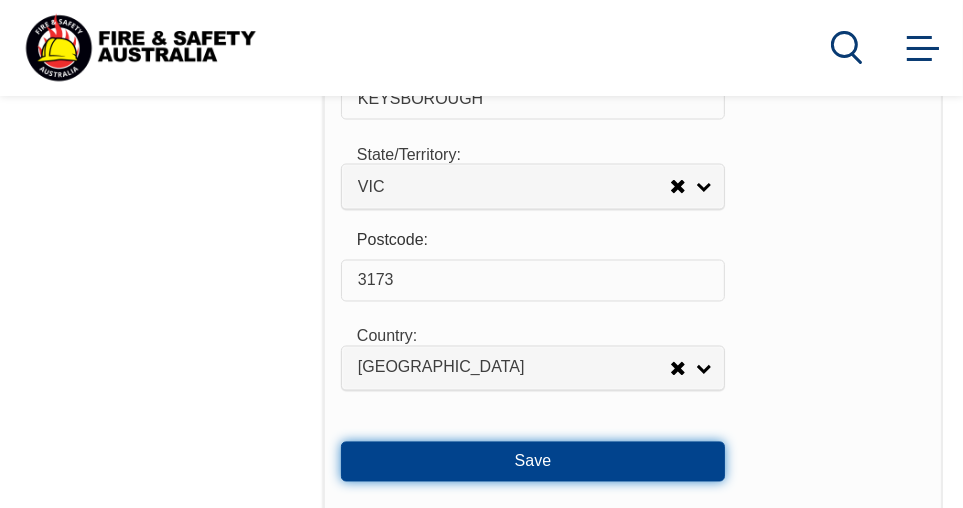 click on "Save" at bounding box center [533, 462] 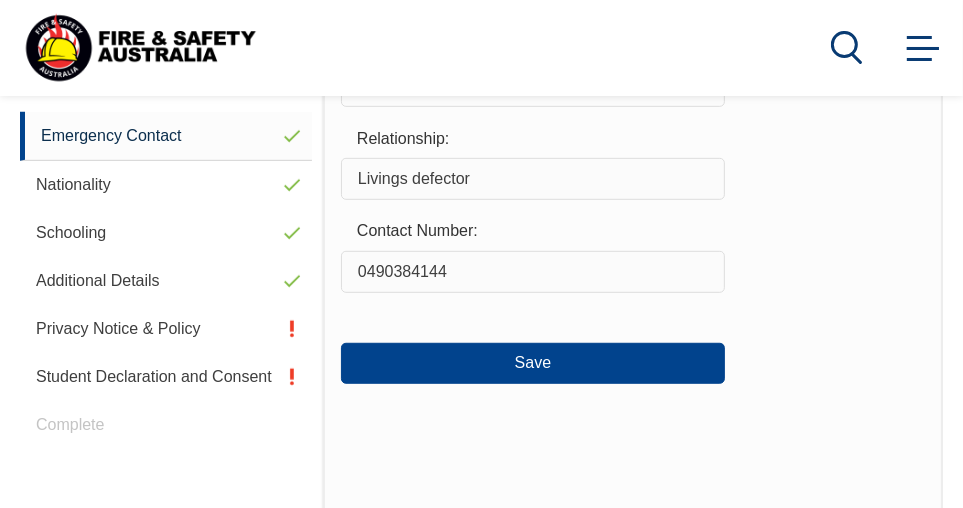scroll, scrollTop: 728, scrollLeft: 0, axis: vertical 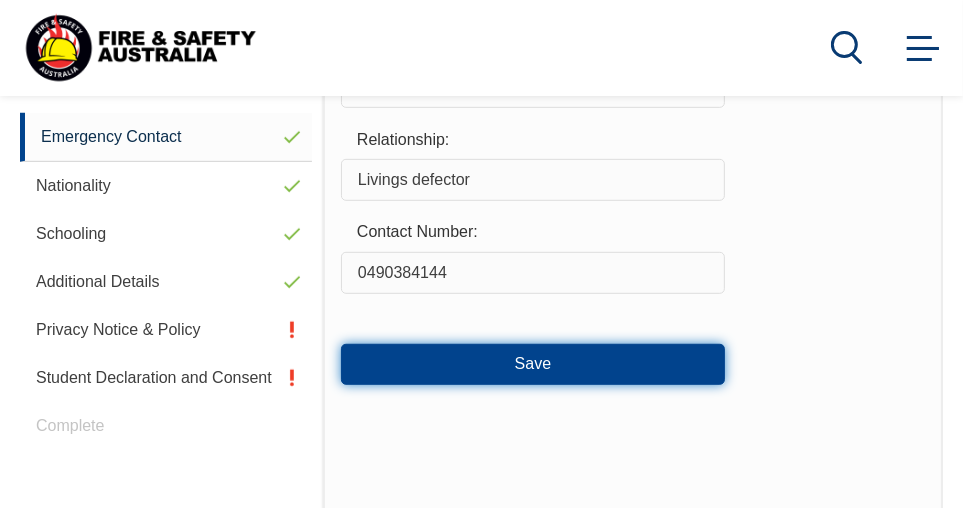 click on "Save" at bounding box center [533, 364] 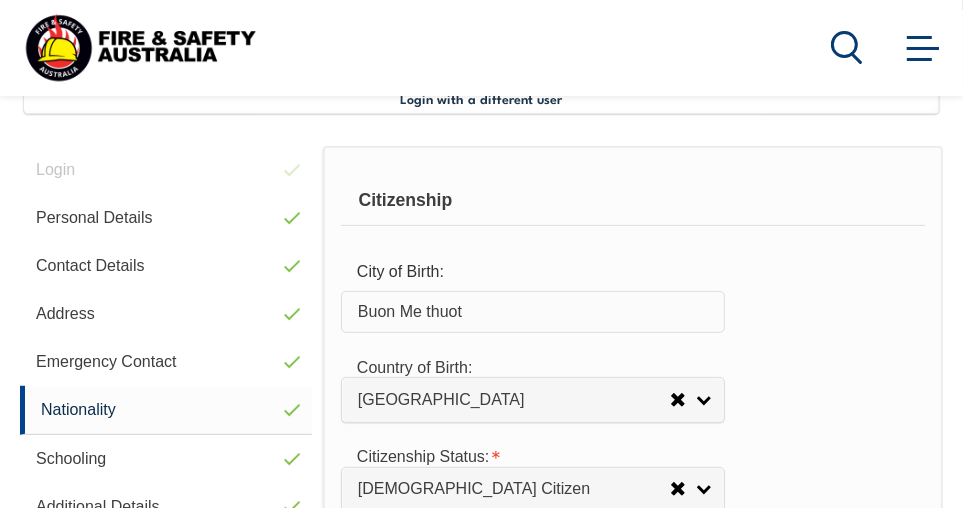scroll, scrollTop: 484, scrollLeft: 0, axis: vertical 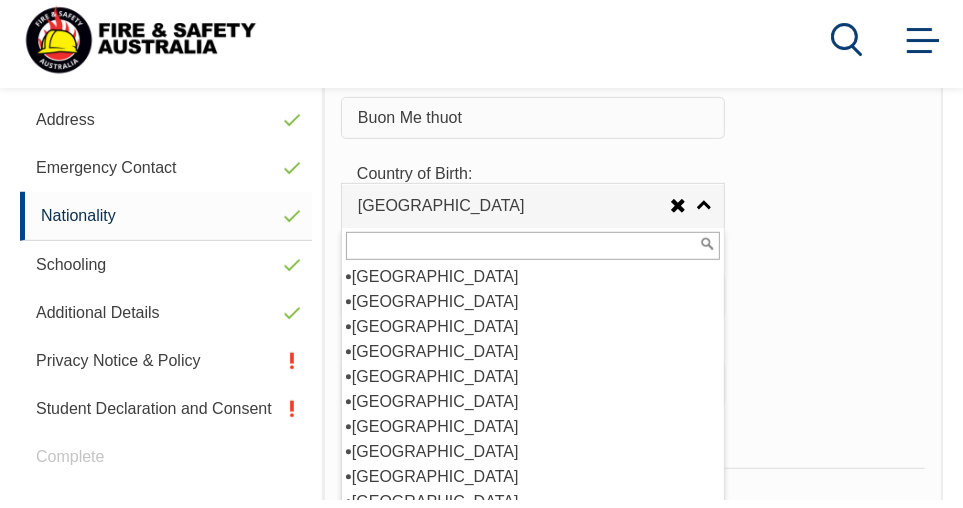 click on "Country of Citizenship: Adelie Land (France) Afghanistan Aland Islands Albania Algeria Andorra Angola Anguilla Antigua and Barbuda Argentina Argentinian Antarctic Territory Armenia Aruba Australia Australian Antarctic Territory Austria Azerbaijan Bahamas Bahrain Bangladesh Barbados Belarus Belgium Belize Benin Bermuda Bhutan Bolivia Bonaire, Sint Eustatius and Saba Bosnia and Herzegovina Botswana Brazil British Antarctic Territory Brunei Darussalam Bulgaria Burkina Faso Burundi Cambodia Cameroon Canada Cape Verde Cayman Islands Central African Republic Chad Chile Chilean Antarctic Territory China (excludes SARs and Taiwan) Colombia Comoros Congo, Democratic Republic of Congo, Republic of Cook Islands Costa Rica Cote d'Ivoire Croatia Cuba Curacao Cyprus Czechia Denmark Djibouti Dominica Dominican Republic Ecuador Egypt El Salvador England Equatorial Guinea Eritrea Estonia Eswatini Ethiopia Falkland Islands Faroe Islands Fiji Finland France French Guiana French Polynesia Gabon Gambia Georgia Germany Ghana Guam" at bounding box center [633, 376] 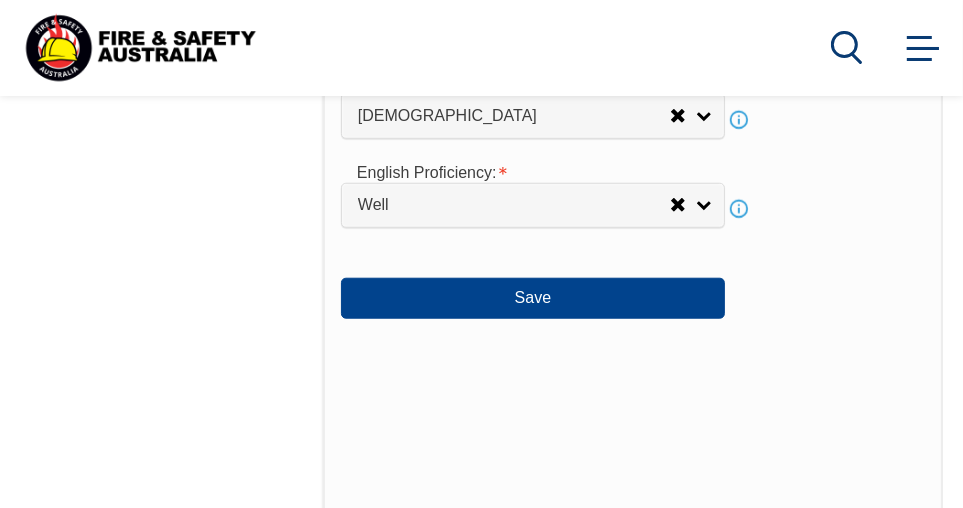 scroll, scrollTop: 1132, scrollLeft: 0, axis: vertical 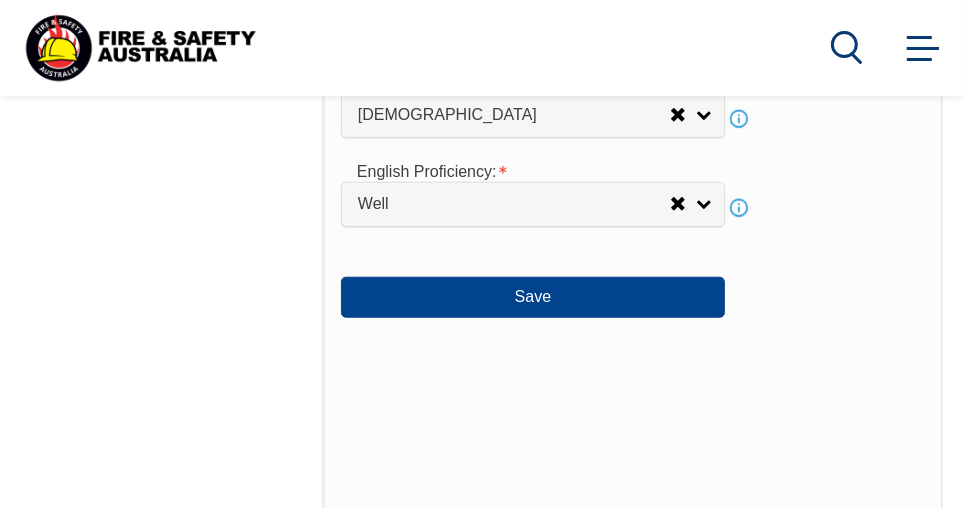 click on "Save" at bounding box center [533, 297] 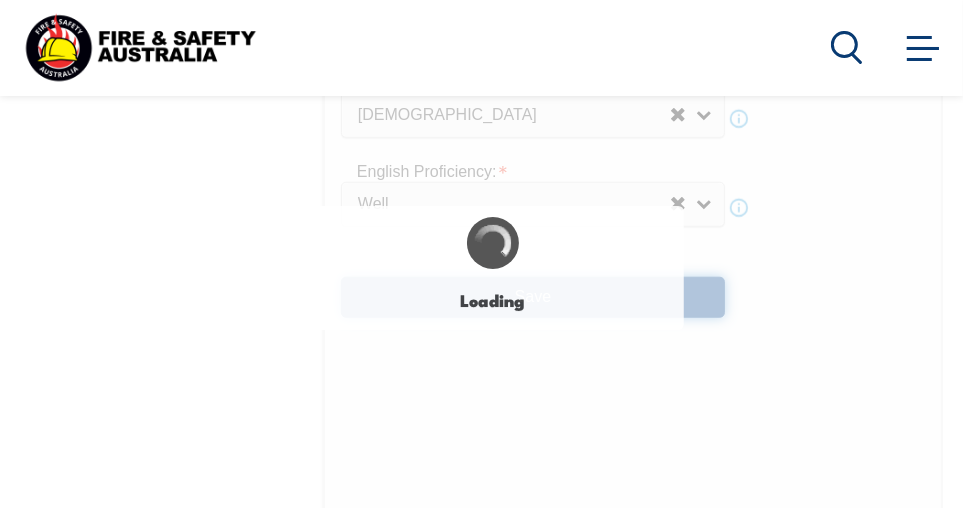 select on "false" 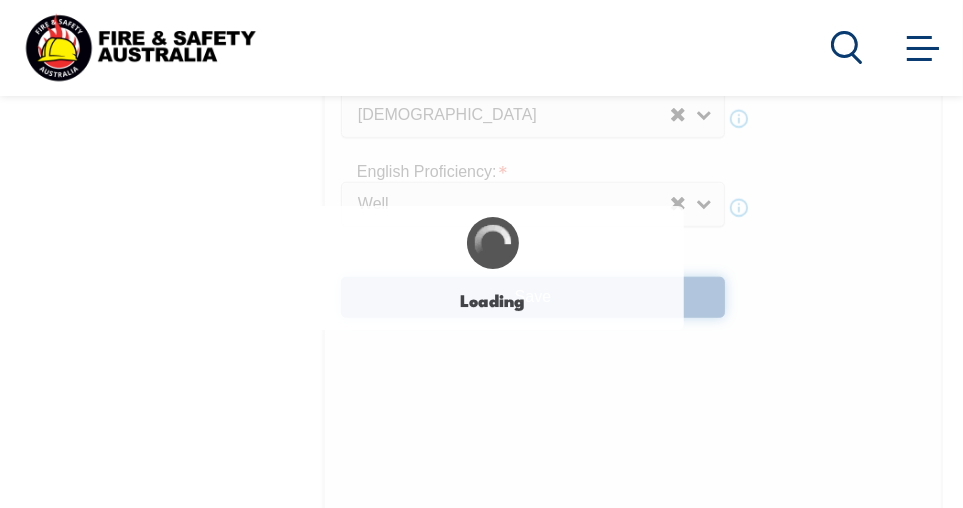select on "true" 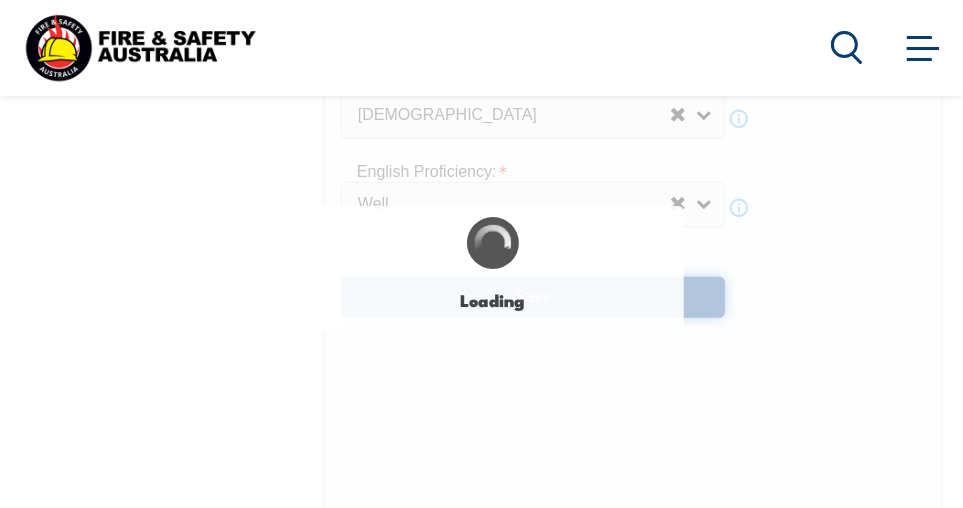 scroll, scrollTop: 0, scrollLeft: 0, axis: both 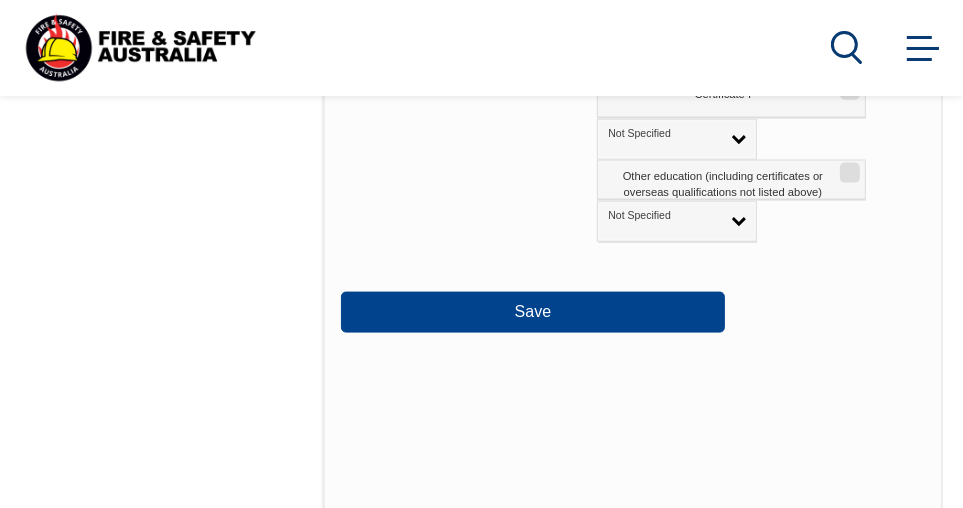 click on "Save" at bounding box center (533, 312) 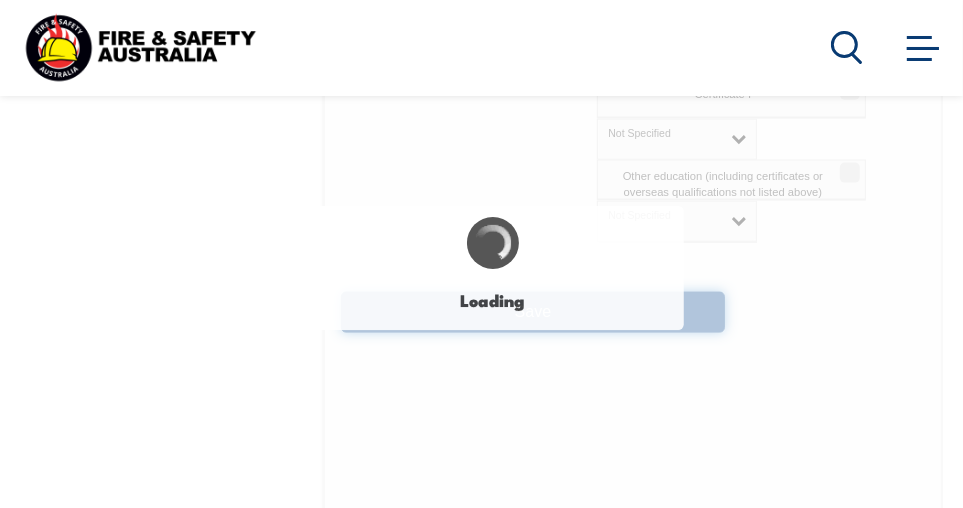 select on "false" 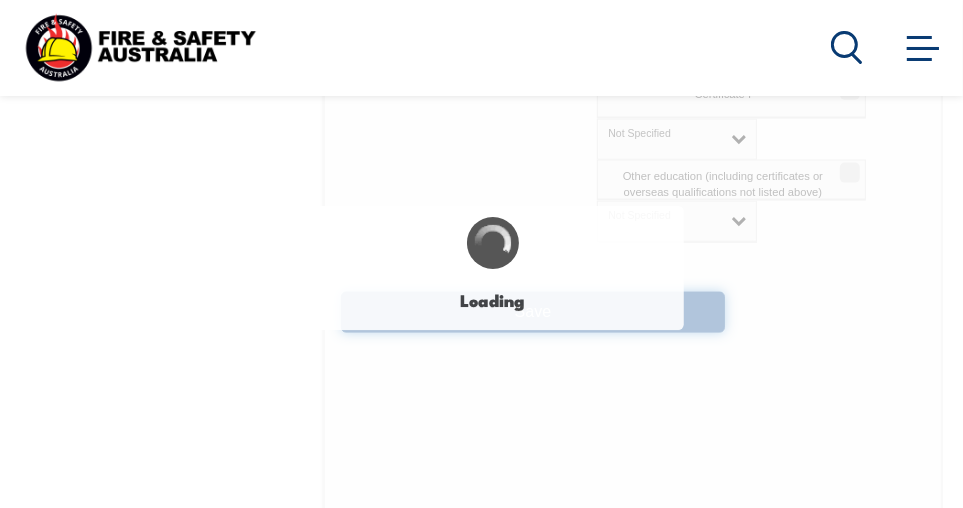 select on "false" 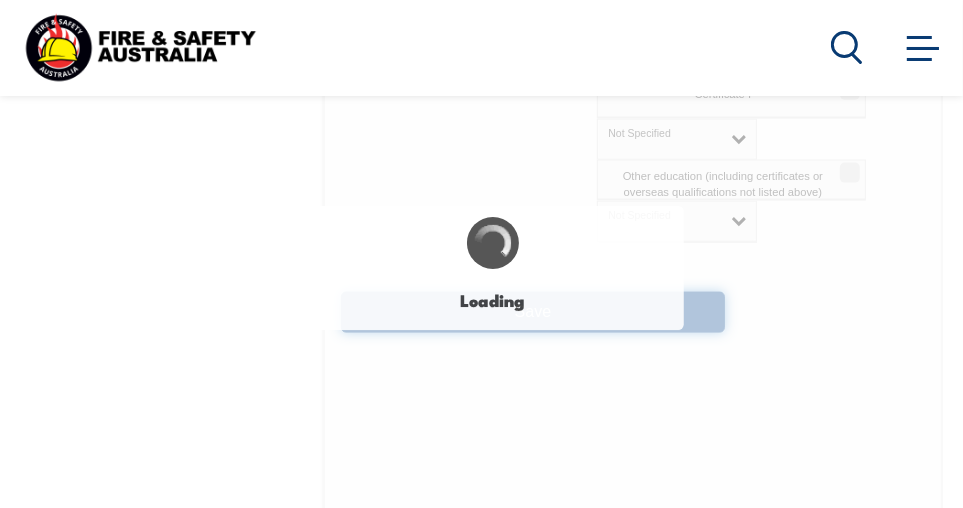 select on "true" 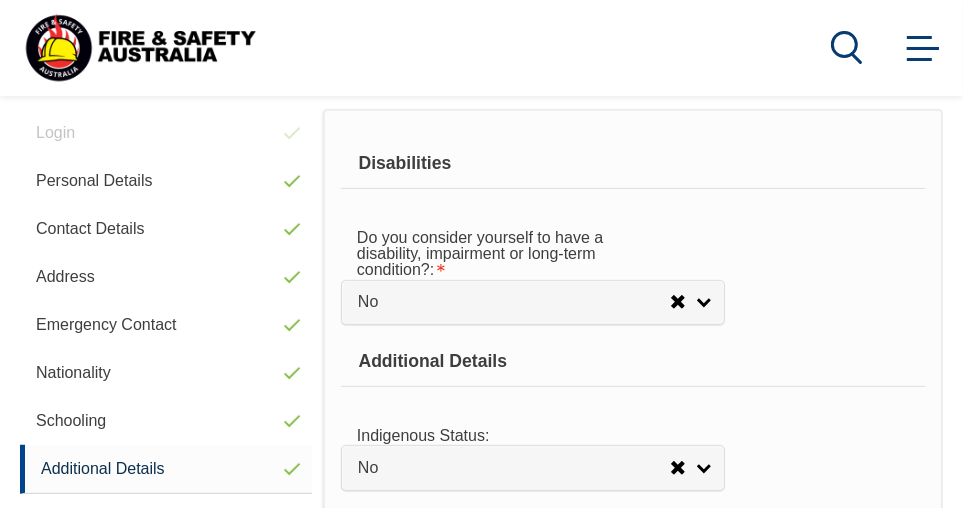 scroll, scrollTop: 484, scrollLeft: 0, axis: vertical 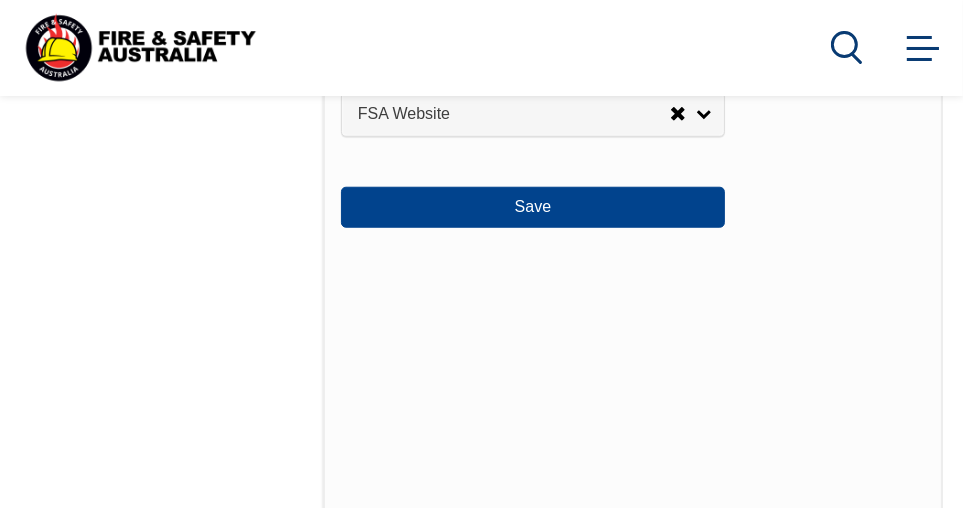 click on "Save" at bounding box center (533, 207) 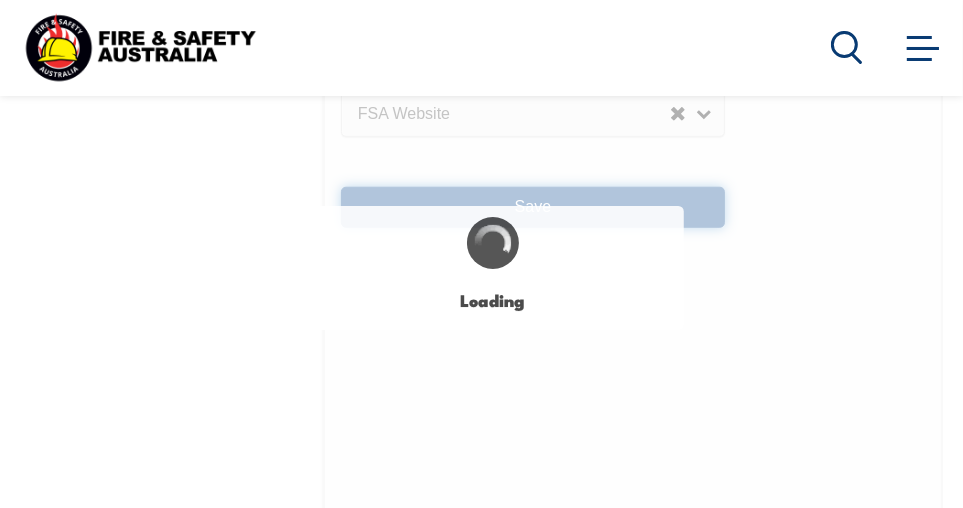 select on "false" 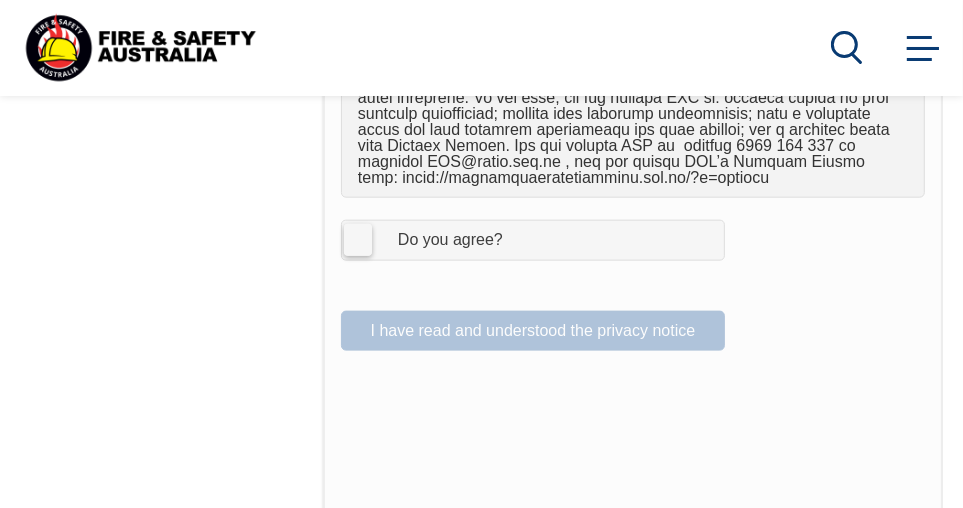 scroll, scrollTop: 1501, scrollLeft: 0, axis: vertical 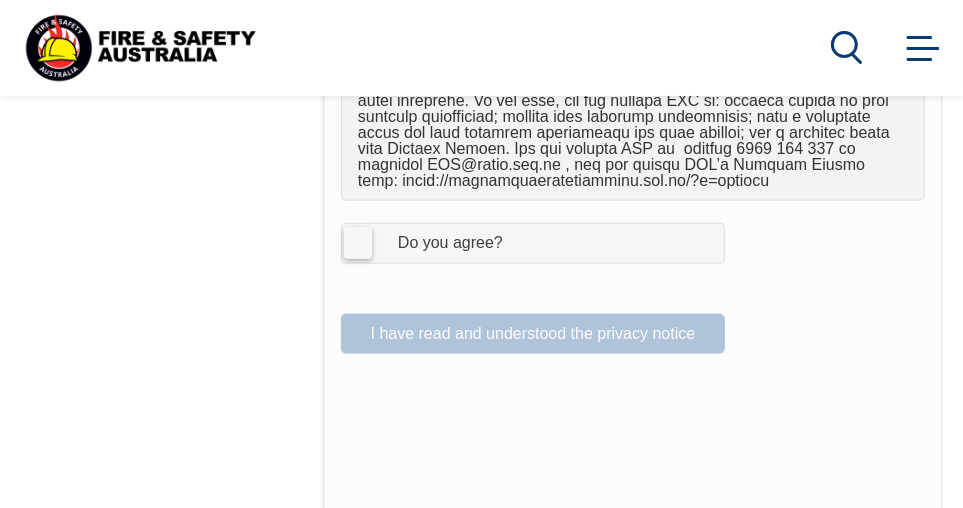 click on "I Agree Do you agree?" at bounding box center (533, 243) 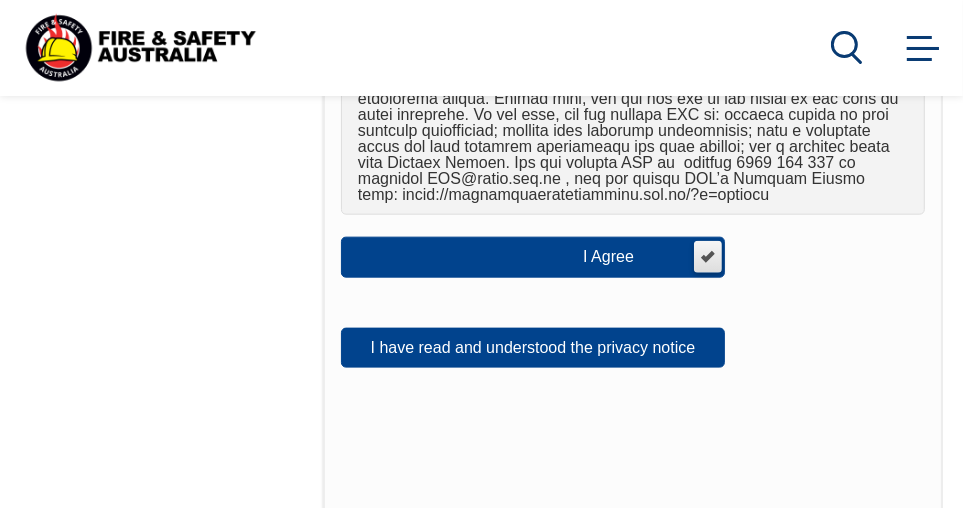 scroll, scrollTop: 1486, scrollLeft: 0, axis: vertical 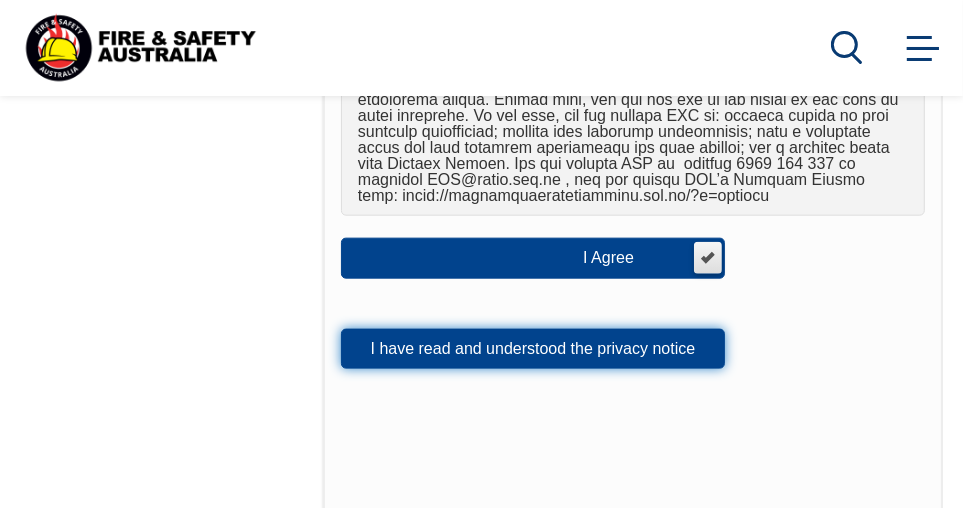 click on "I have read and understood the privacy notice" at bounding box center (533, 349) 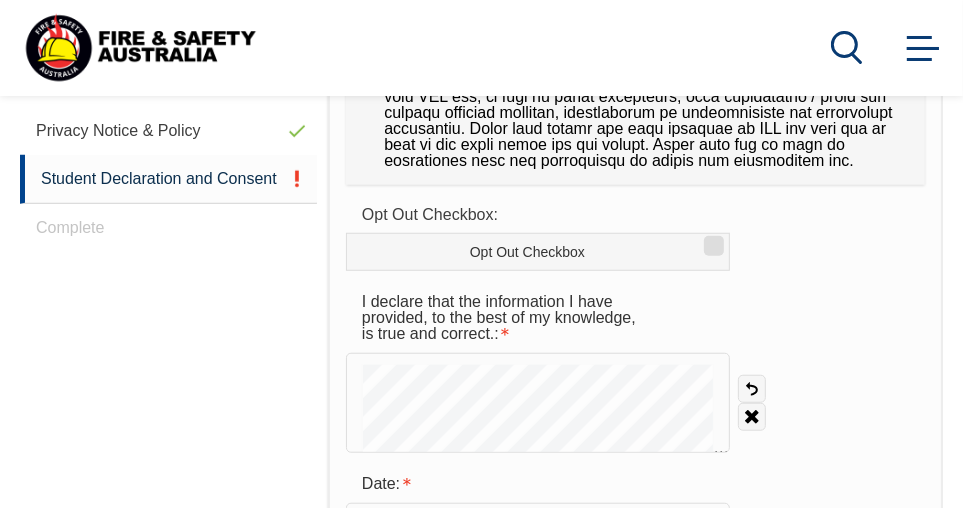scroll, scrollTop: 928, scrollLeft: 0, axis: vertical 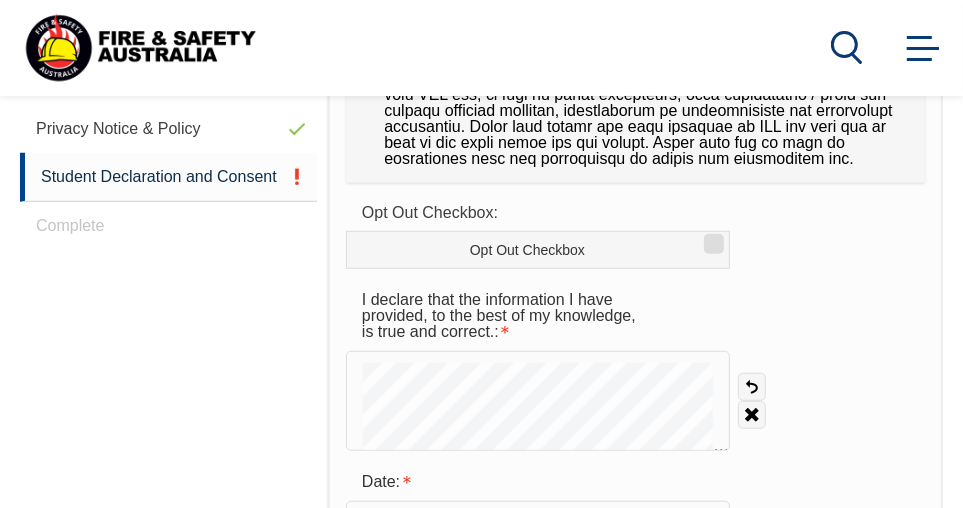 click on "Opt Out Checkbox" at bounding box center (711, 237) 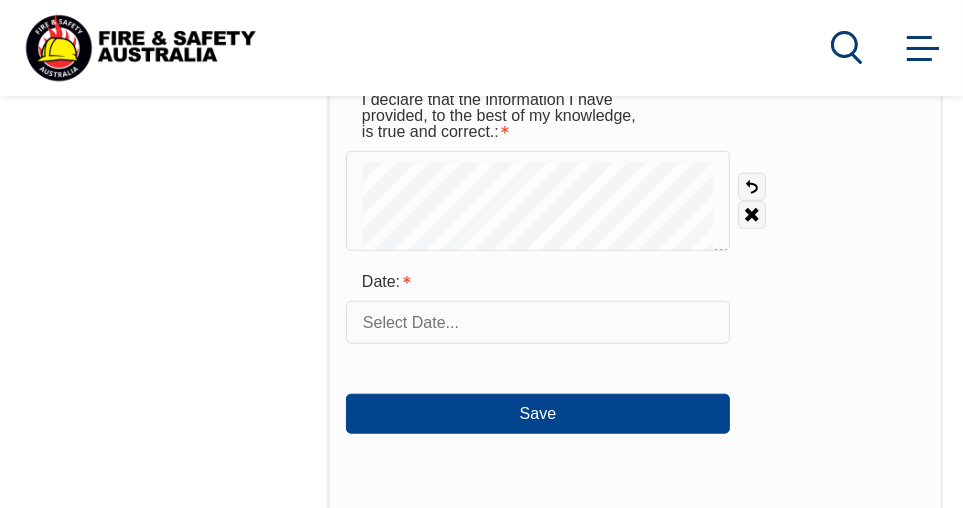 scroll, scrollTop: 1132, scrollLeft: 0, axis: vertical 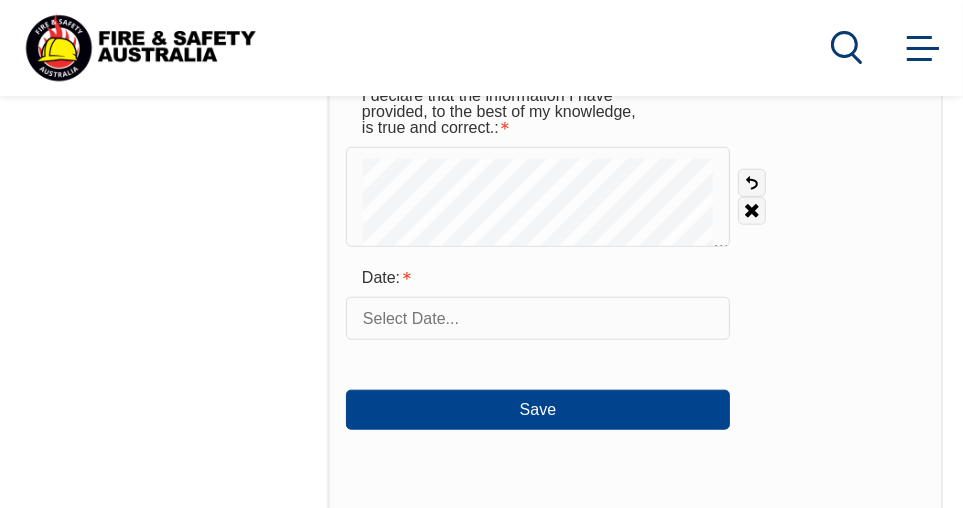 click at bounding box center [538, 318] 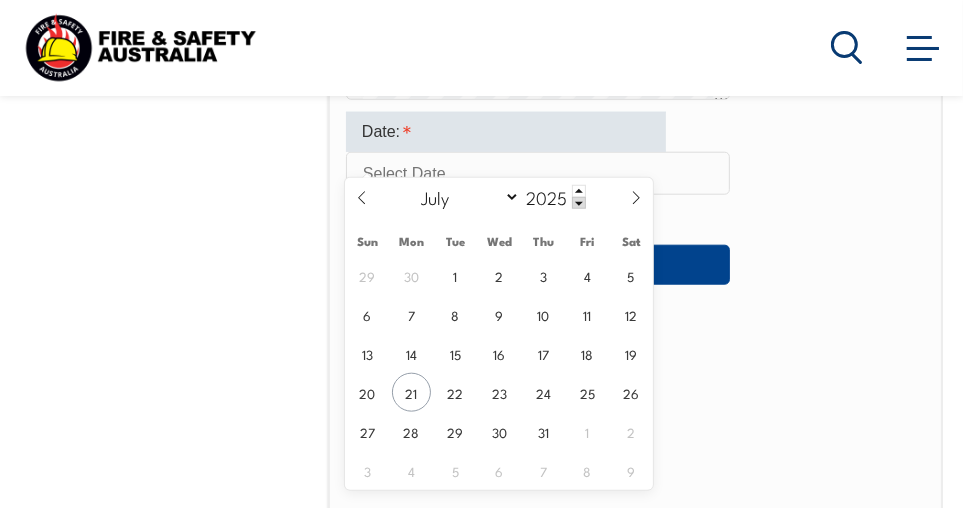 scroll, scrollTop: 1295, scrollLeft: 0, axis: vertical 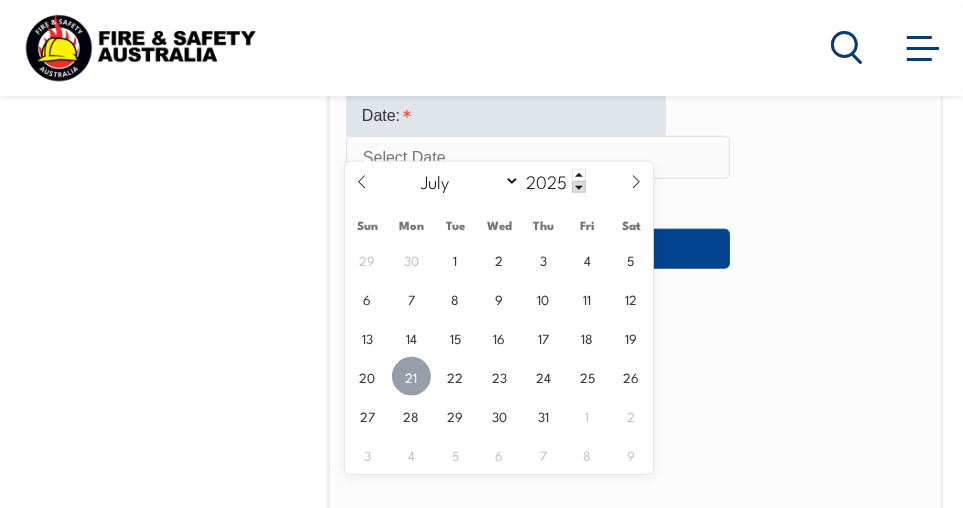 click on "21" at bounding box center (411, 376) 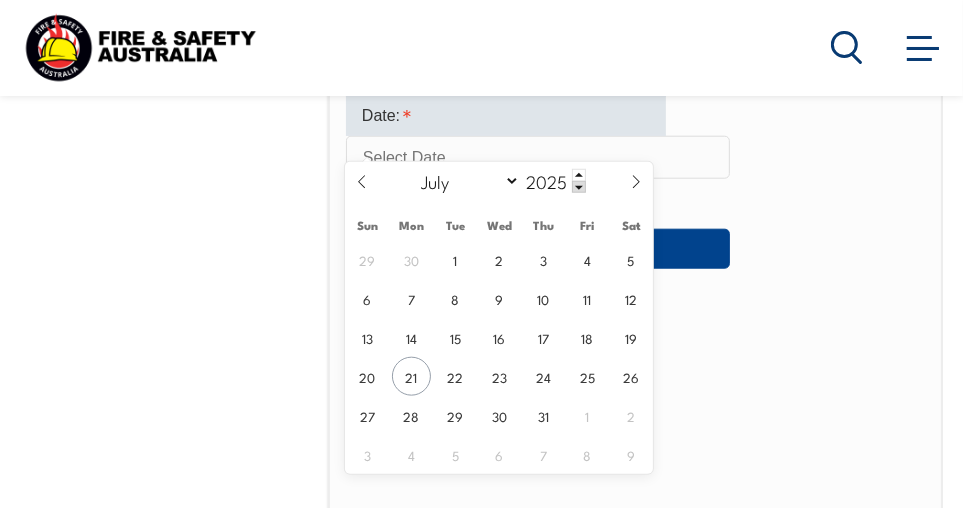 type on "July 21, 2025" 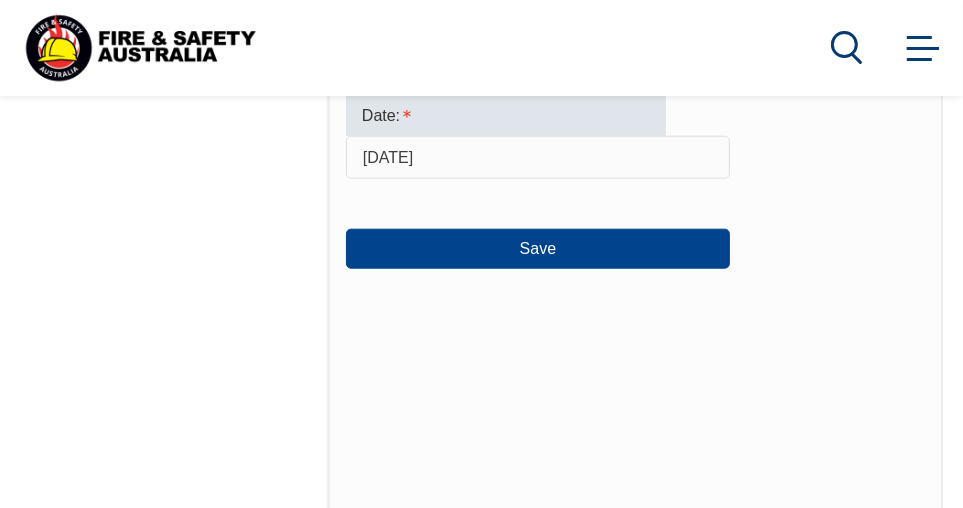 click on "Save" at bounding box center [538, 249] 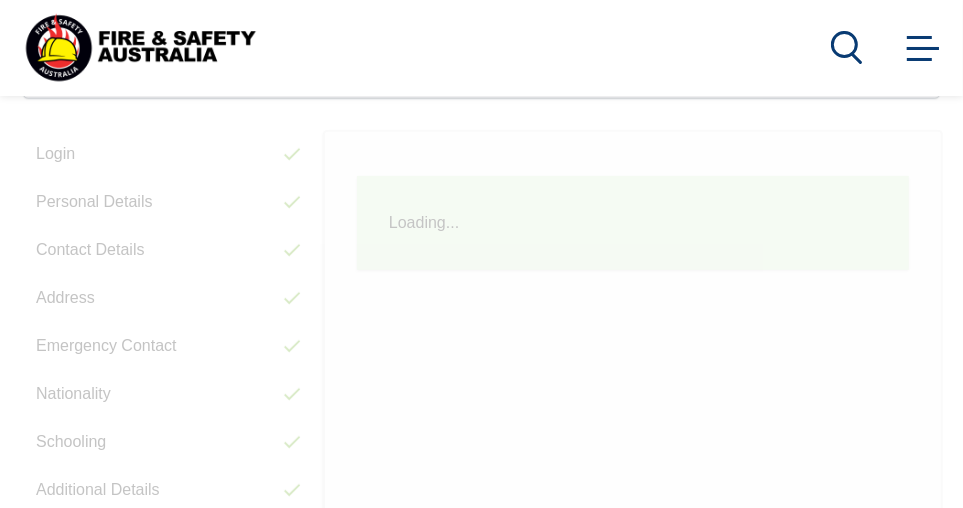 scroll, scrollTop: 484, scrollLeft: 0, axis: vertical 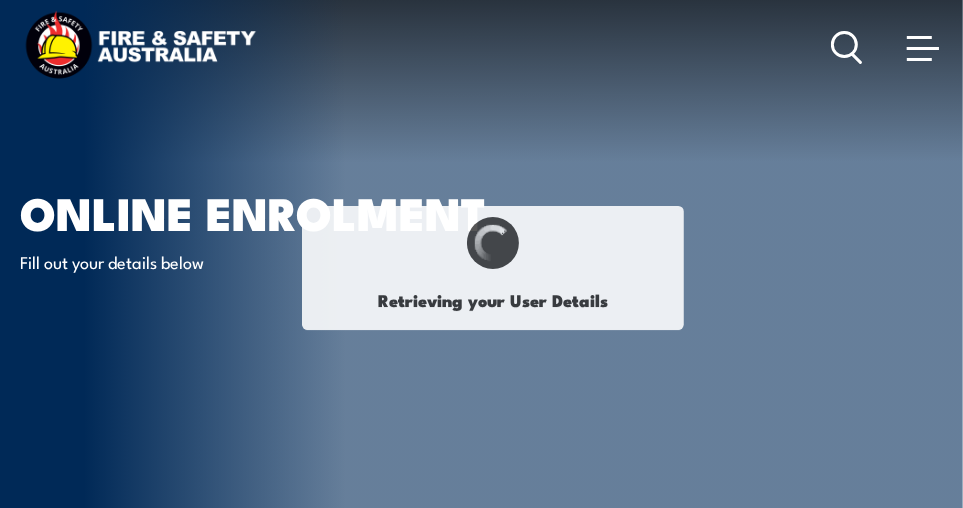 select on "Mr" 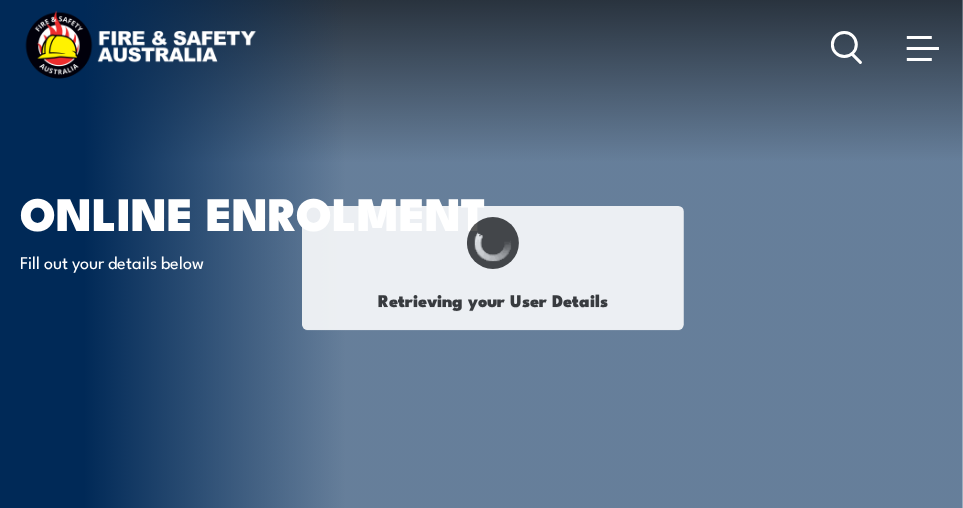 type on "Hai s" 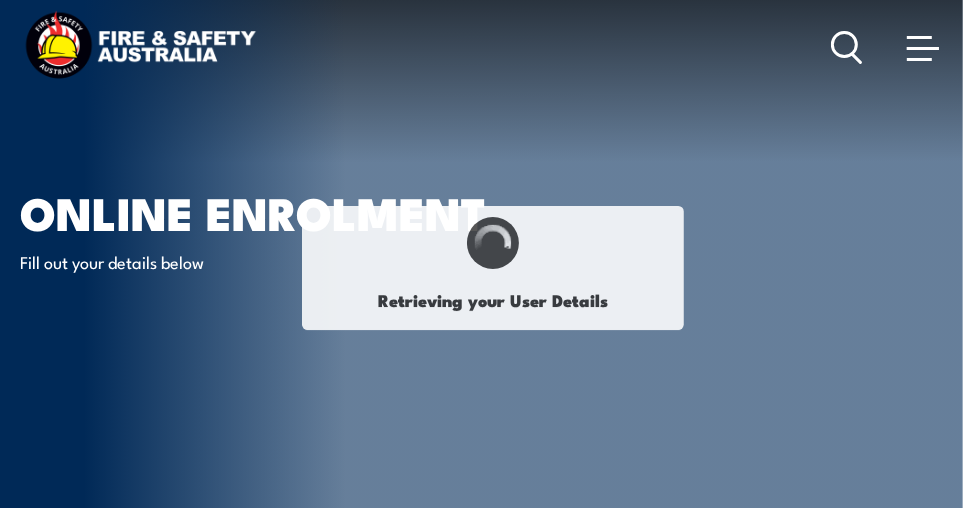 type on "Haison" 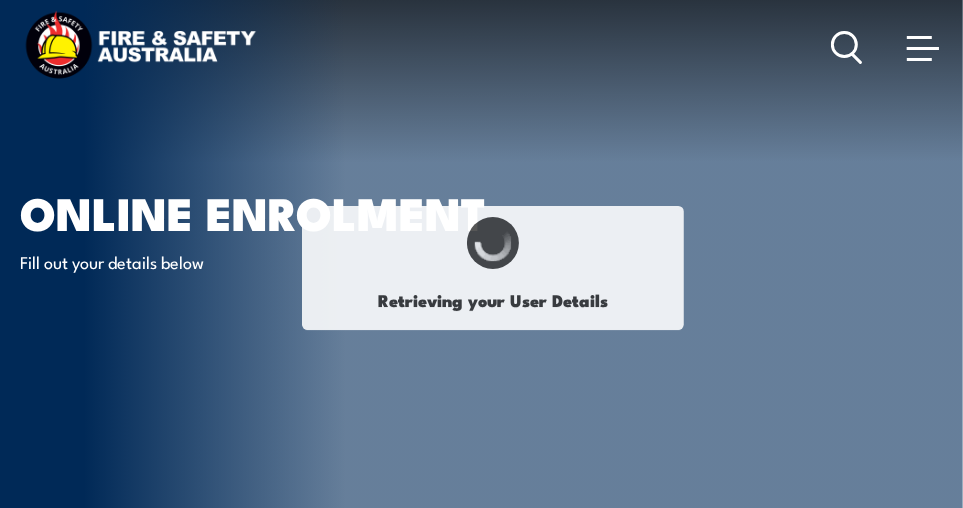type on "Son" 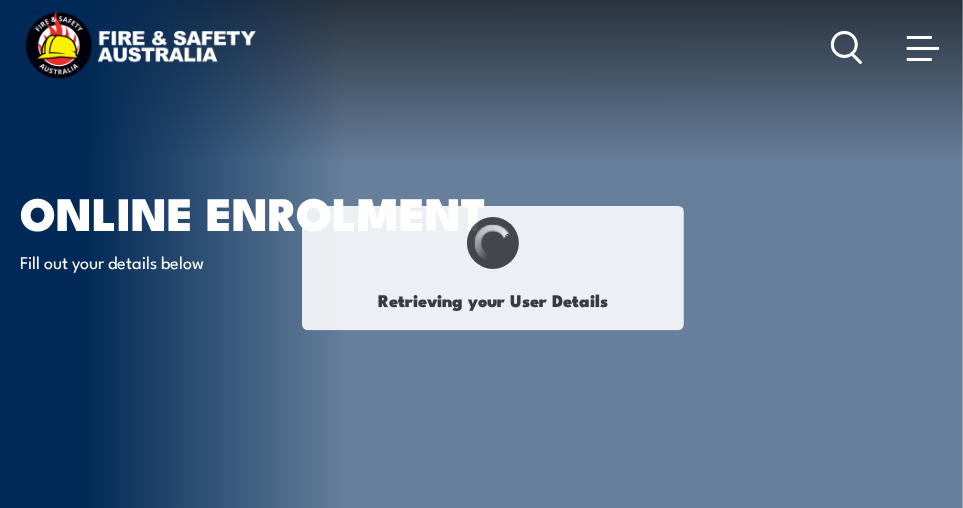 type on "[PERSON_NAME]" 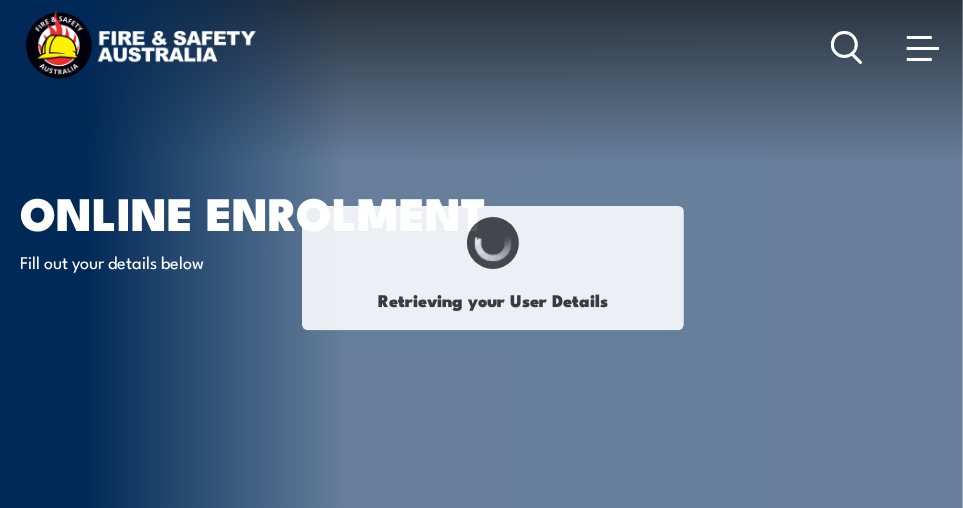 type on "[DATE]" 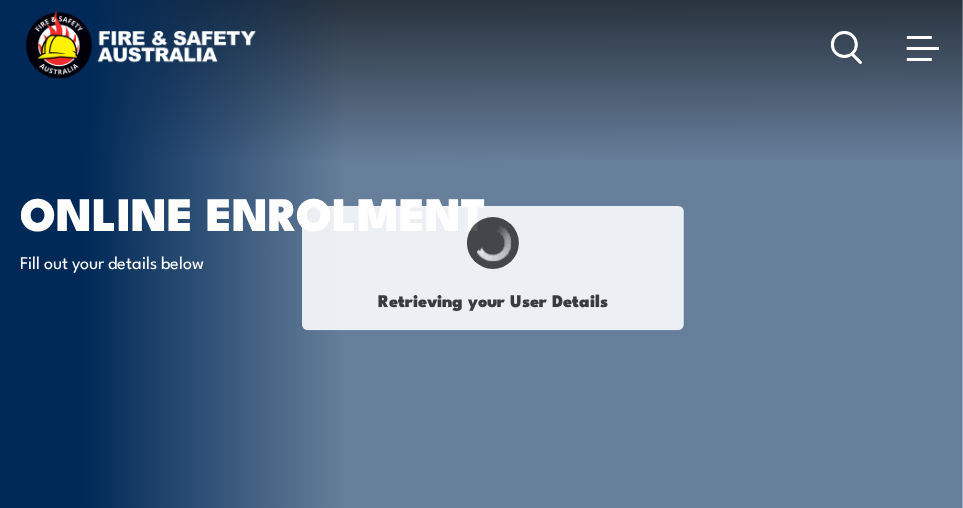 type on "G2HUKS4NGX" 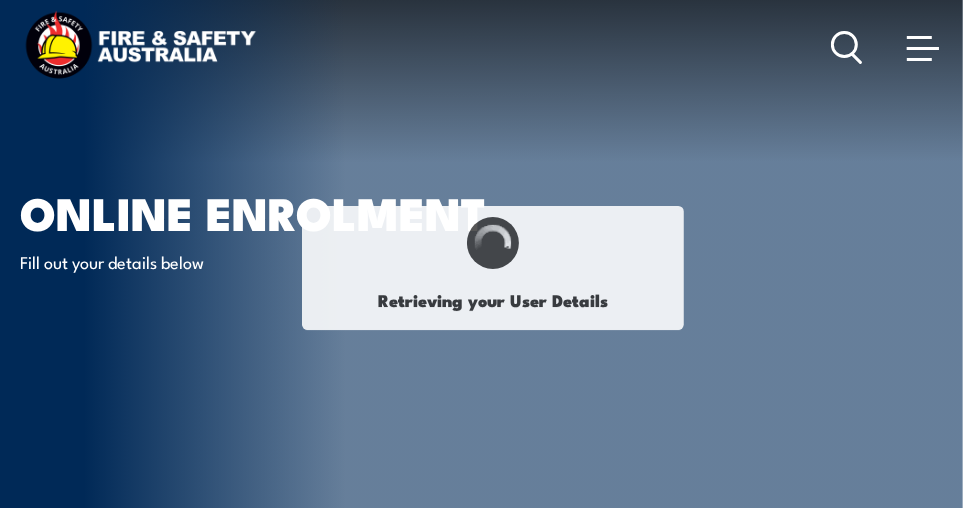 select on "M" 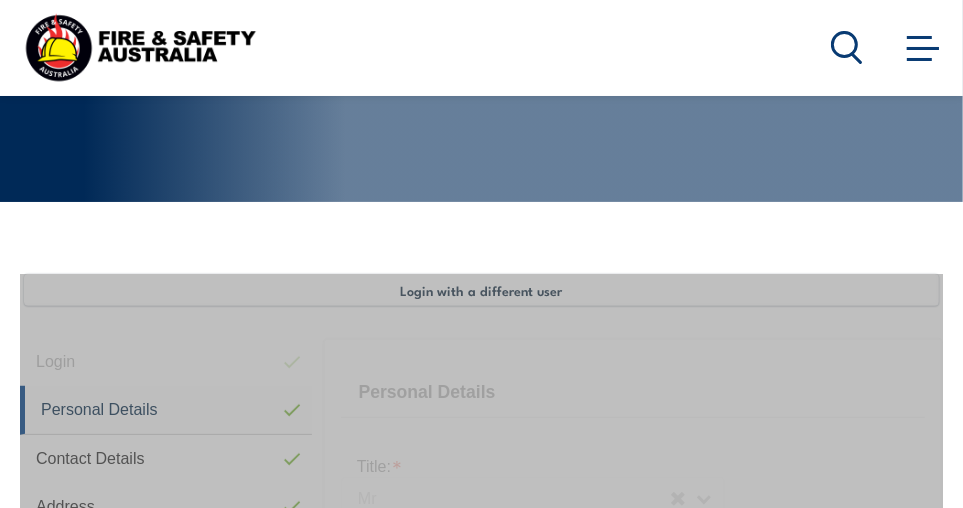 scroll, scrollTop: 484, scrollLeft: 0, axis: vertical 